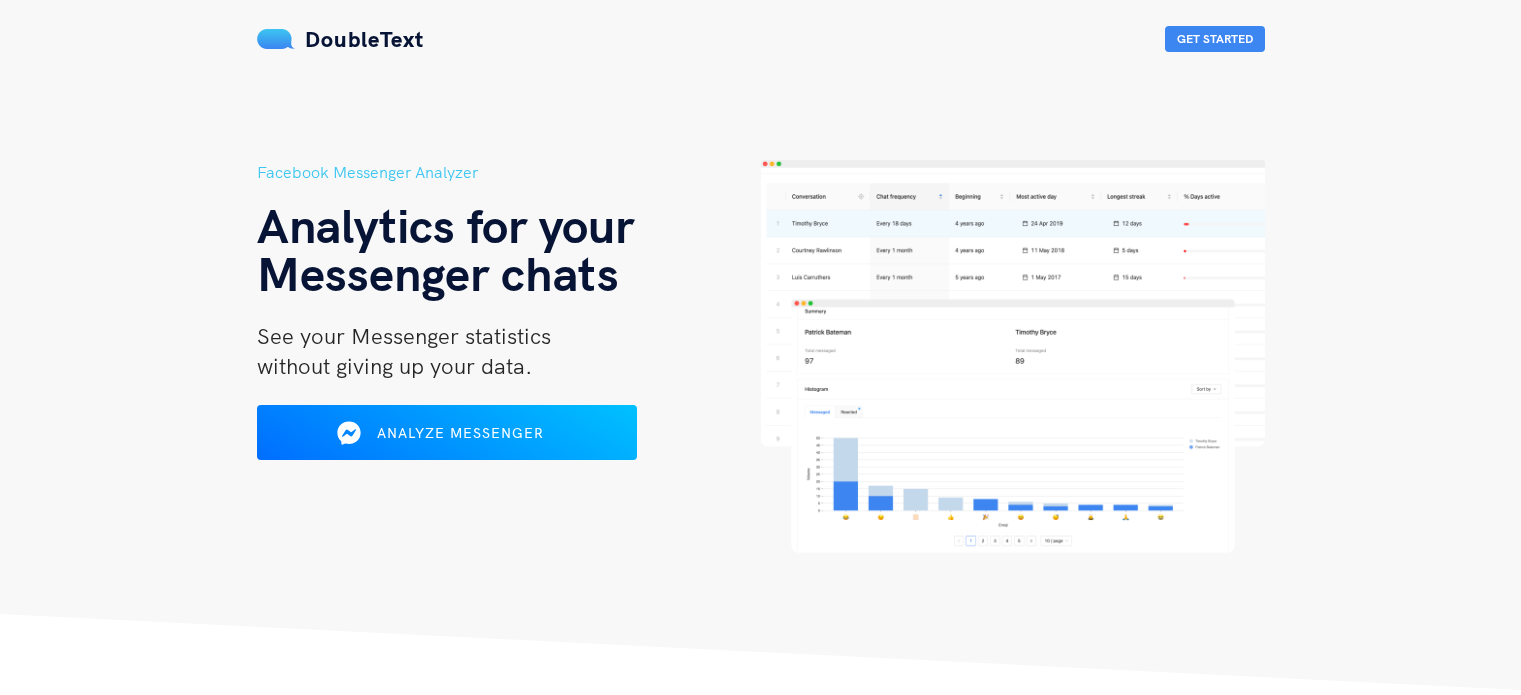 scroll, scrollTop: 0, scrollLeft: 0, axis: both 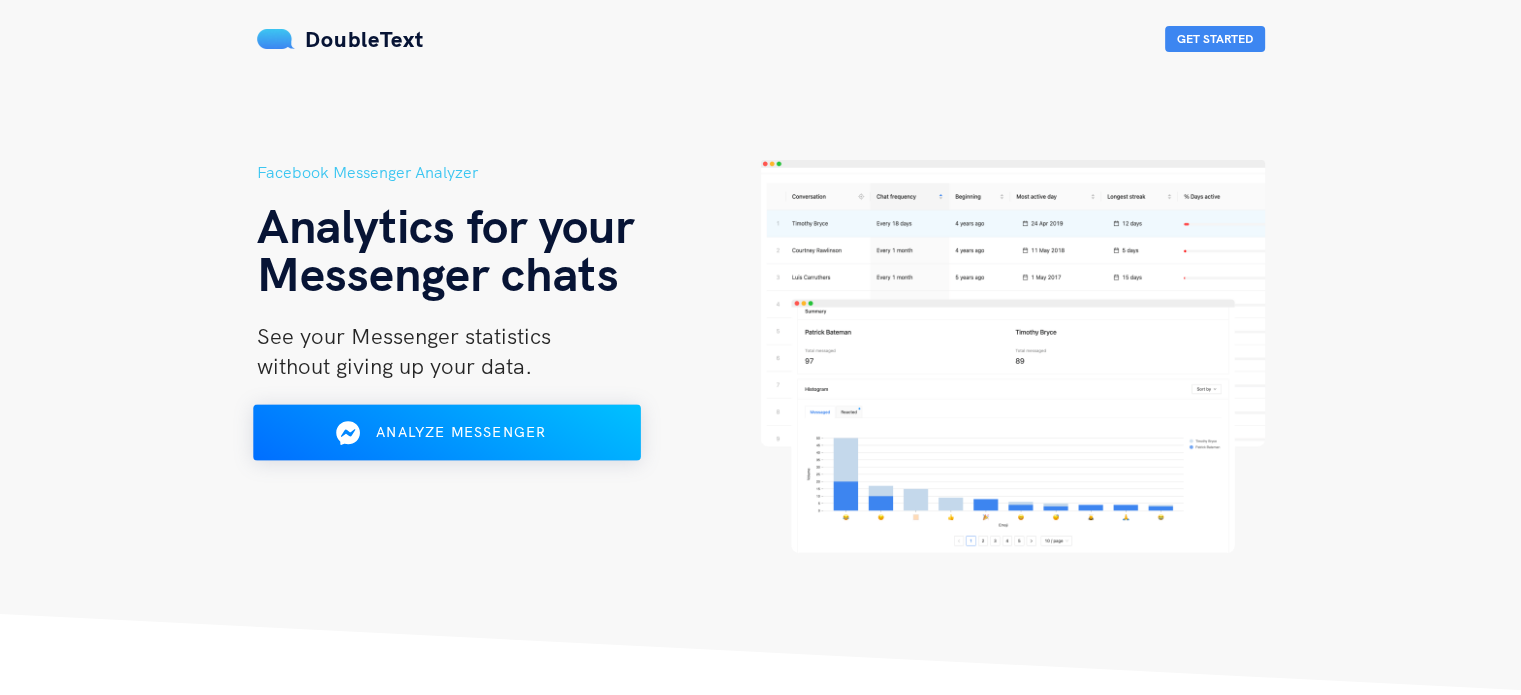 click on "Analyze Messenger" at bounding box center [446, 433] 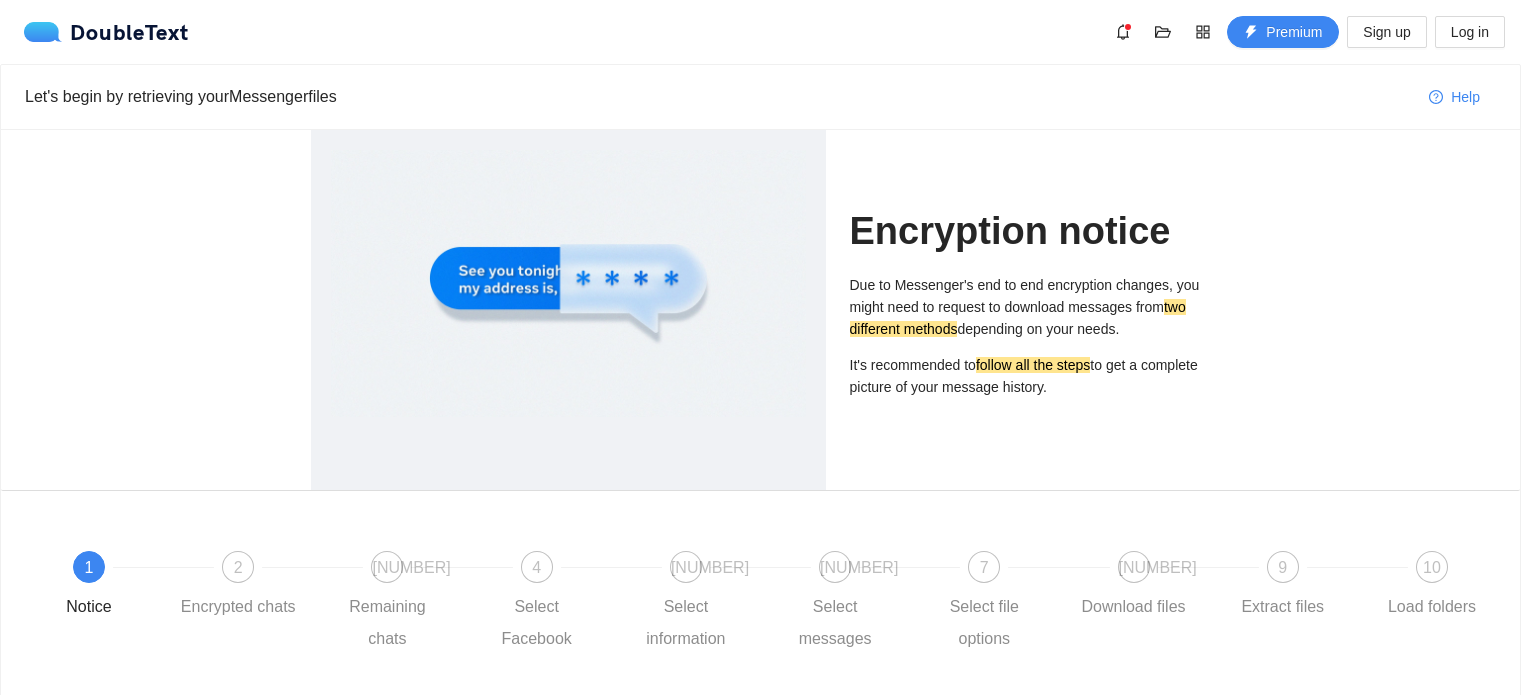 scroll, scrollTop: 0, scrollLeft: 0, axis: both 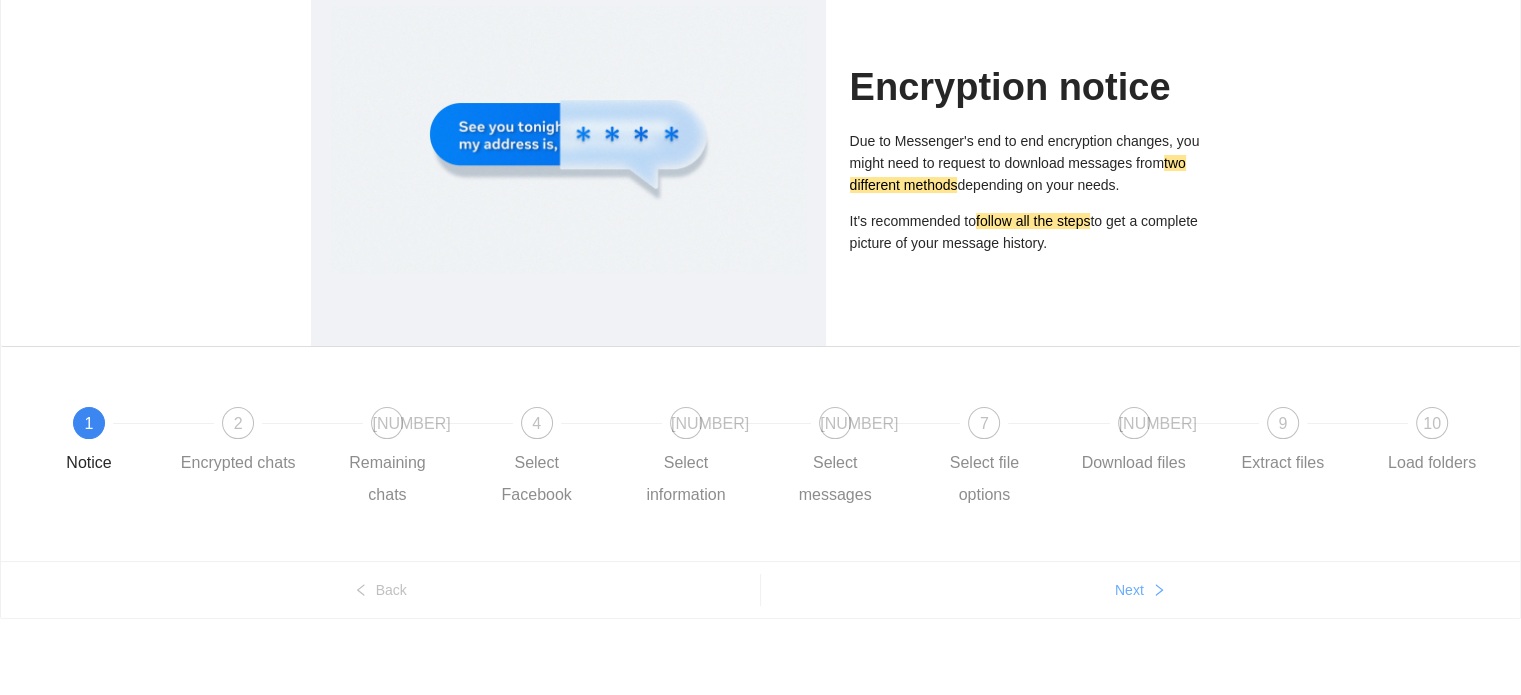 click on "Next" at bounding box center [1141, 590] 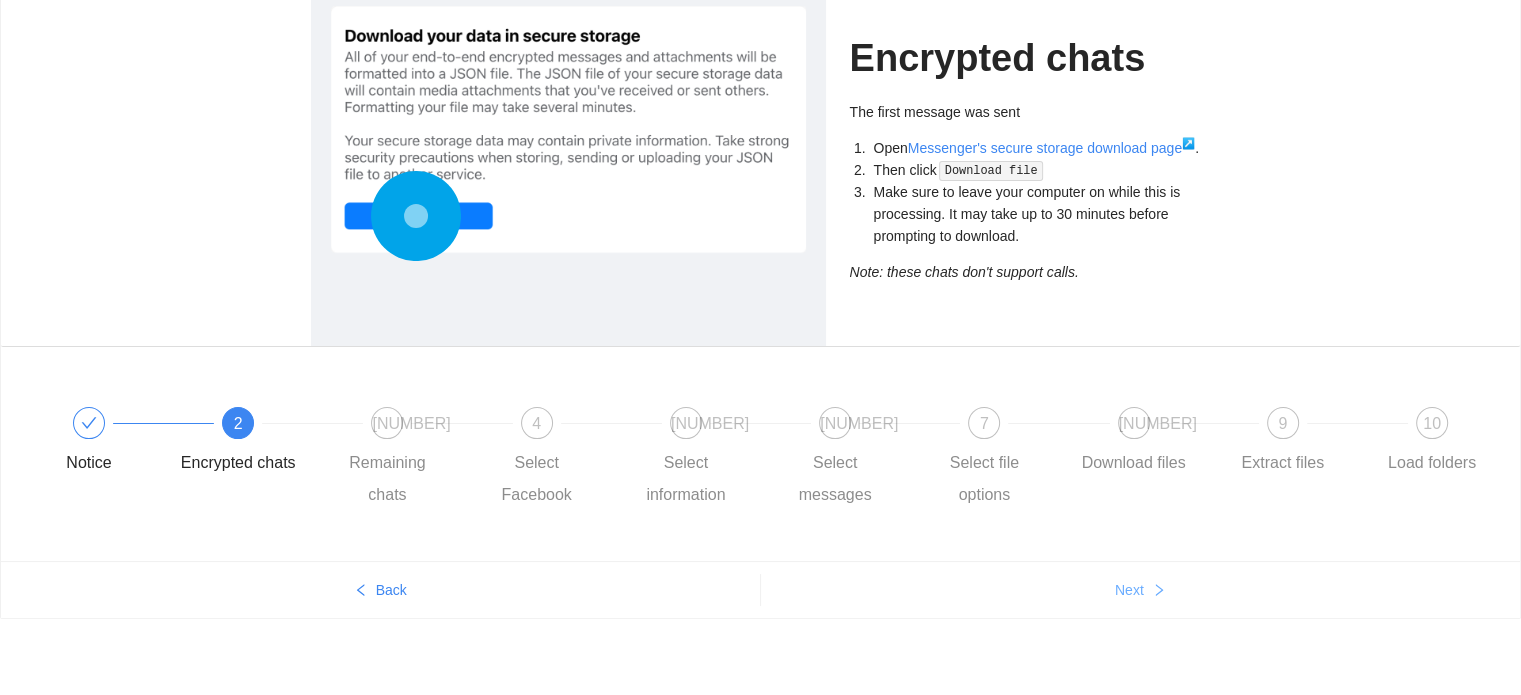 click on "Next" at bounding box center [1141, 590] 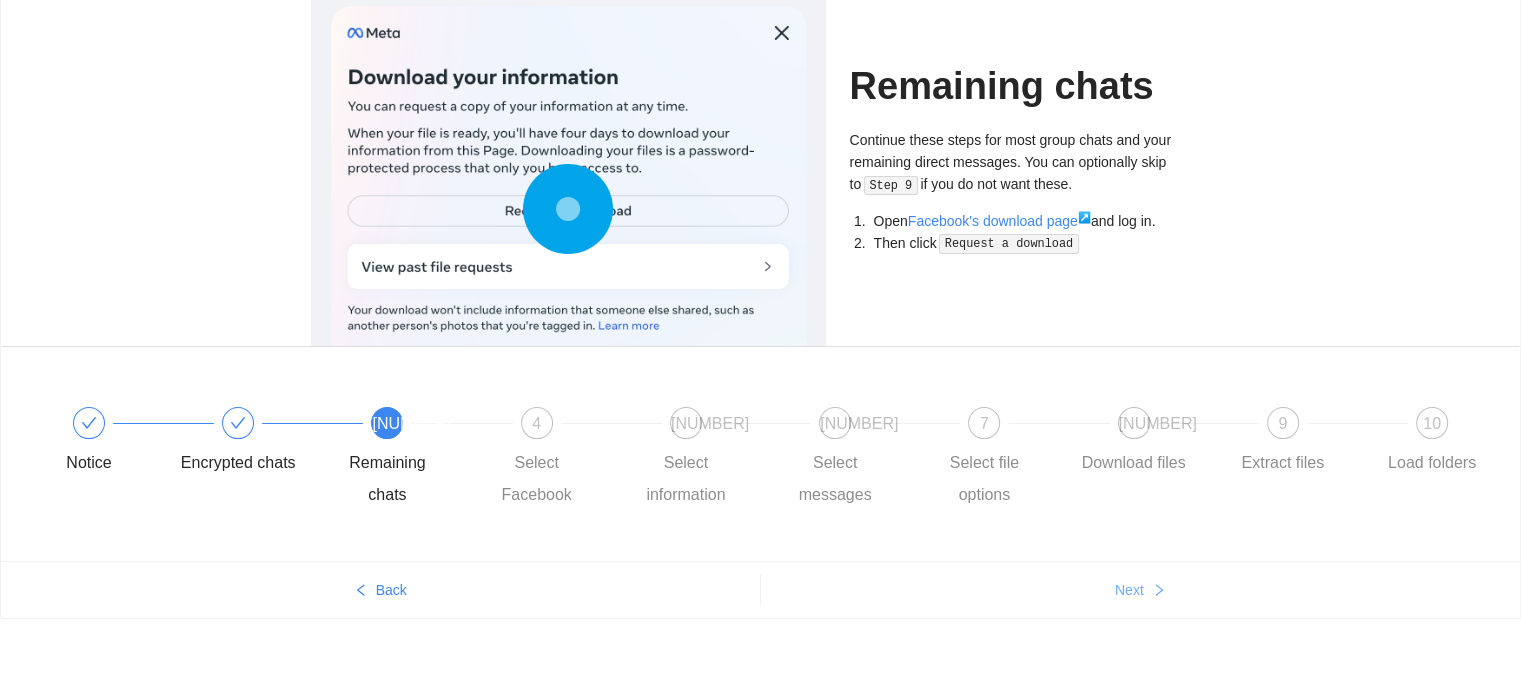 click on "Next" at bounding box center [1141, 590] 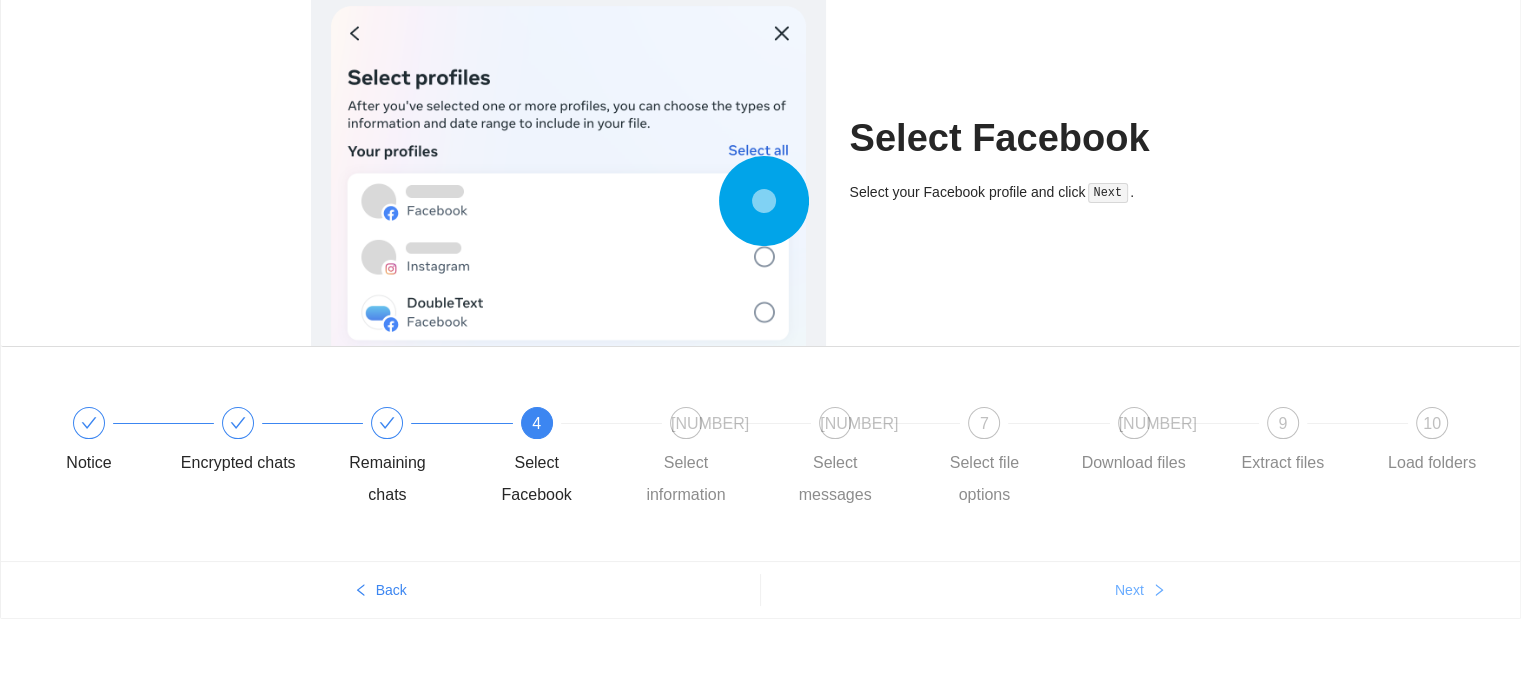 click on "Next" at bounding box center [1141, 590] 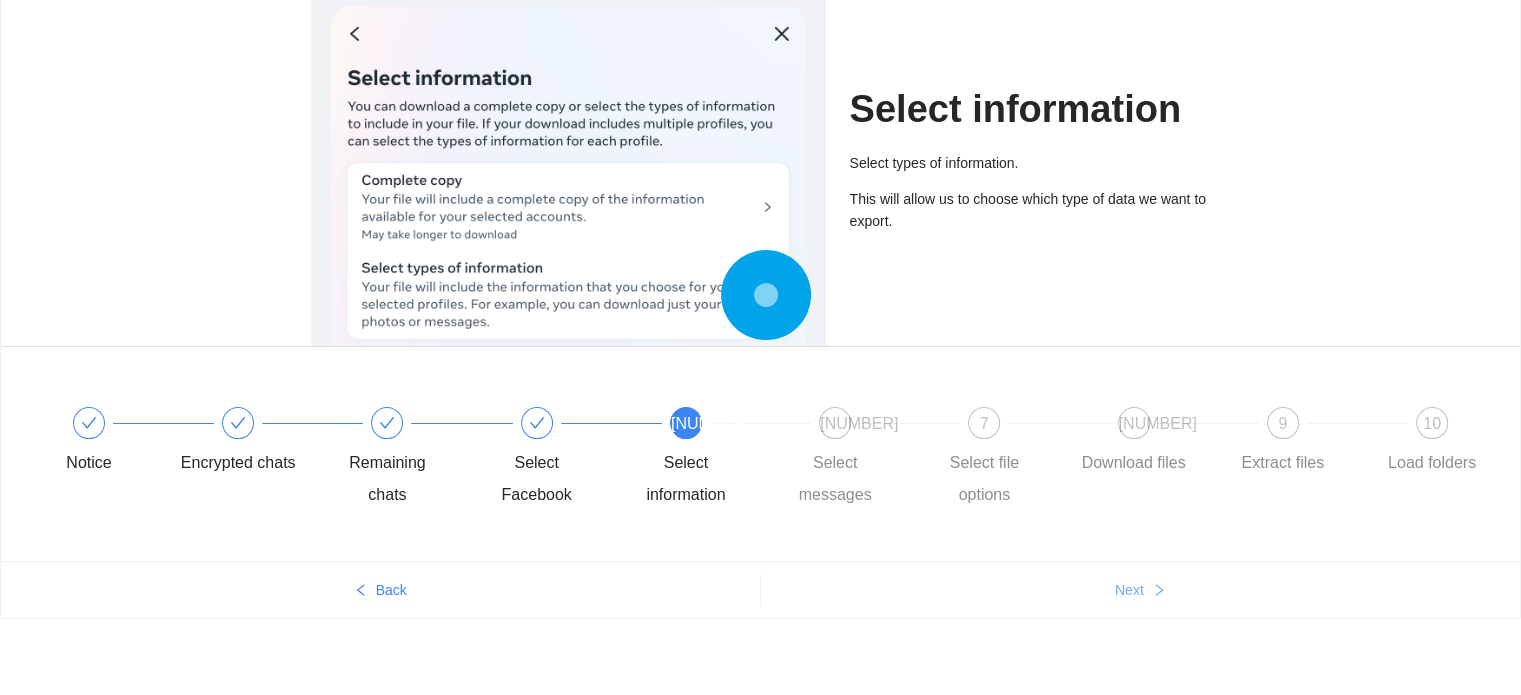 click on "Next" at bounding box center (1141, 590) 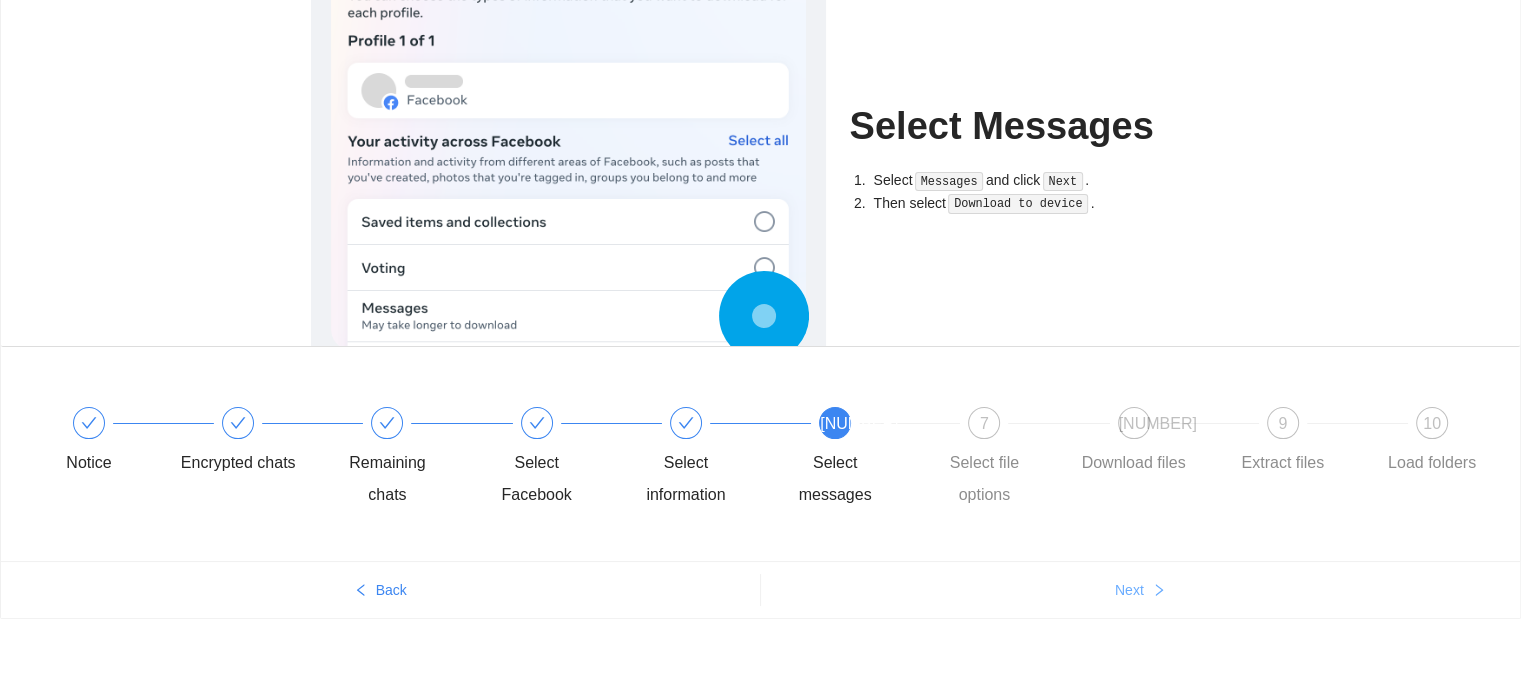 click on "Next" at bounding box center (1141, 590) 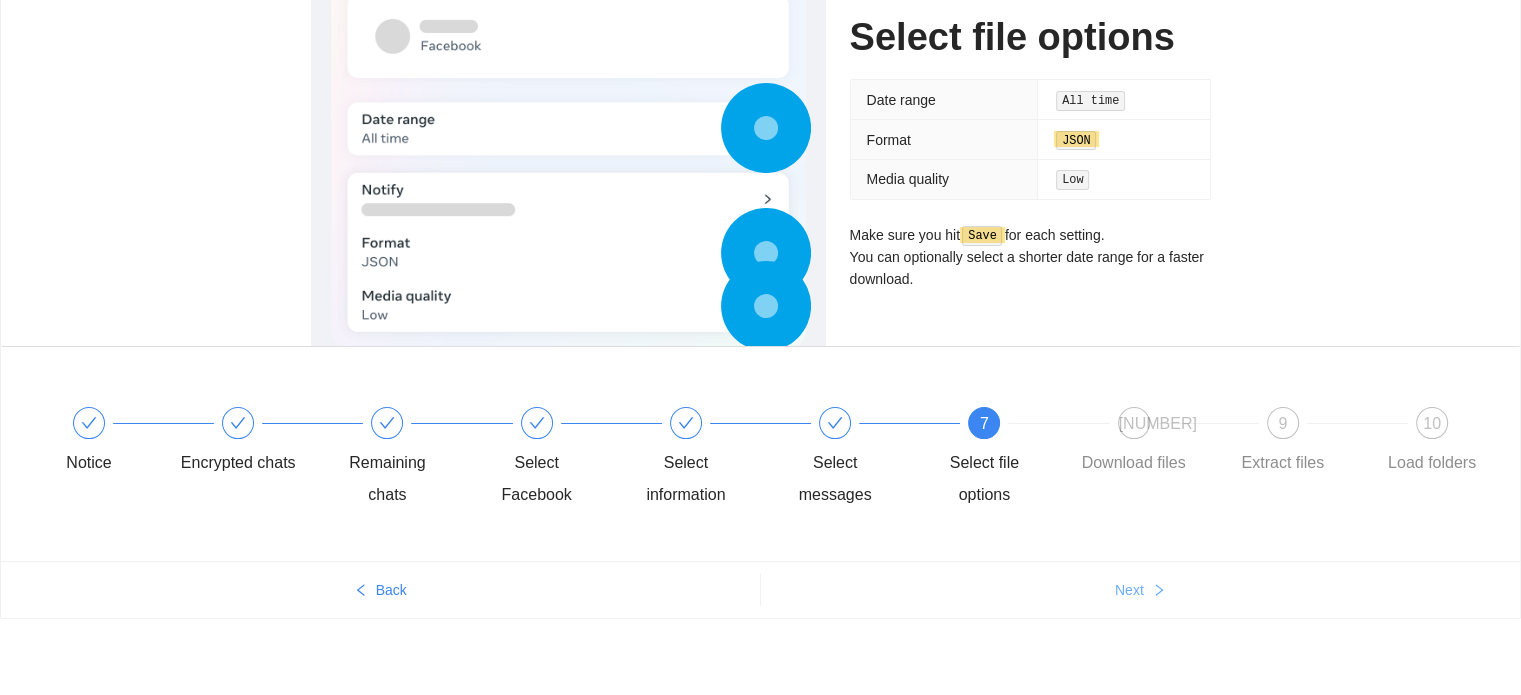 click on "Next" at bounding box center (1141, 590) 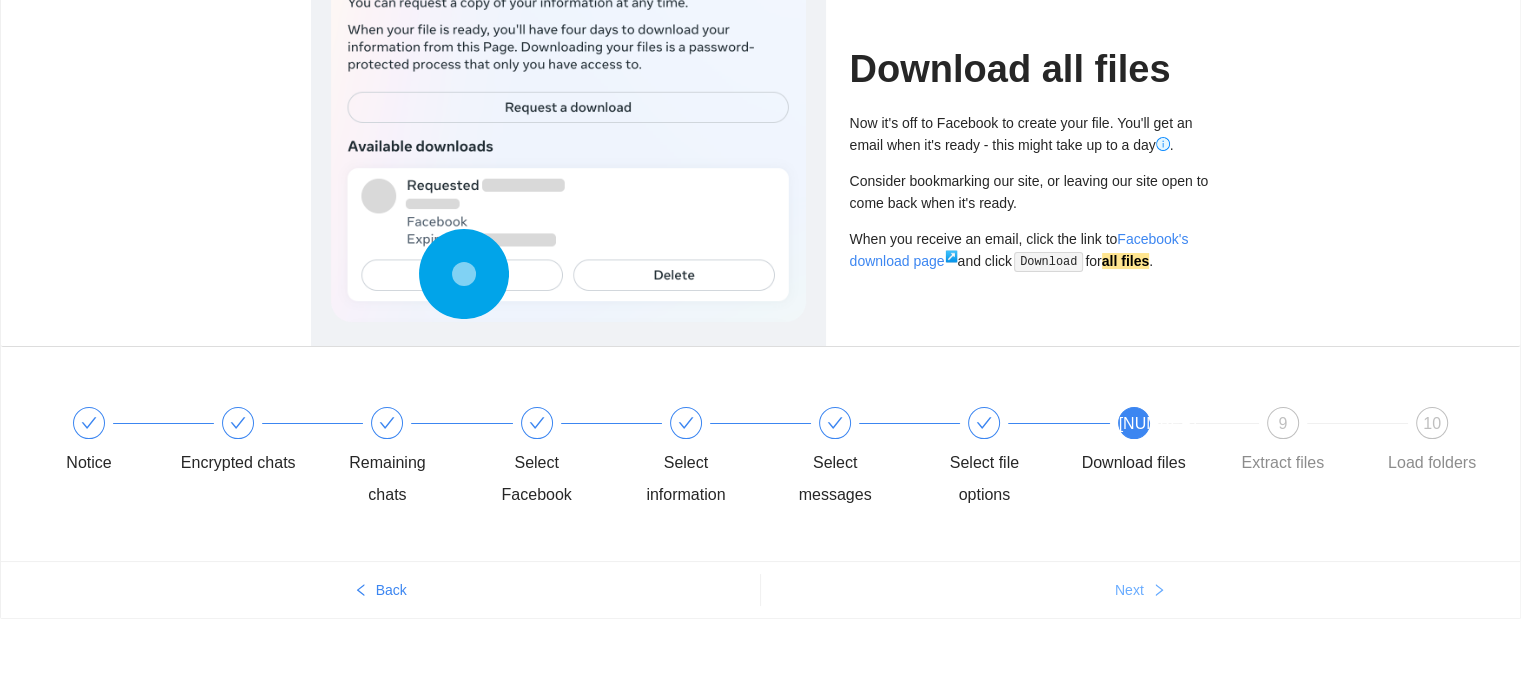 click on "Next" at bounding box center (1141, 590) 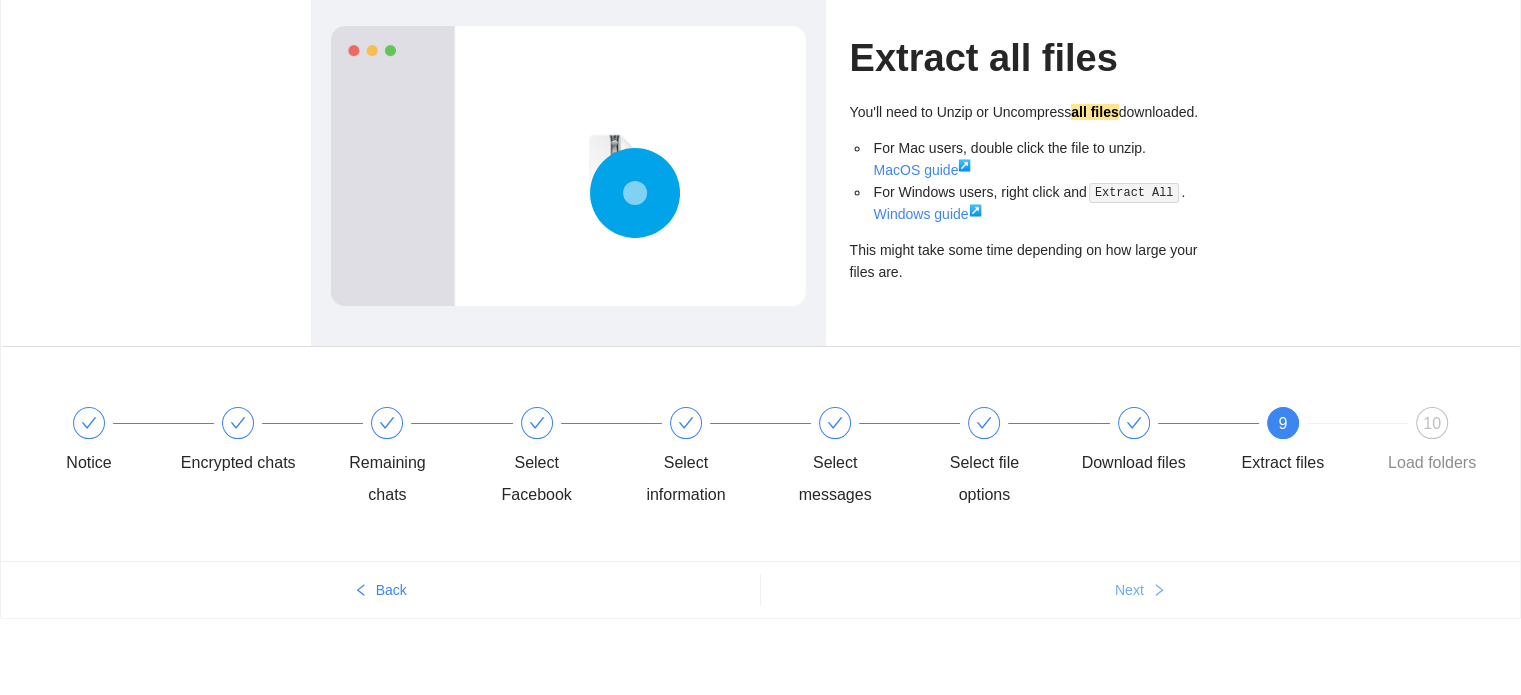 click on "Next" at bounding box center [1141, 590] 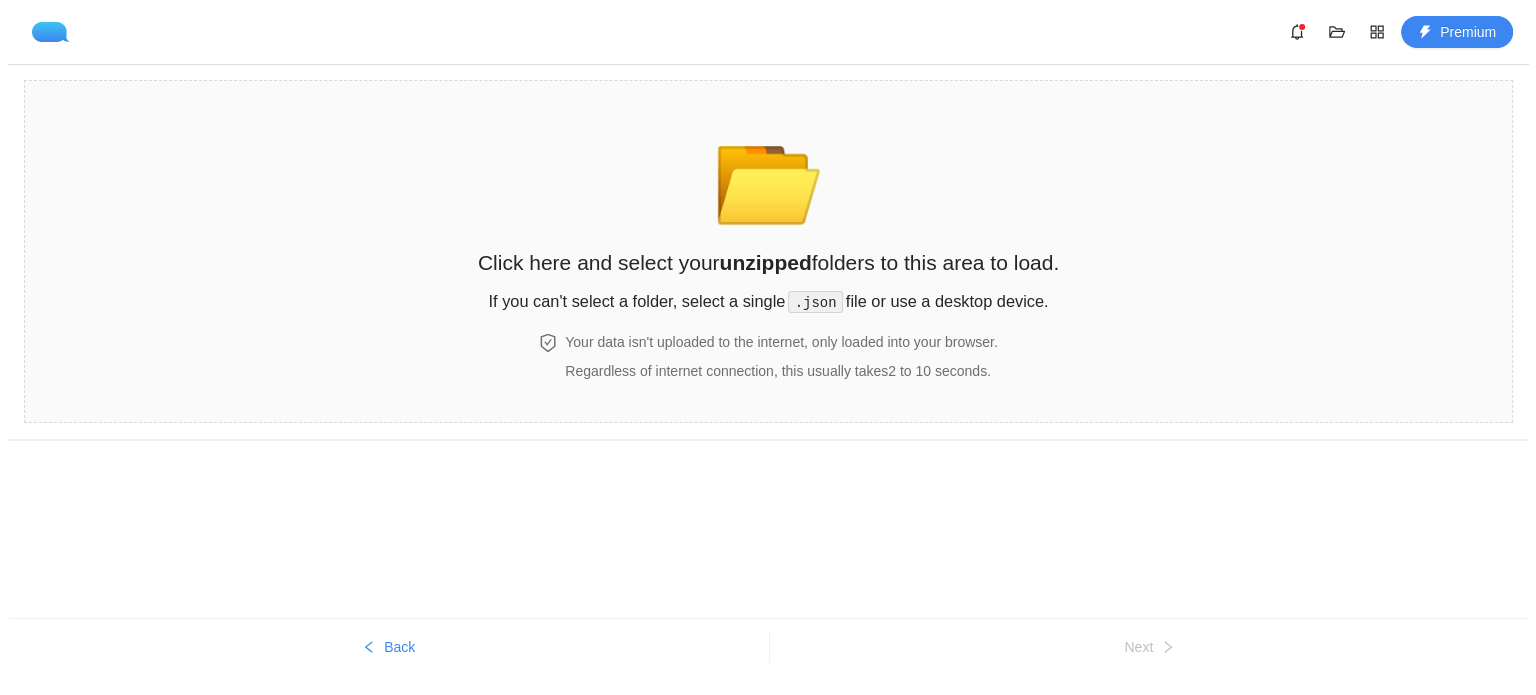 scroll, scrollTop: 0, scrollLeft: 0, axis: both 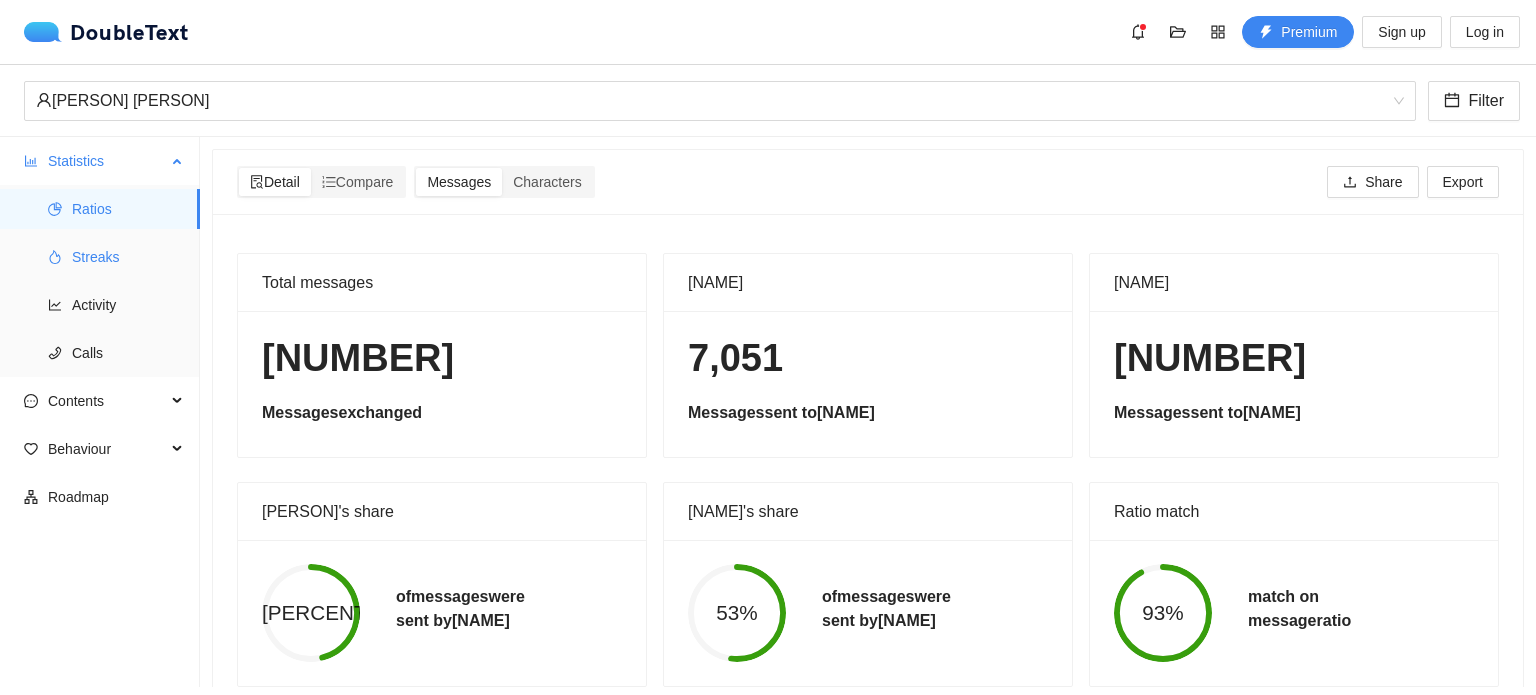 click on "Streaks" at bounding box center (128, 257) 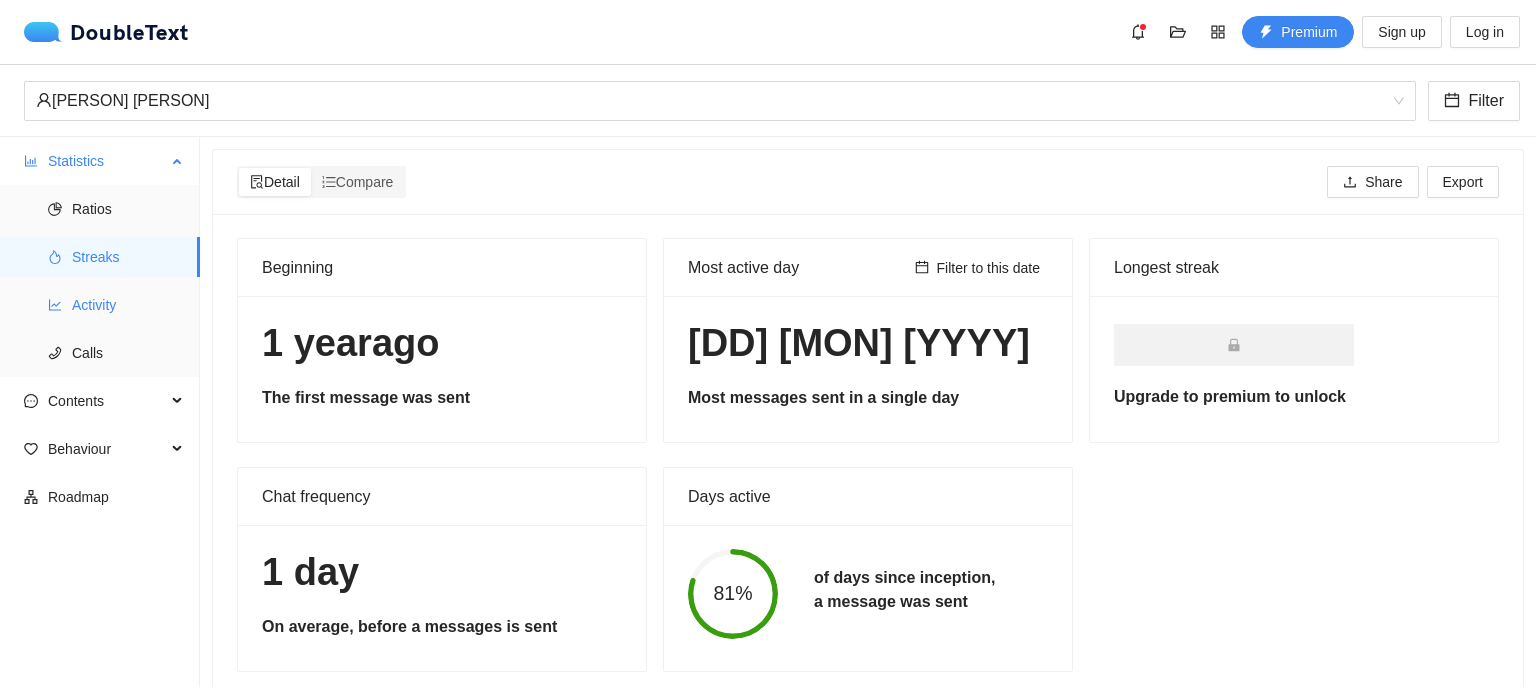 click on "Activity" at bounding box center (128, 305) 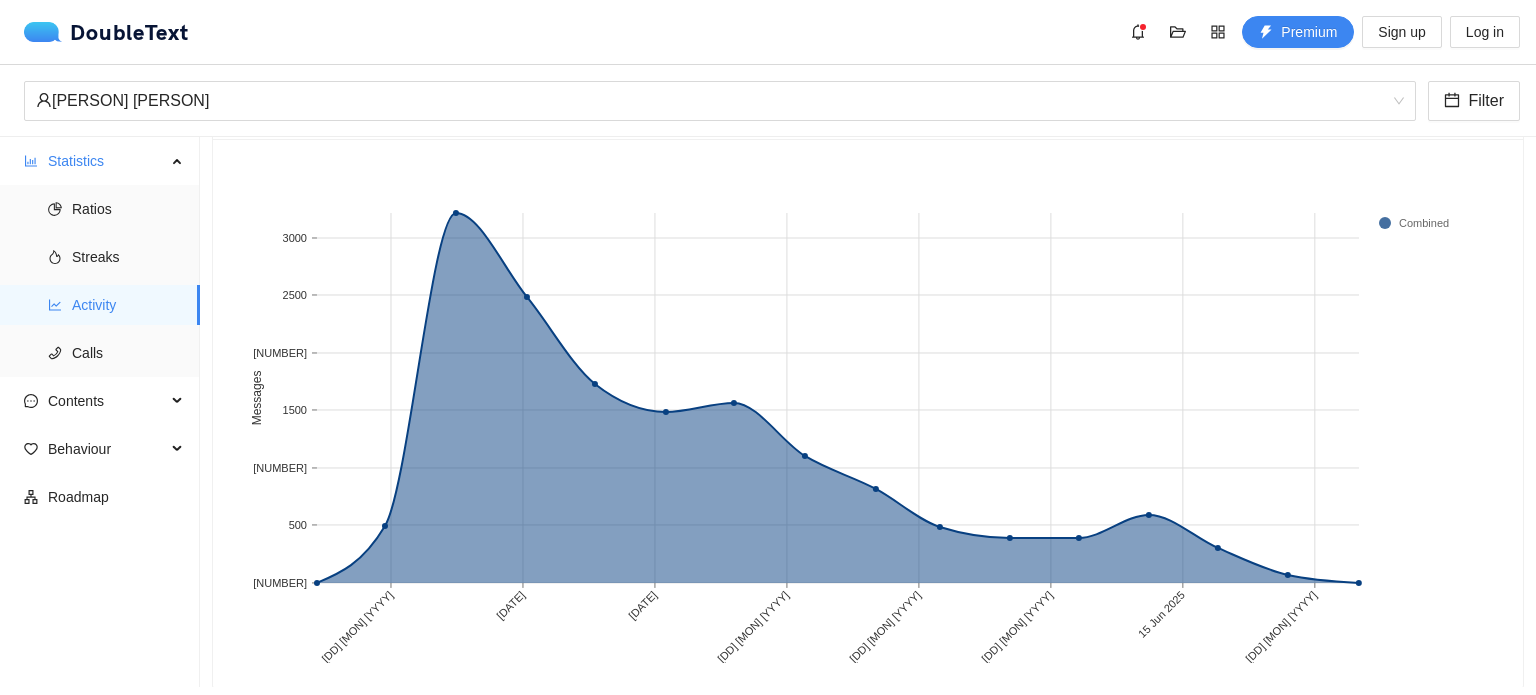 scroll, scrollTop: 157, scrollLeft: 0, axis: vertical 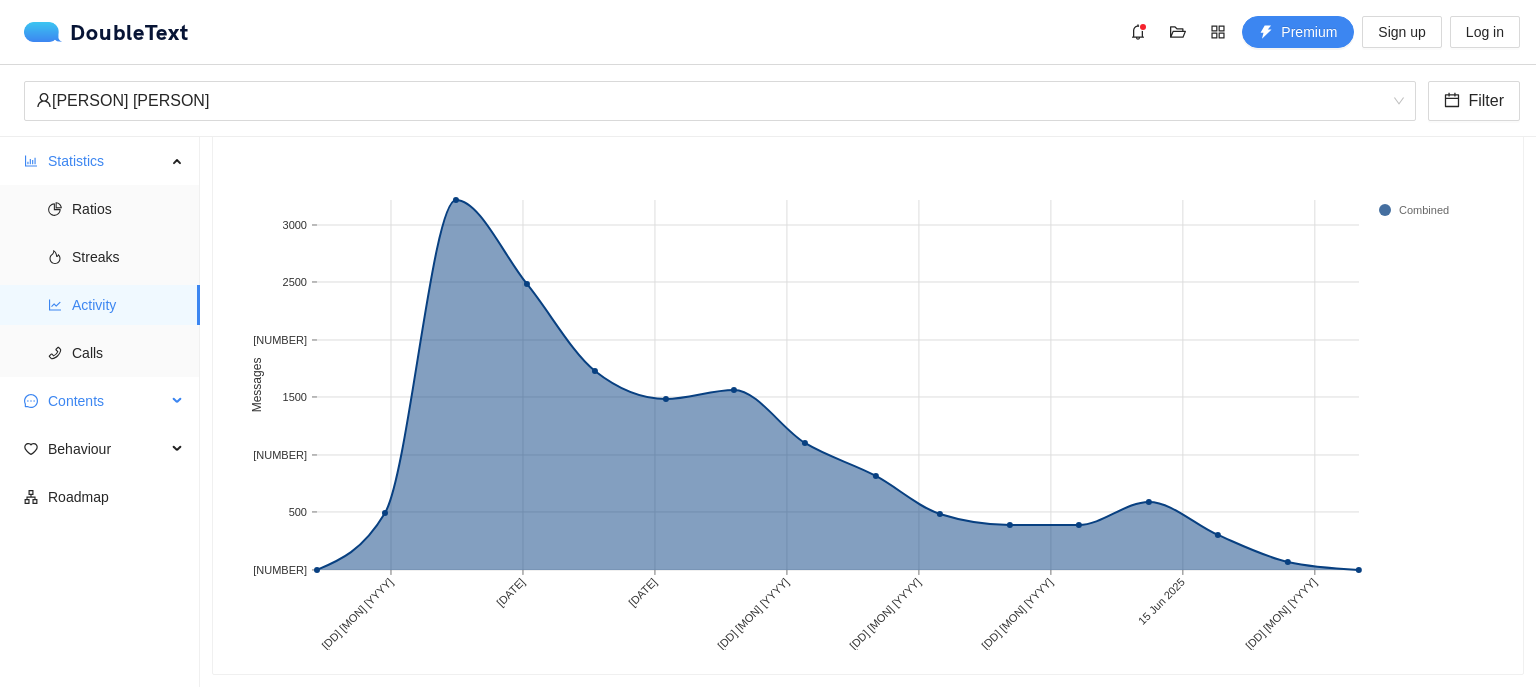 click on "Contents" at bounding box center (107, 401) 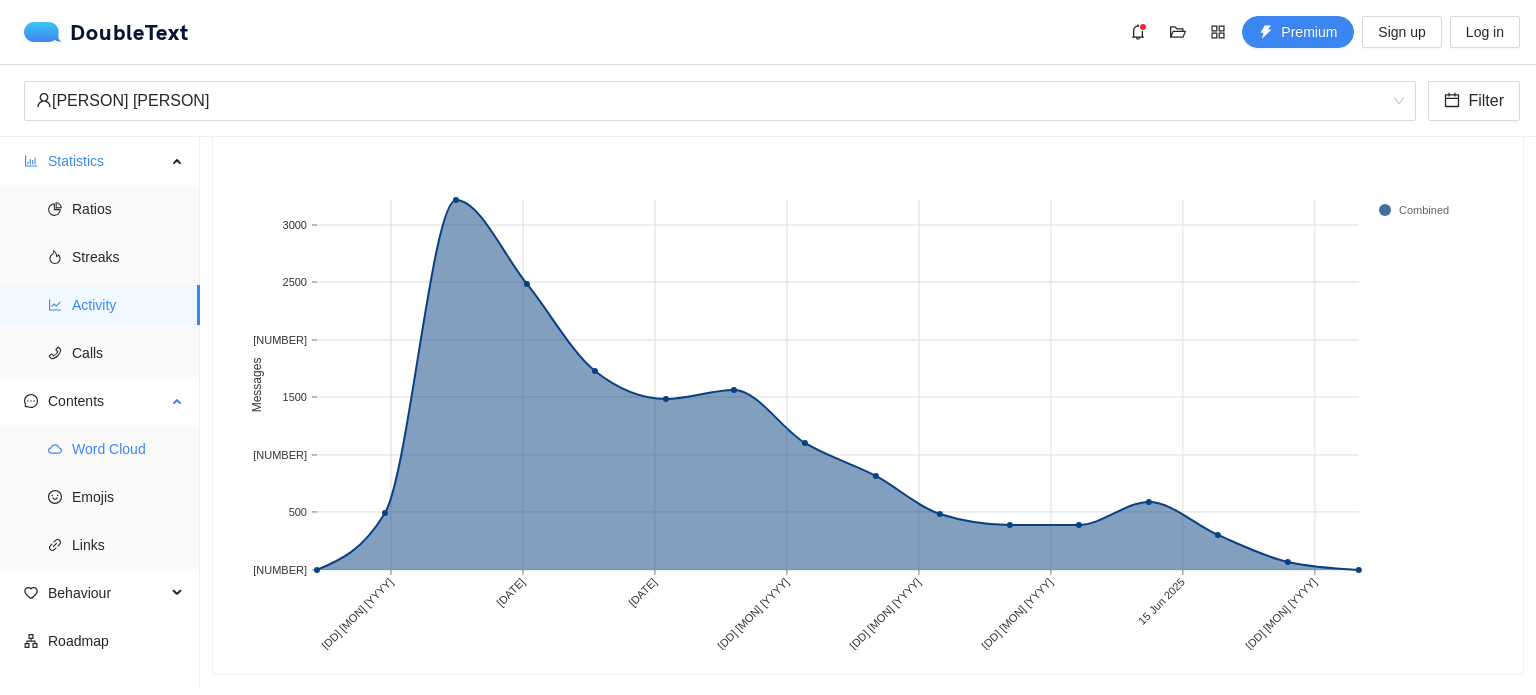 click on "Word Cloud" at bounding box center (128, 449) 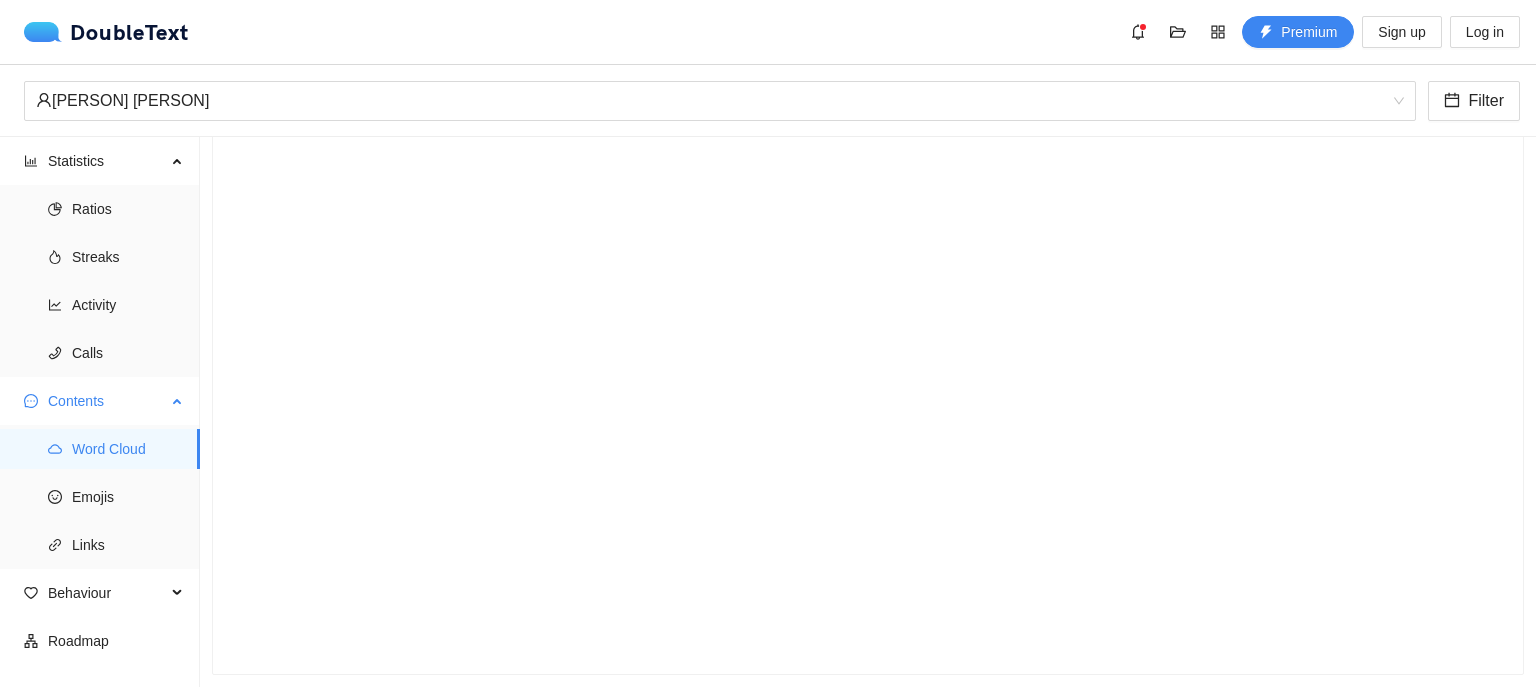scroll, scrollTop: 122, scrollLeft: 0, axis: vertical 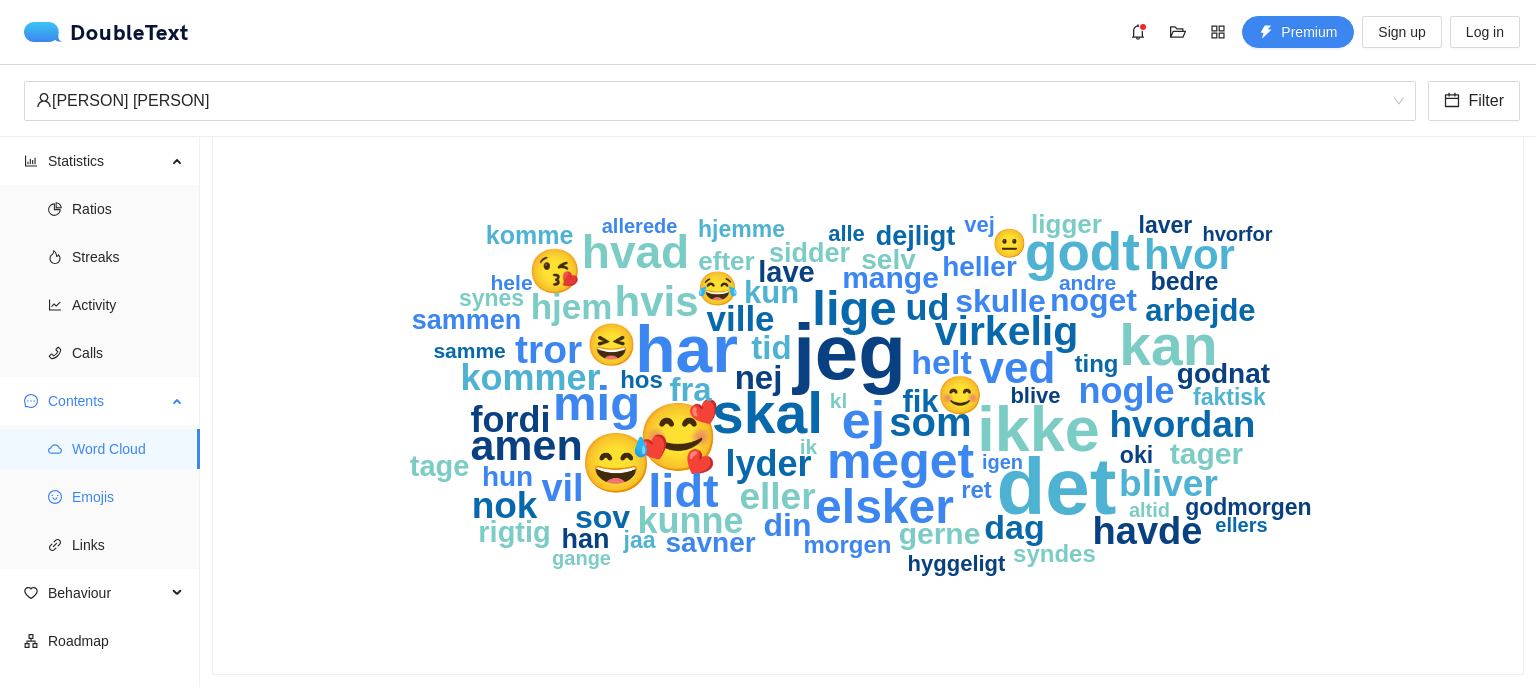click on "Emojis" at bounding box center [128, 497] 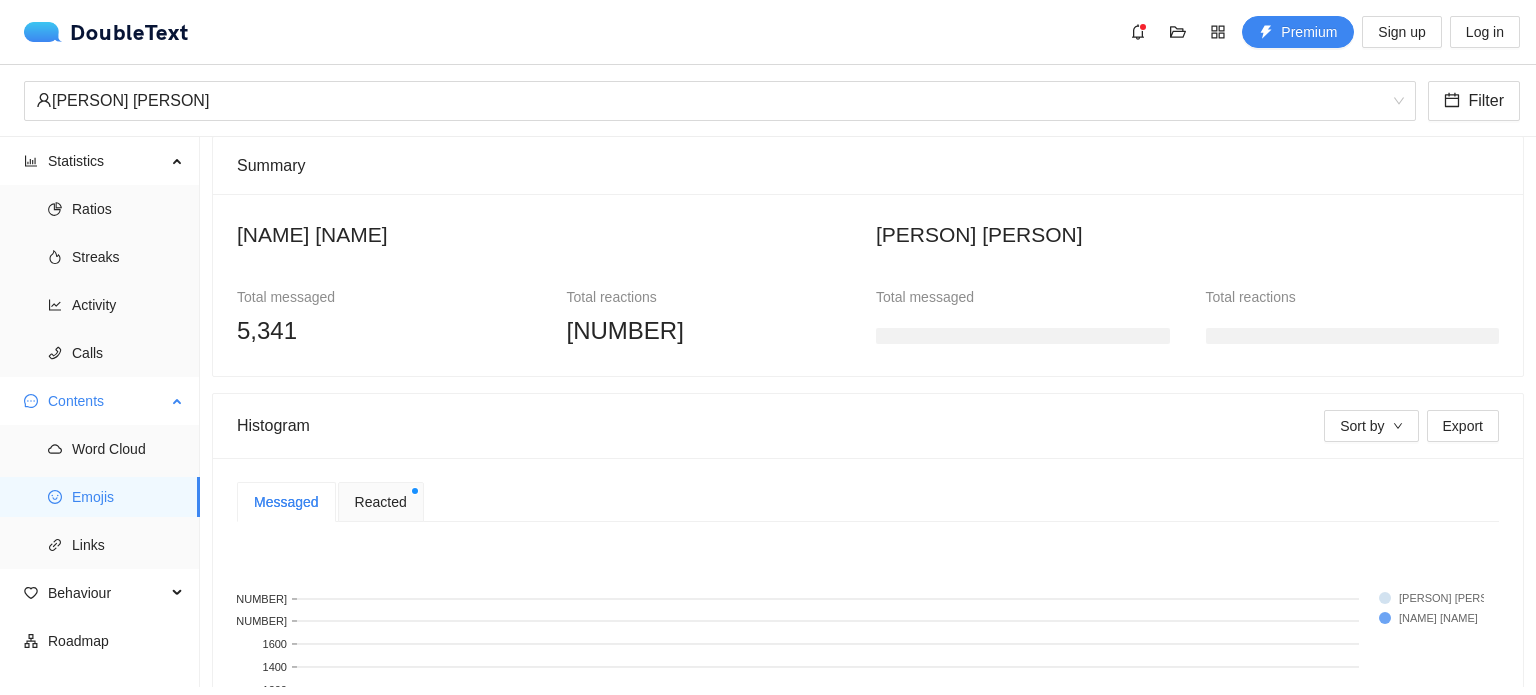 scroll, scrollTop: 157, scrollLeft: 0, axis: vertical 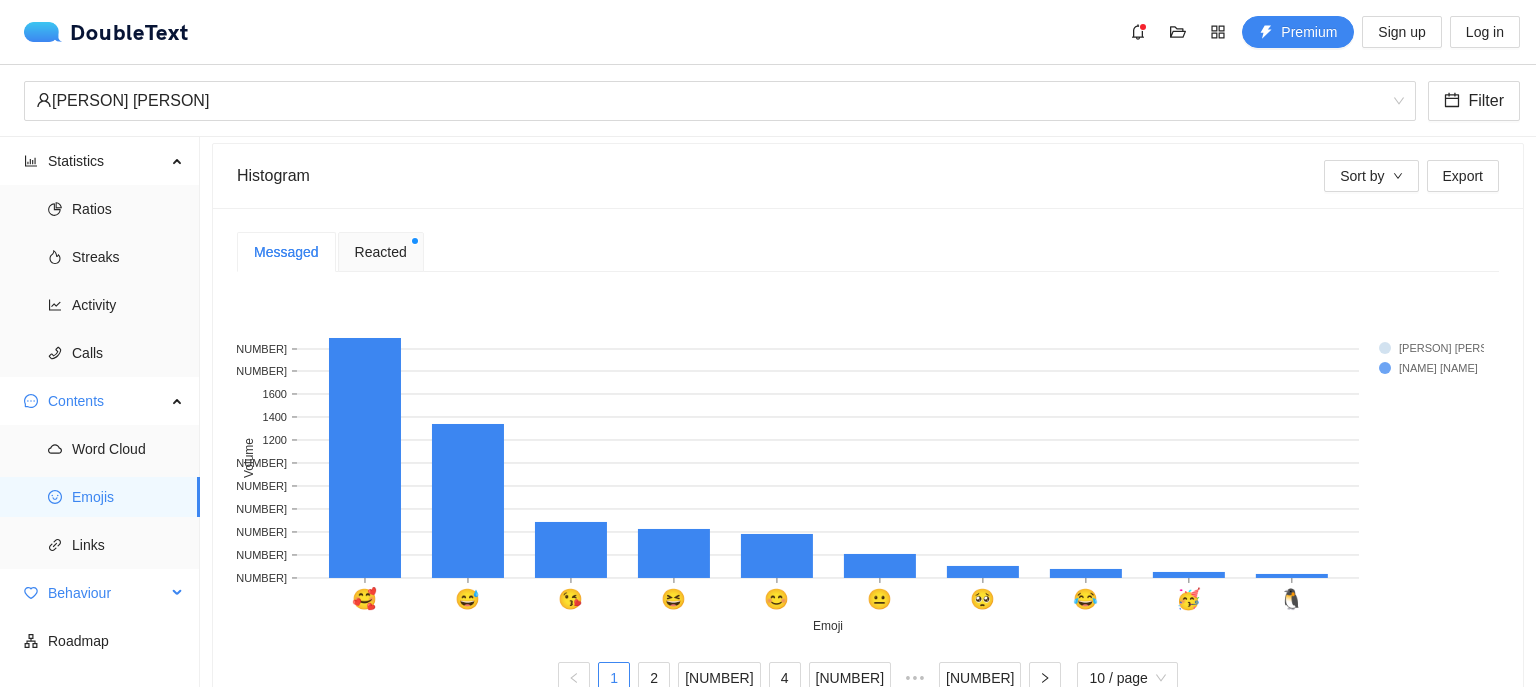 click on "Behaviour" at bounding box center (100, 593) 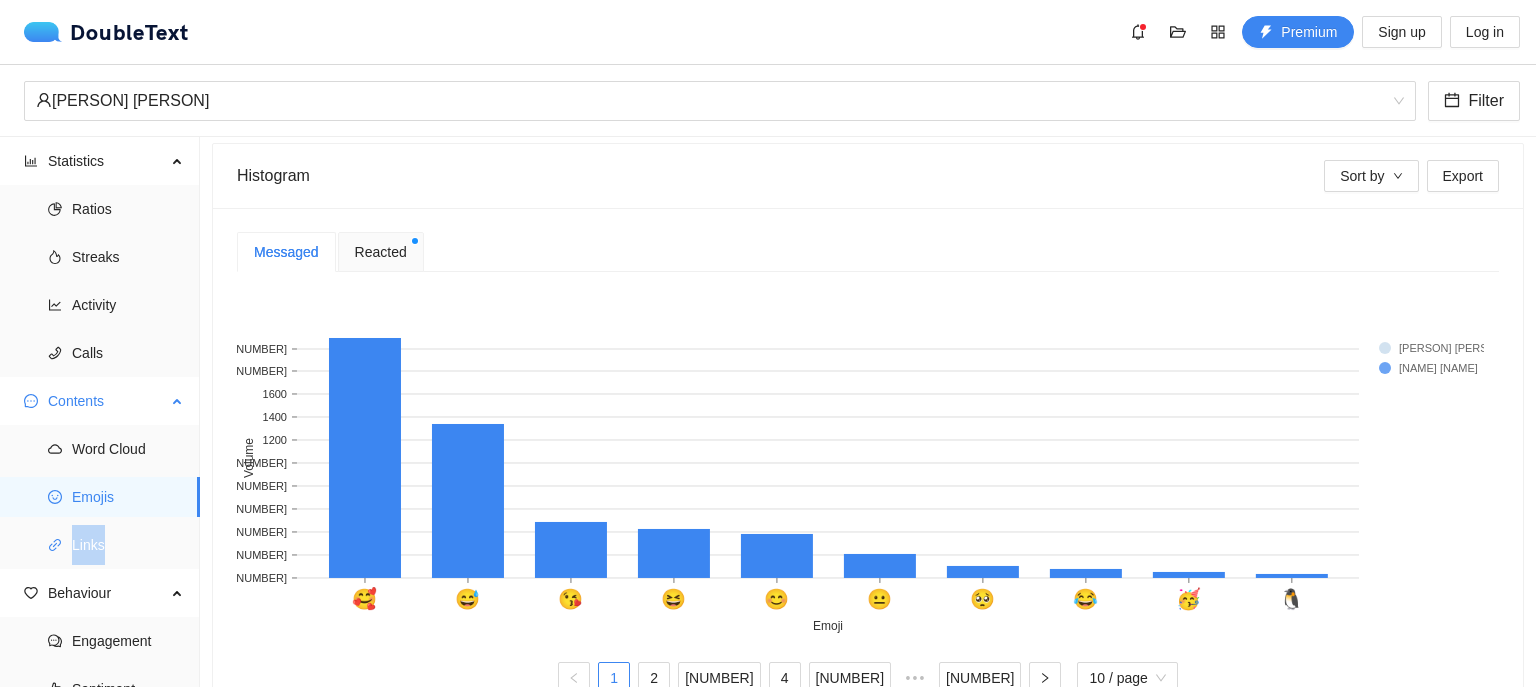 drag, startPoint x: 199, startPoint y: 489, endPoint x: 199, endPoint y: 529, distance: 40 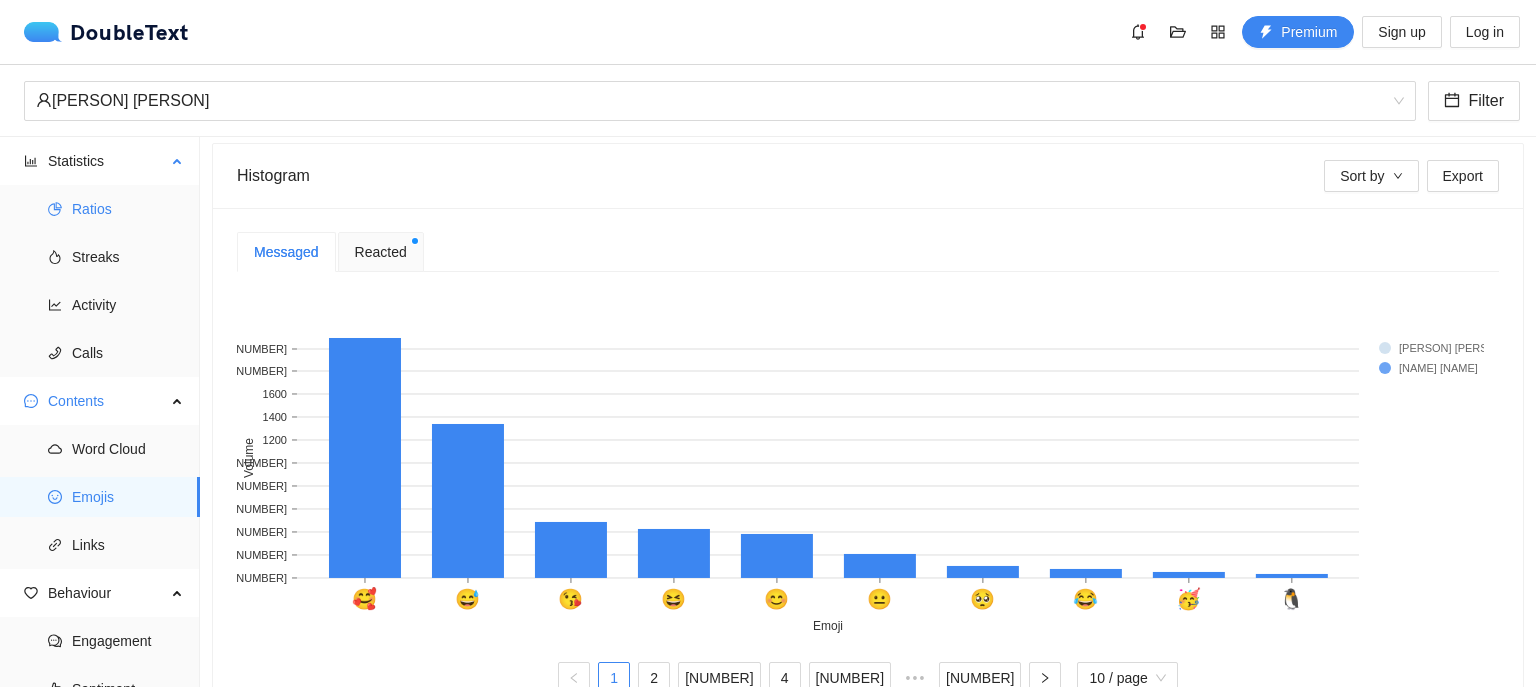 click on "Ratios" at bounding box center (128, 209) 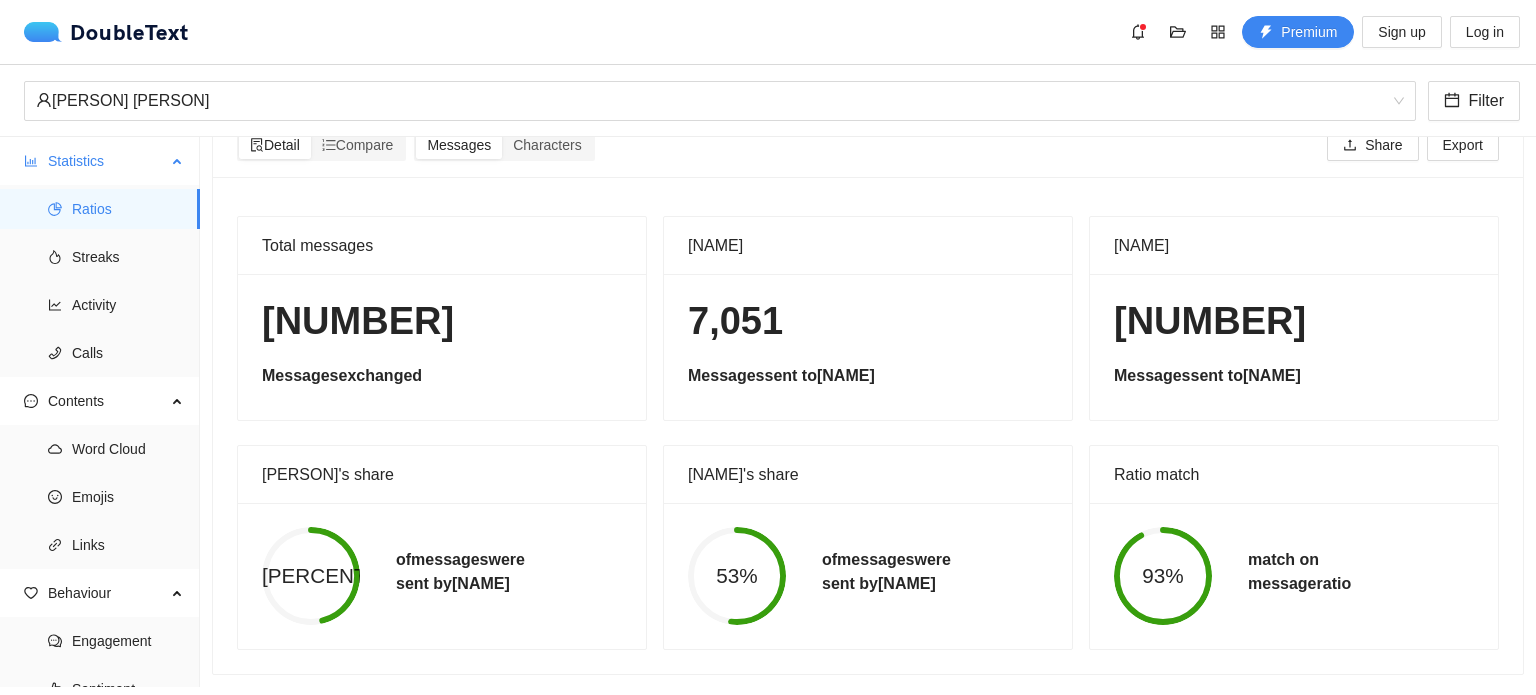scroll, scrollTop: 51, scrollLeft: 0, axis: vertical 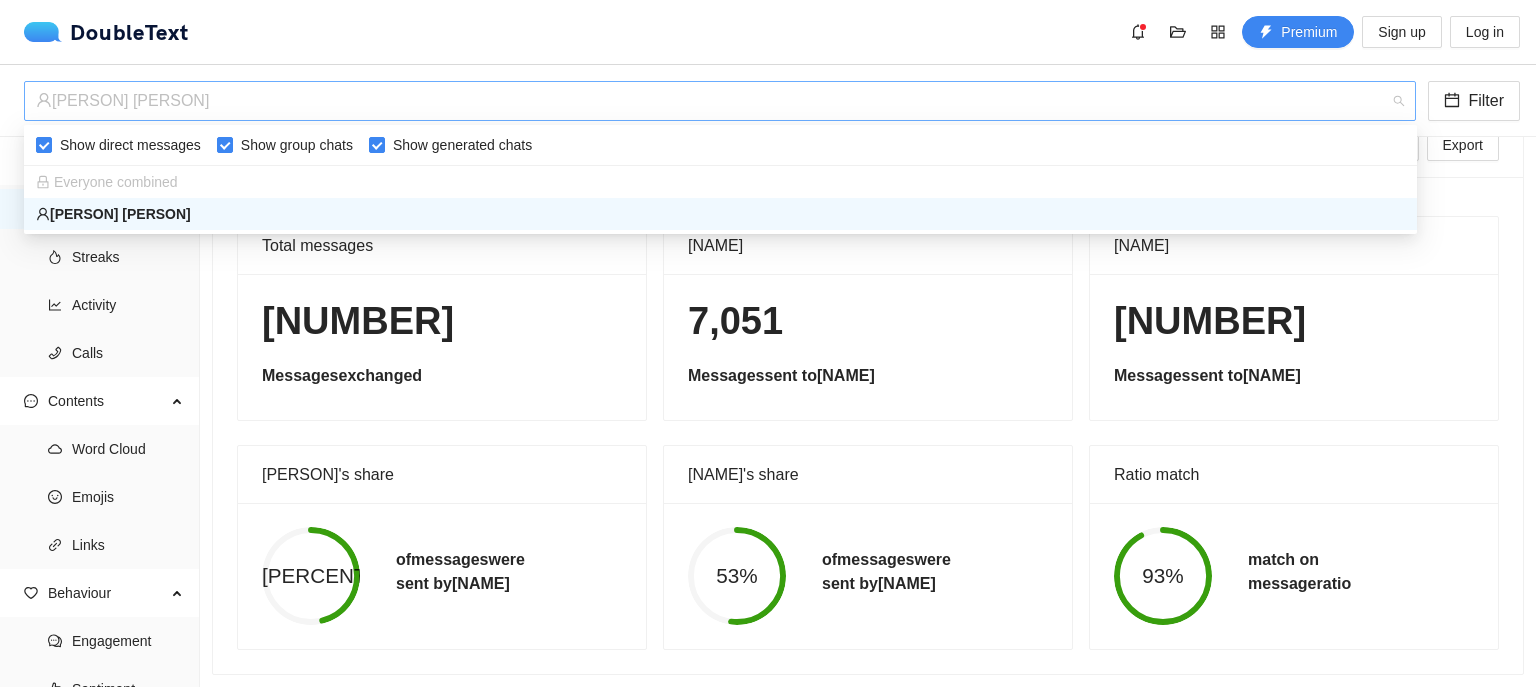 click on "[PERSON] [PERSON]" at bounding box center [711, 101] 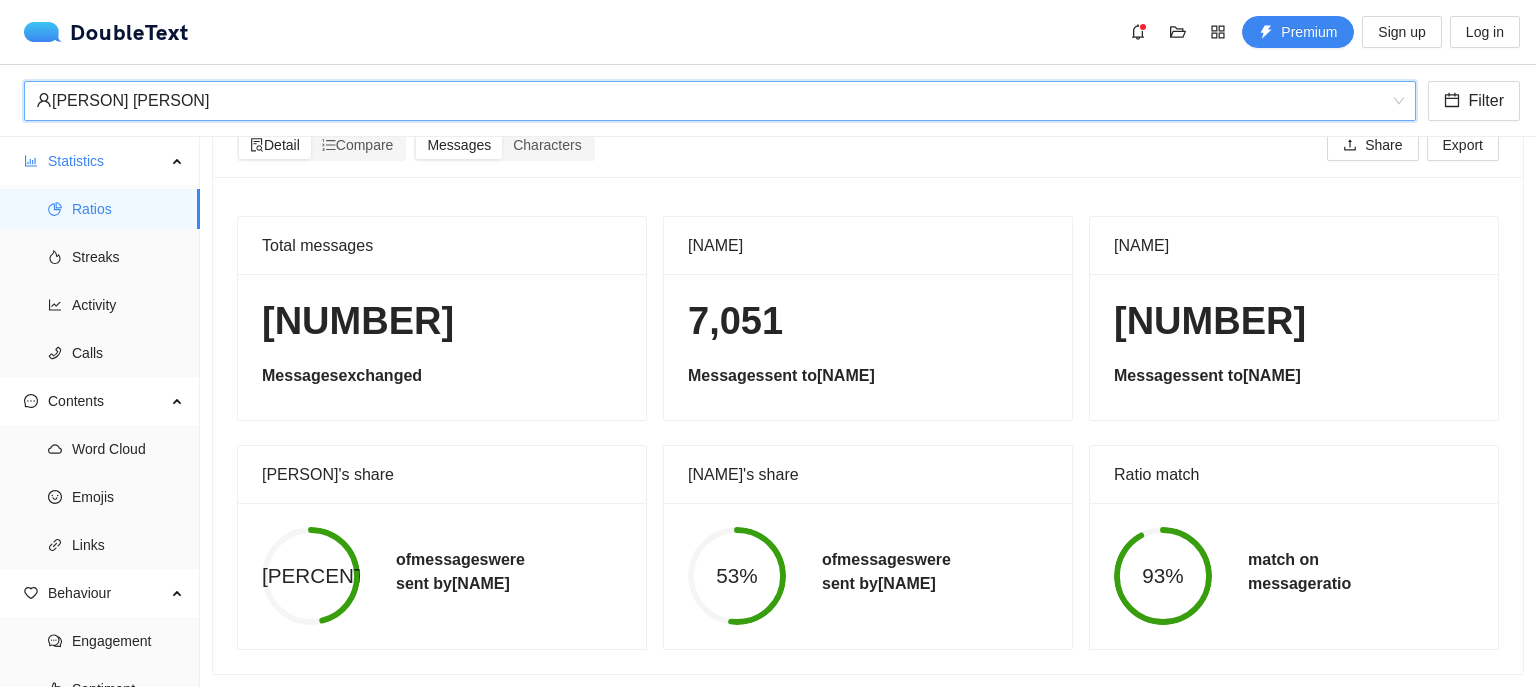 click on "[PERSON] [PERSON]" at bounding box center (711, 101) 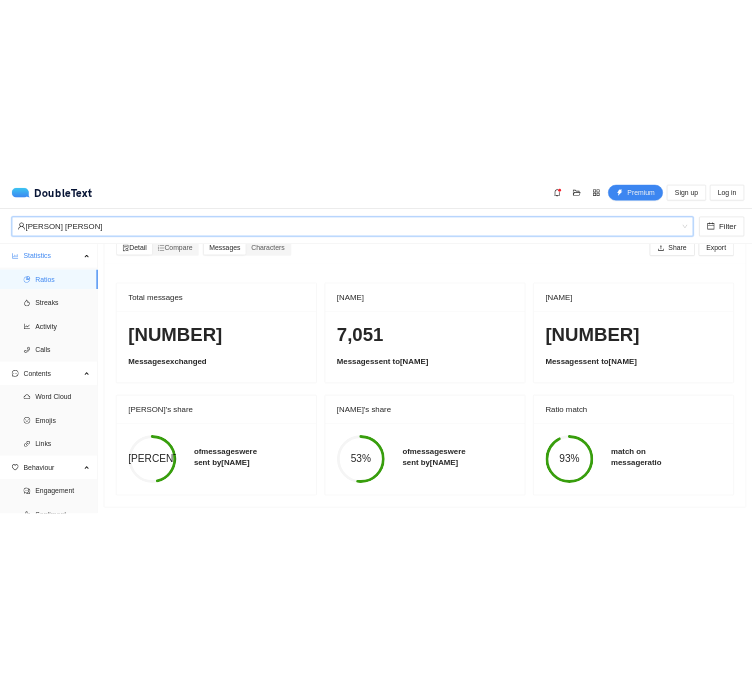 scroll, scrollTop: 0, scrollLeft: 0, axis: both 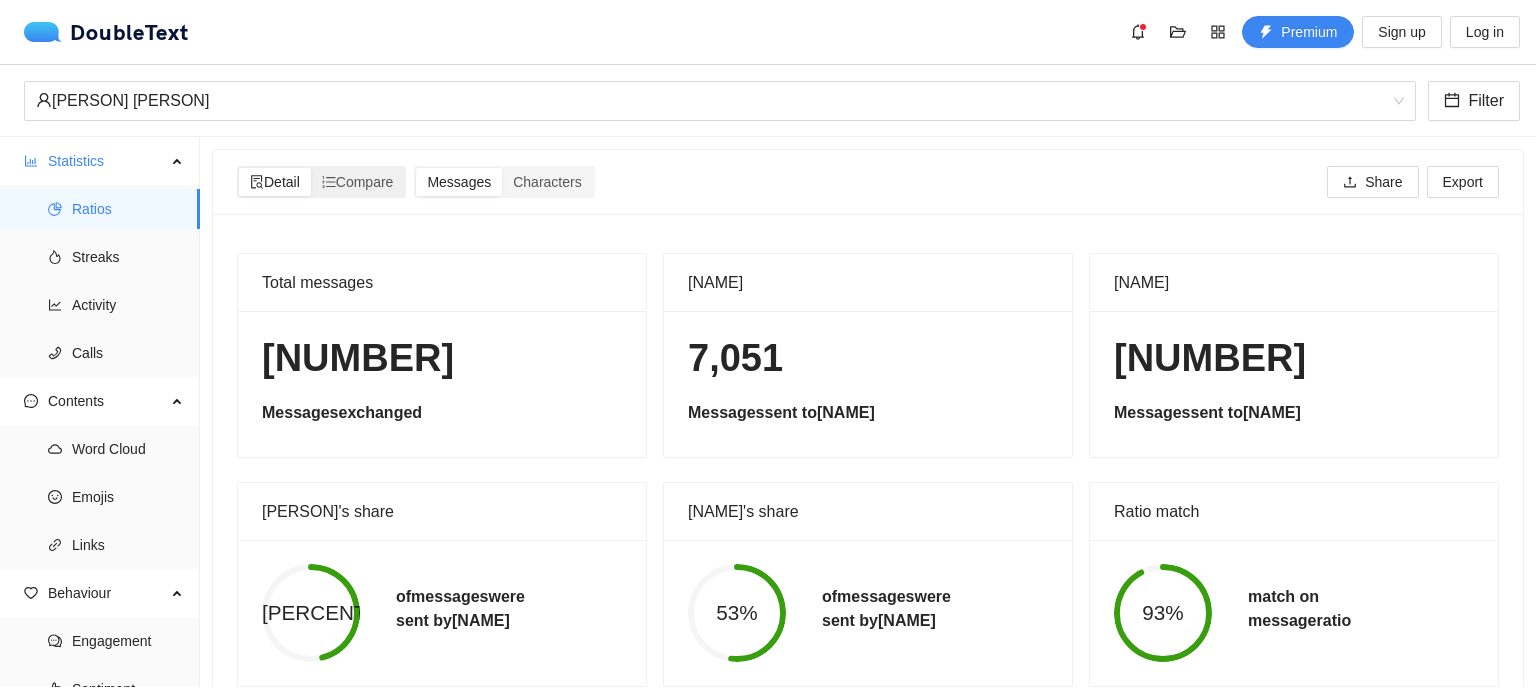 click on "Detail" at bounding box center (275, 182) 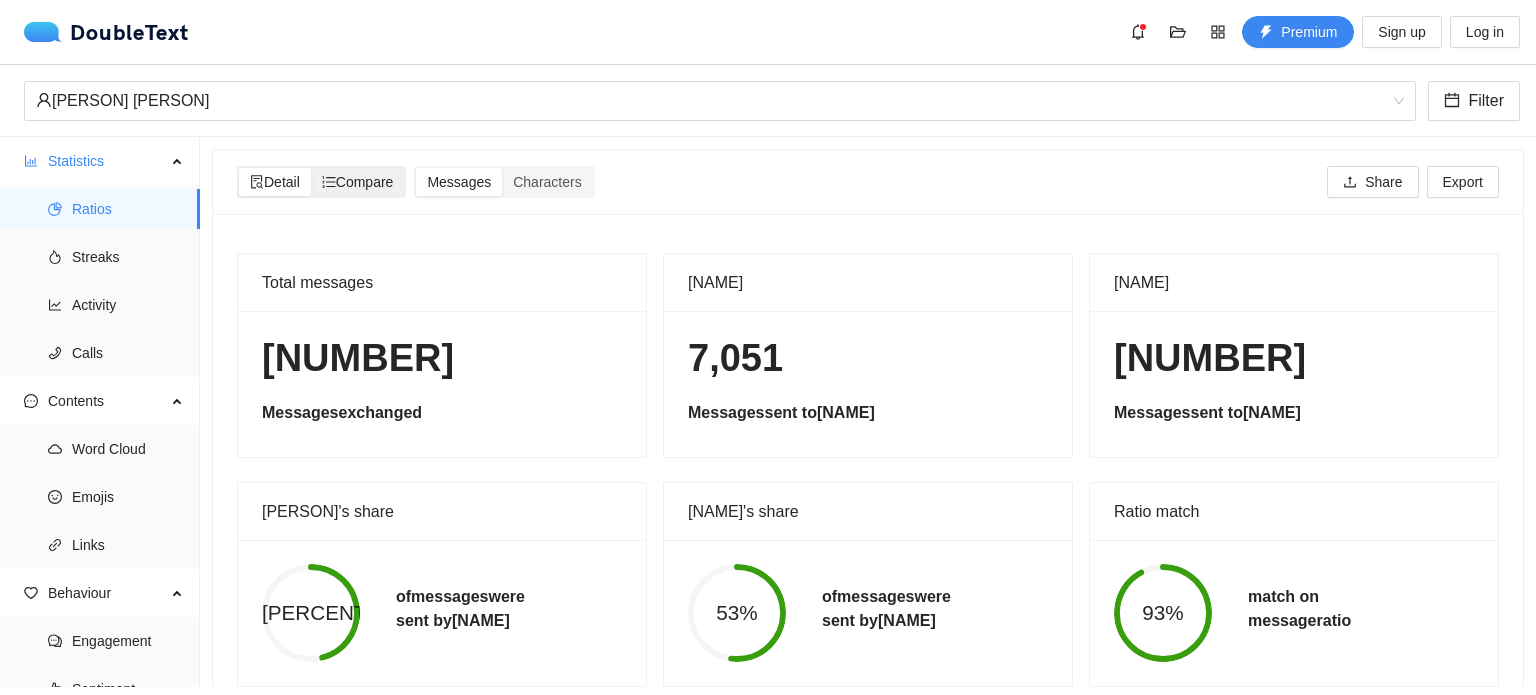 click on "Compare" at bounding box center [358, 182] 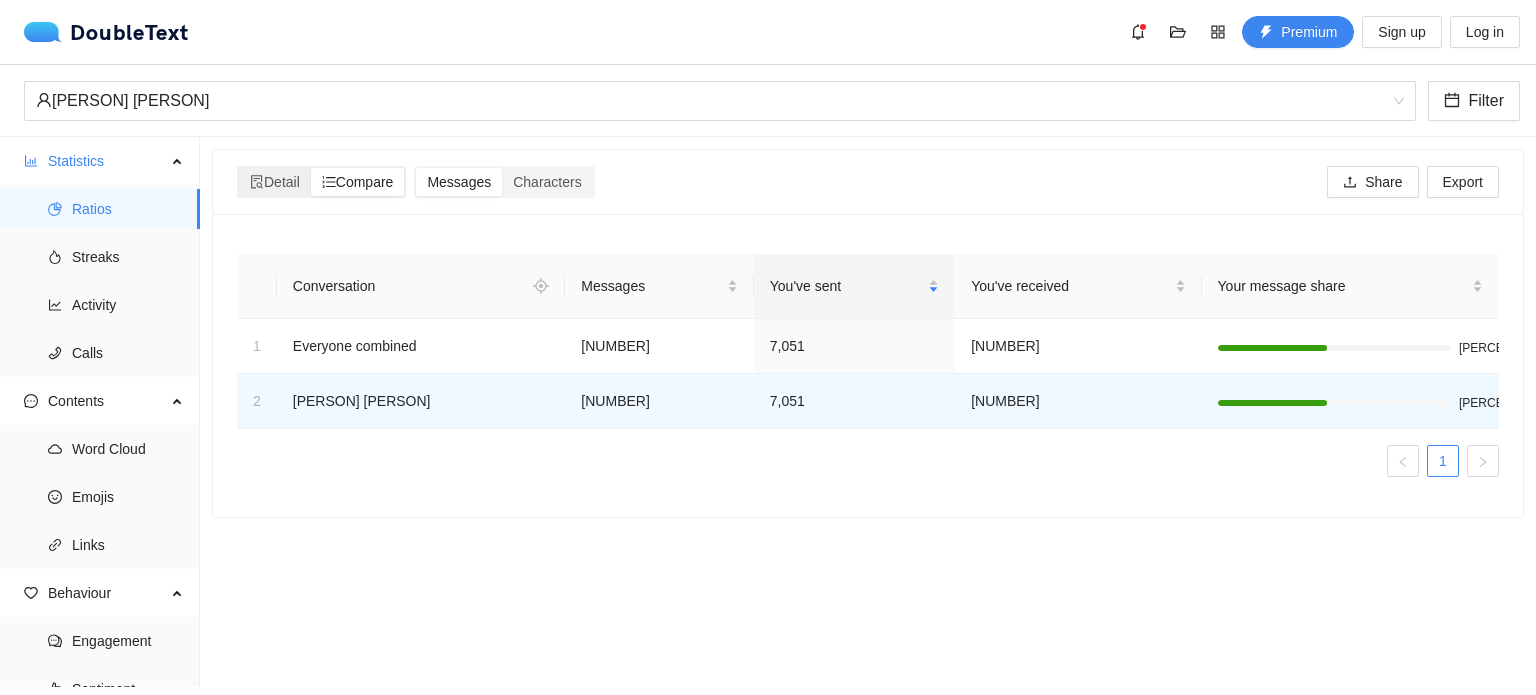click on "Detail  Compare" at bounding box center (321, 182) 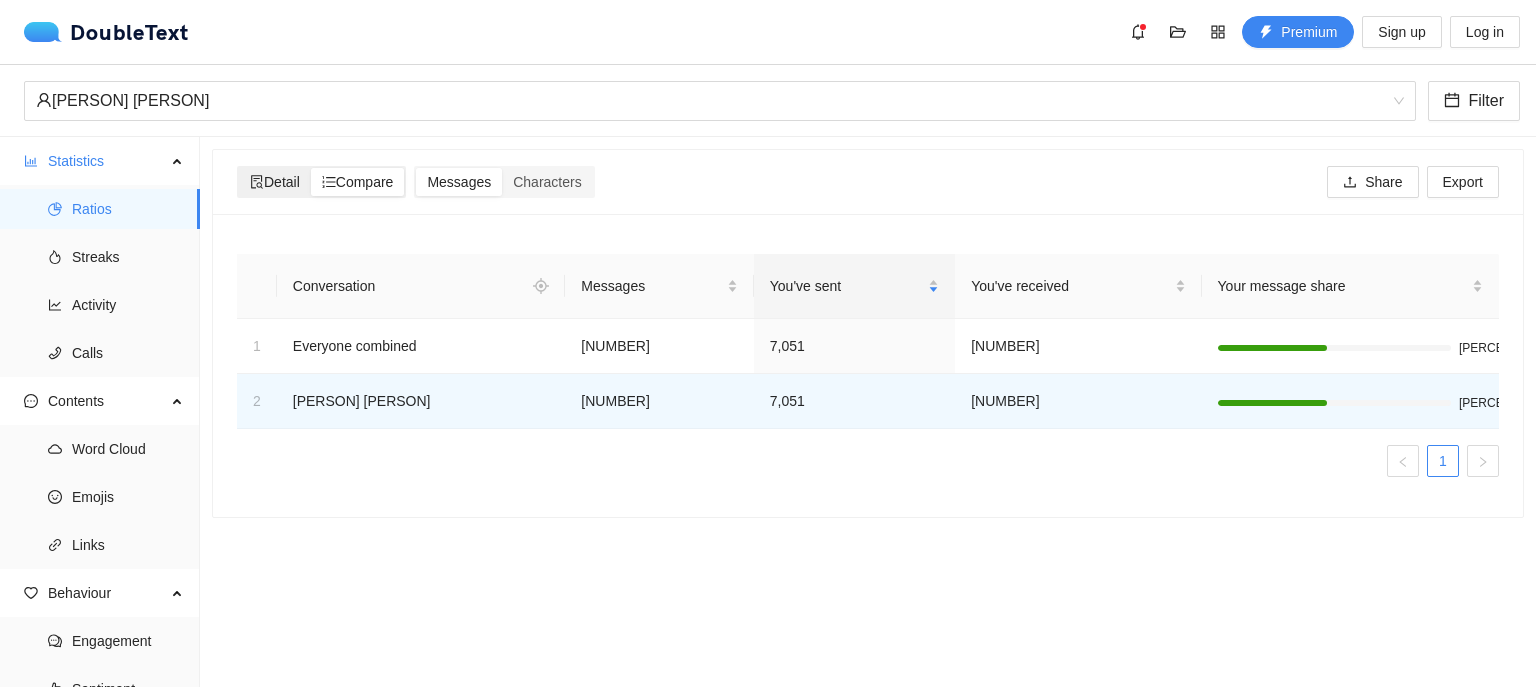 click 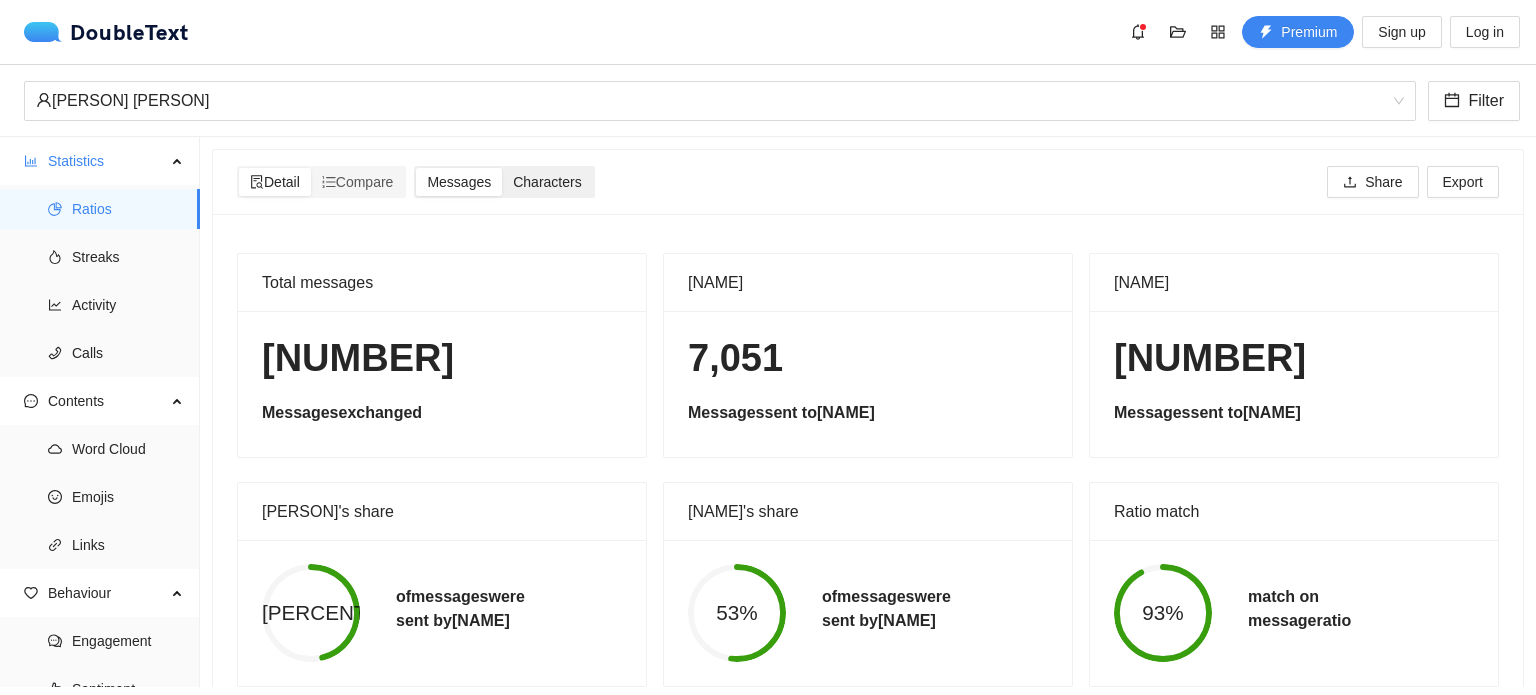 click on "Characters" at bounding box center [547, 182] 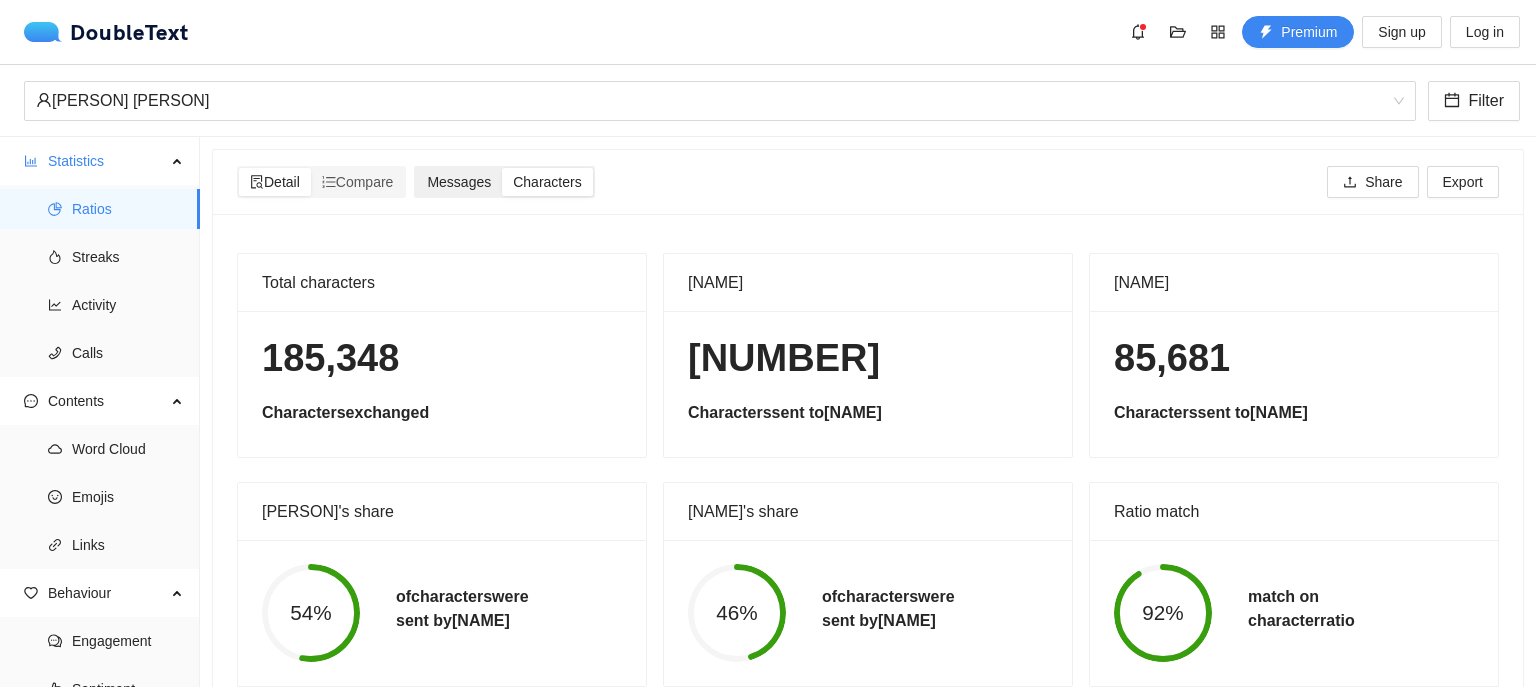 click on "Messages" at bounding box center (459, 182) 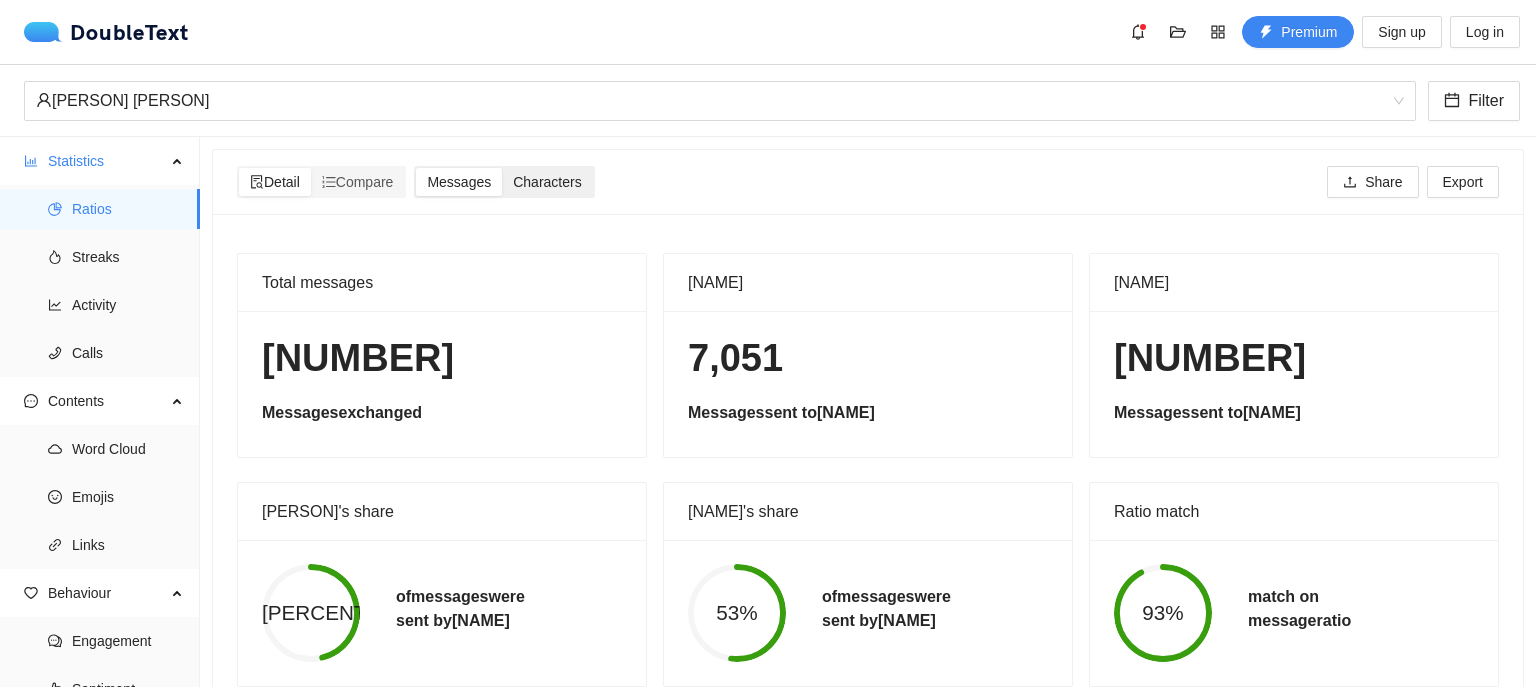 click on "Characters" at bounding box center [547, 182] 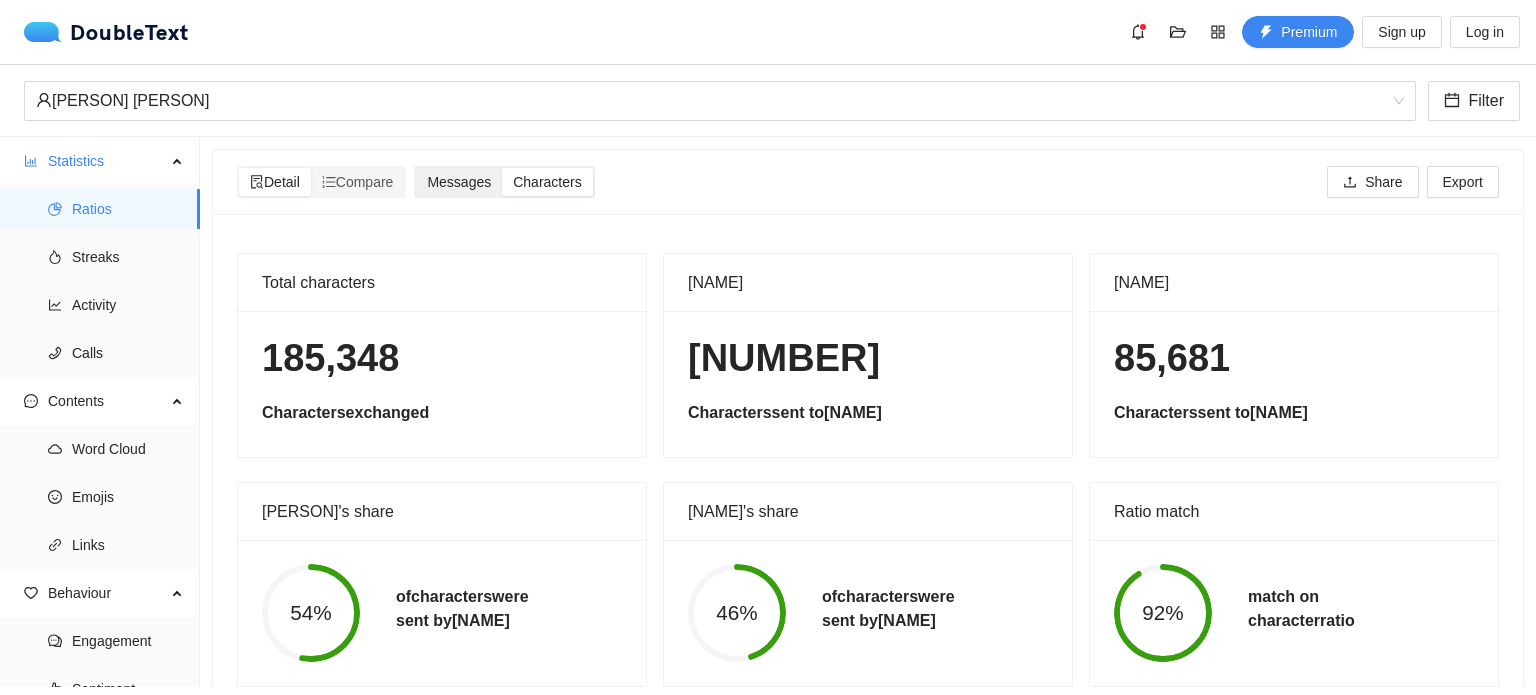 click on "Messages" at bounding box center (459, 182) 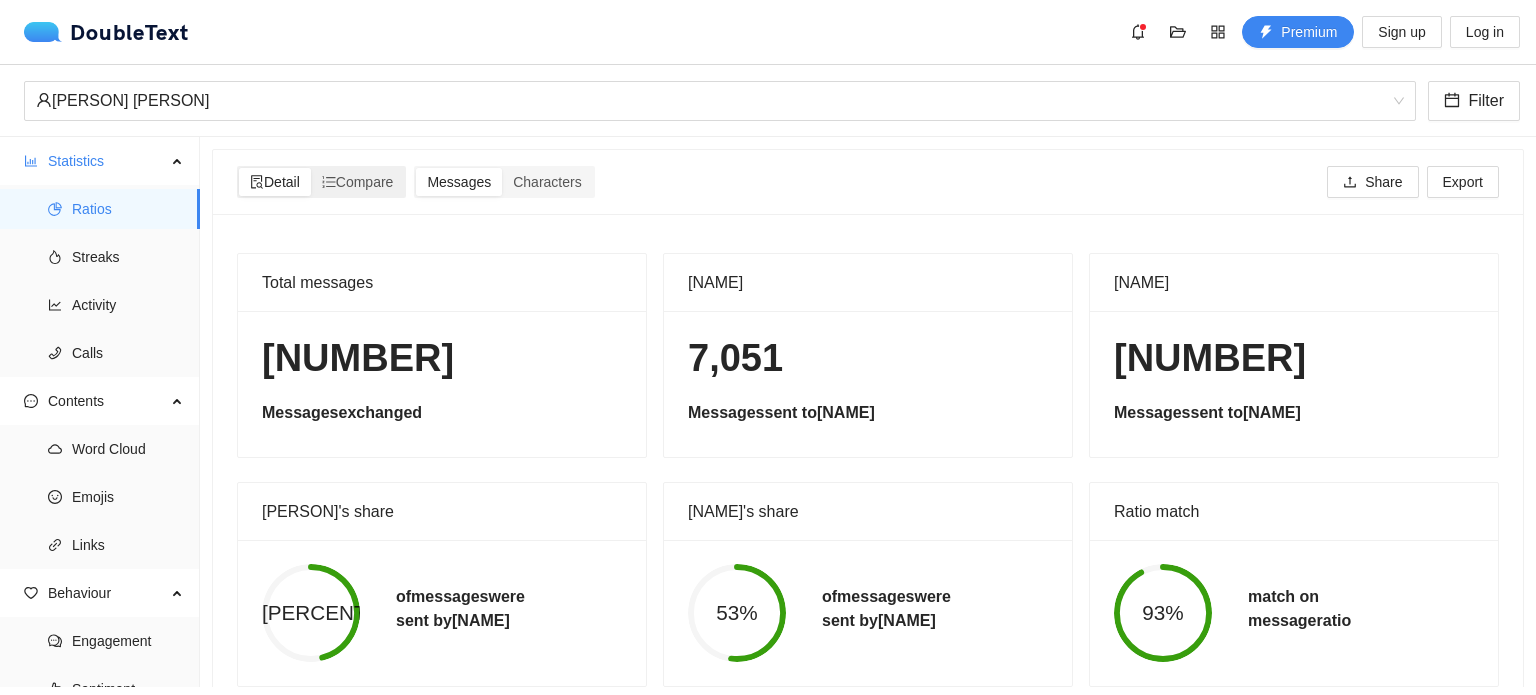 click on "Detail" at bounding box center [275, 182] 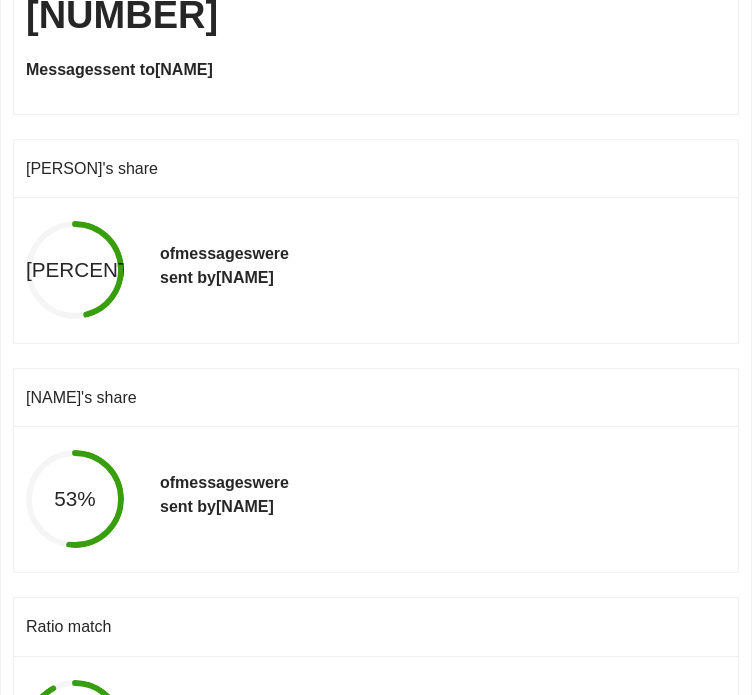 scroll, scrollTop: 839, scrollLeft: 0, axis: vertical 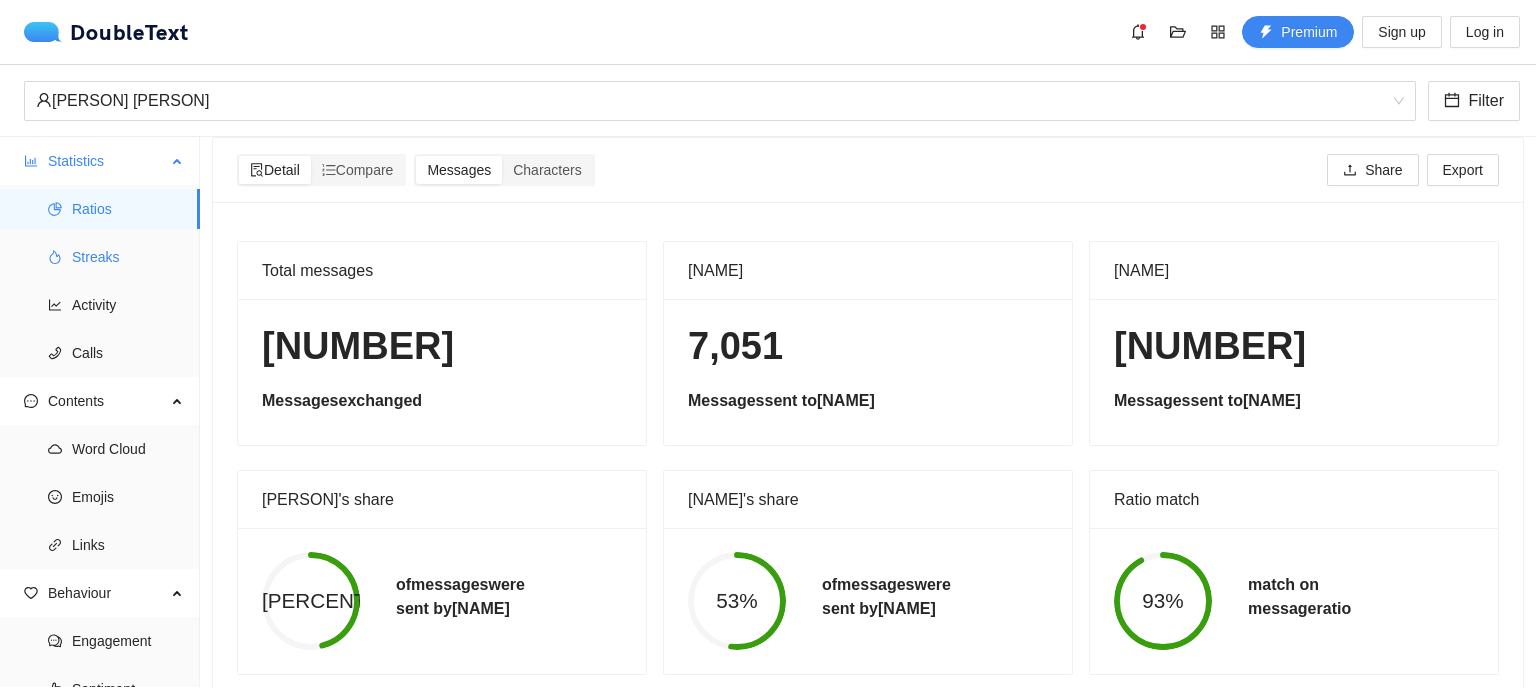 click on "Streaks" at bounding box center [128, 257] 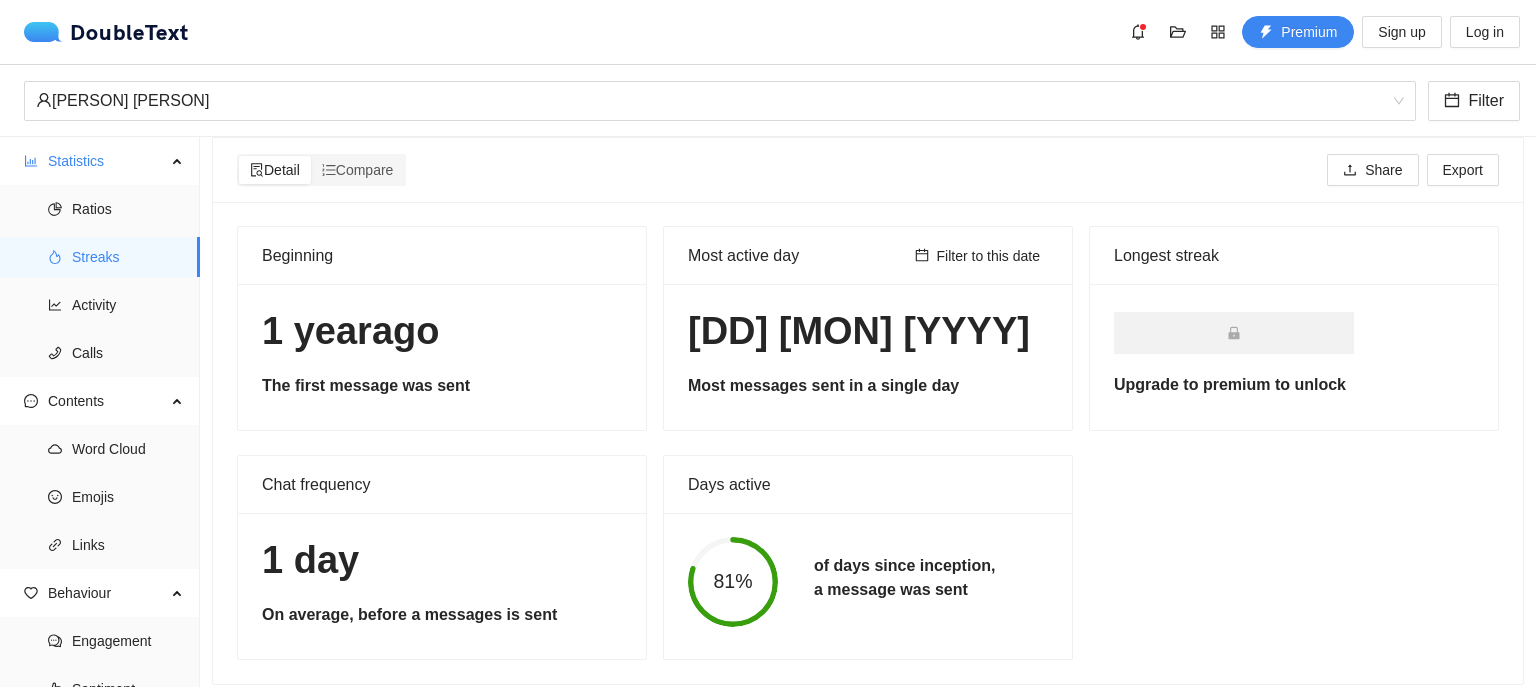click on "of days since inception,  a message was sent" at bounding box center [904, 578] 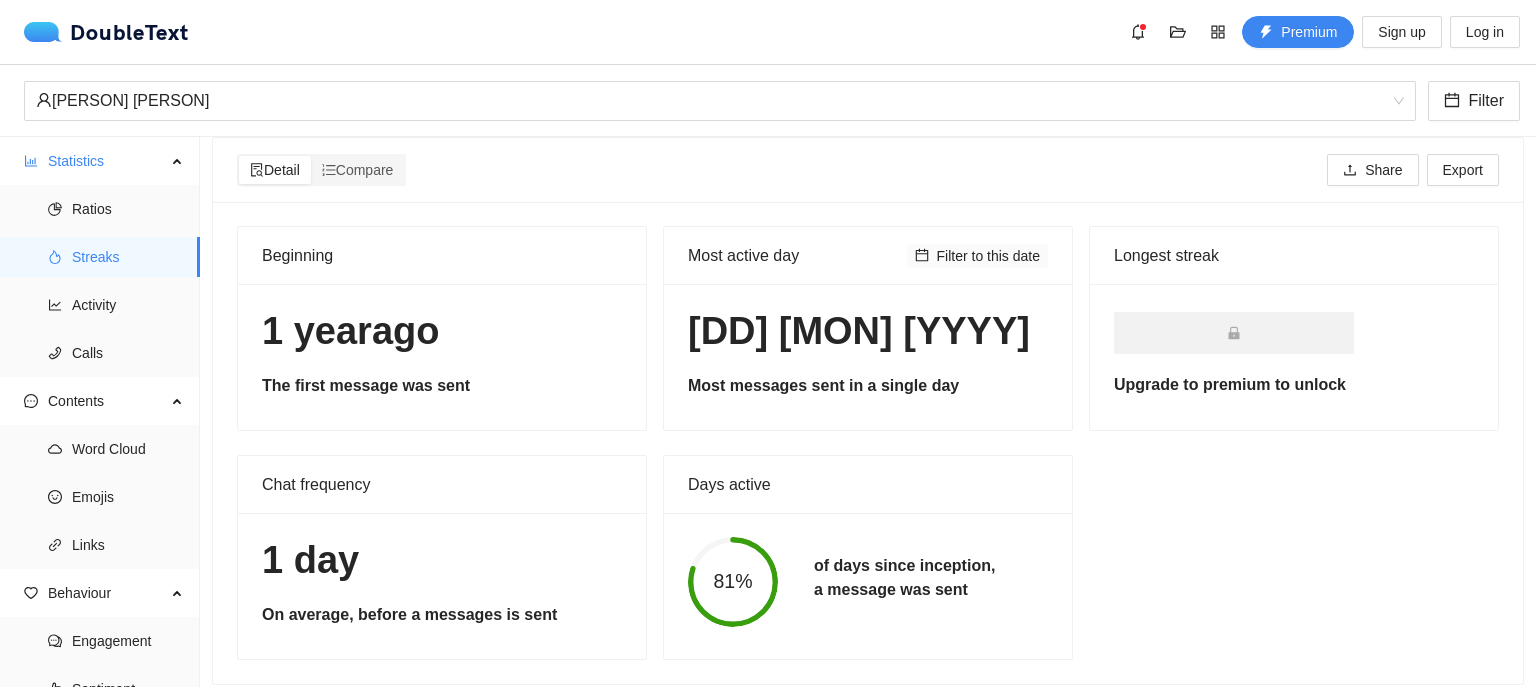 click 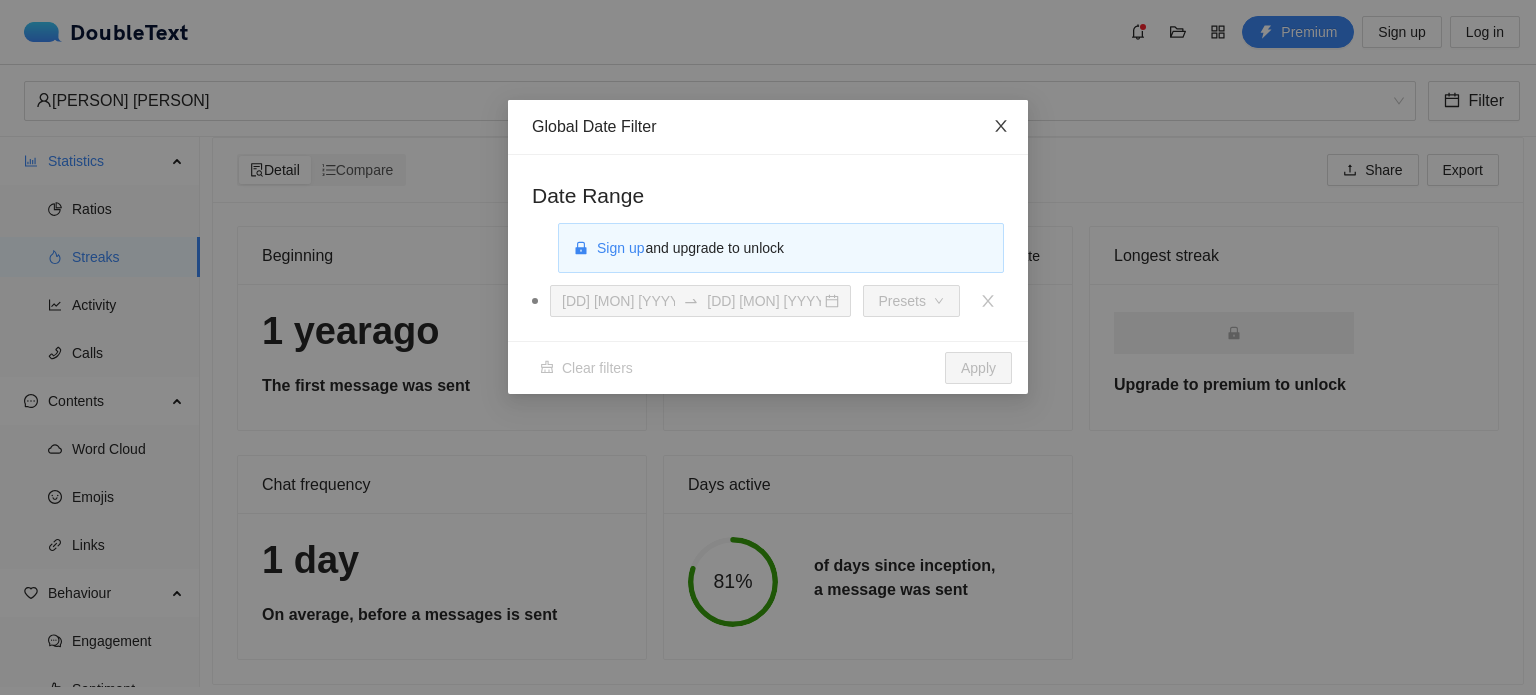 click at bounding box center [1001, 127] 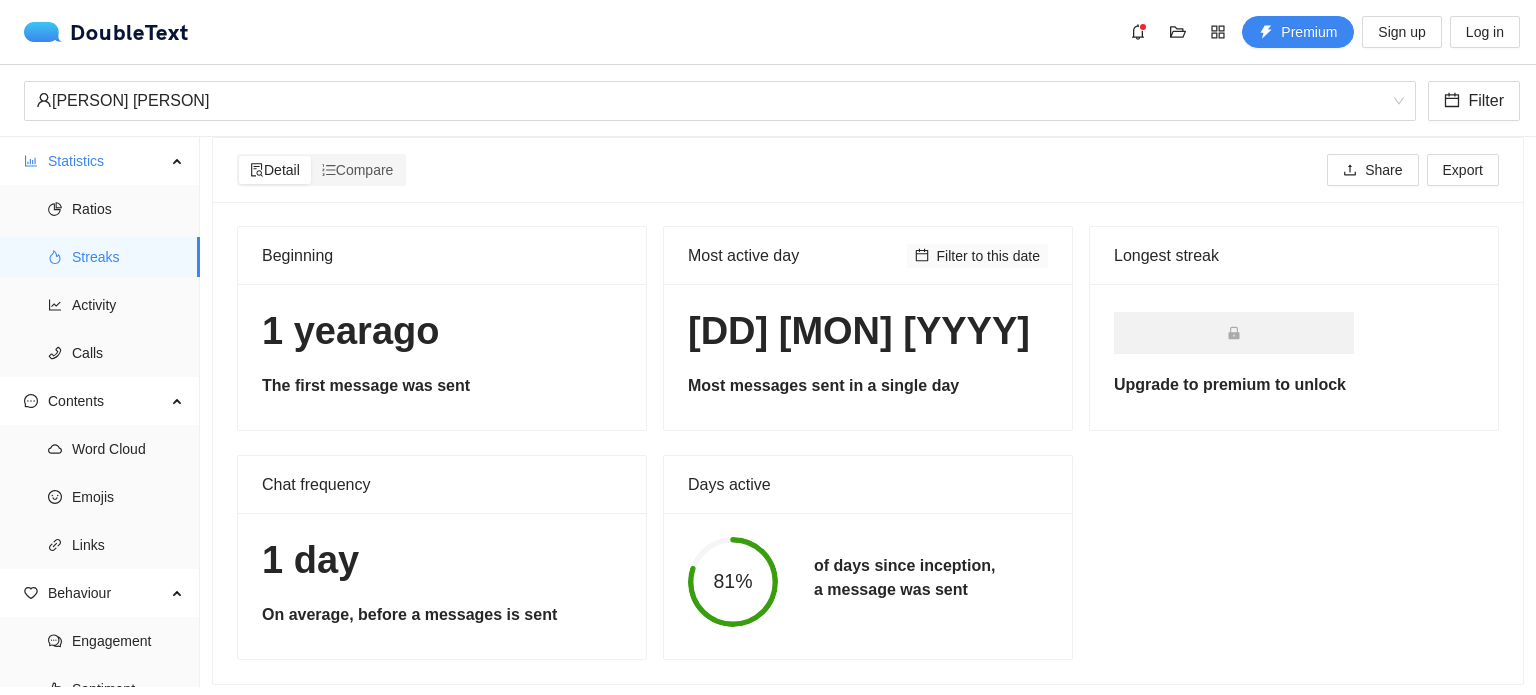 scroll, scrollTop: 36, scrollLeft: 0, axis: vertical 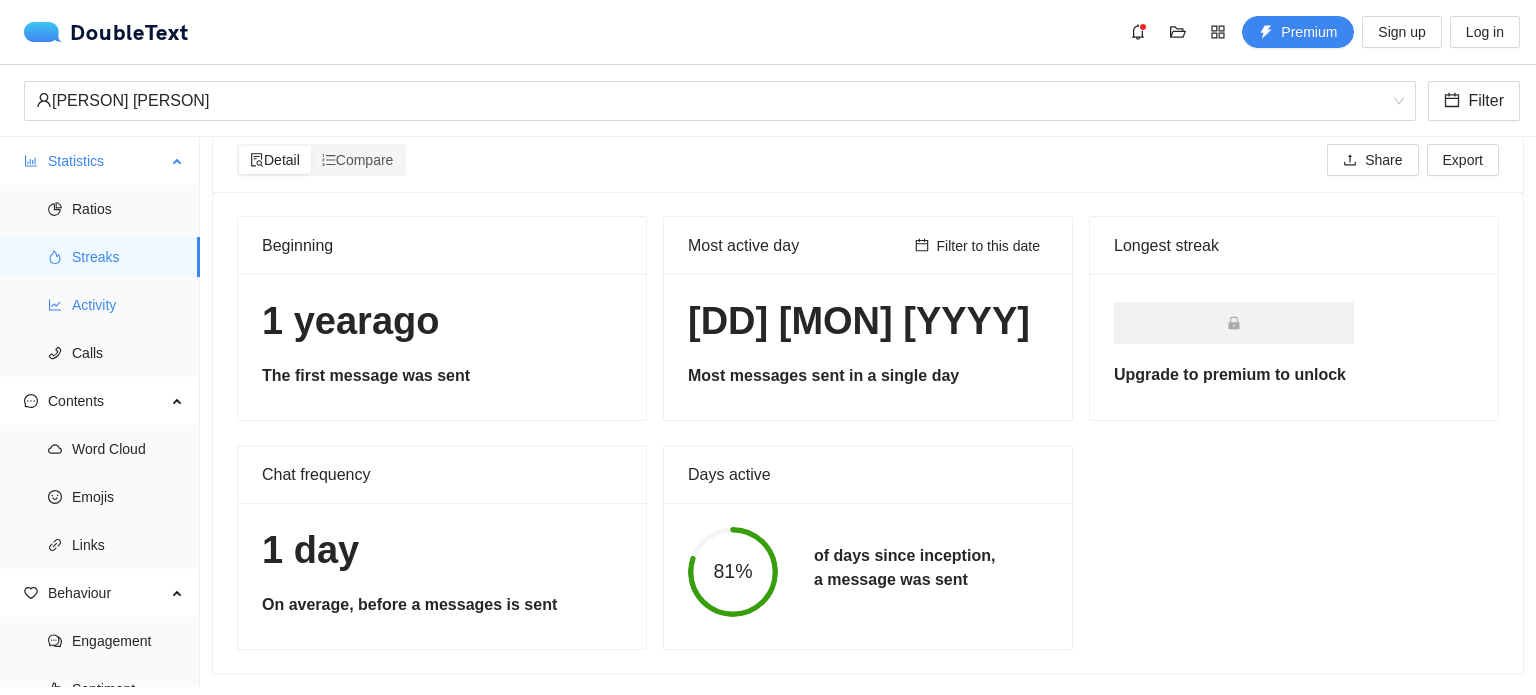 click on "Activity" at bounding box center (128, 305) 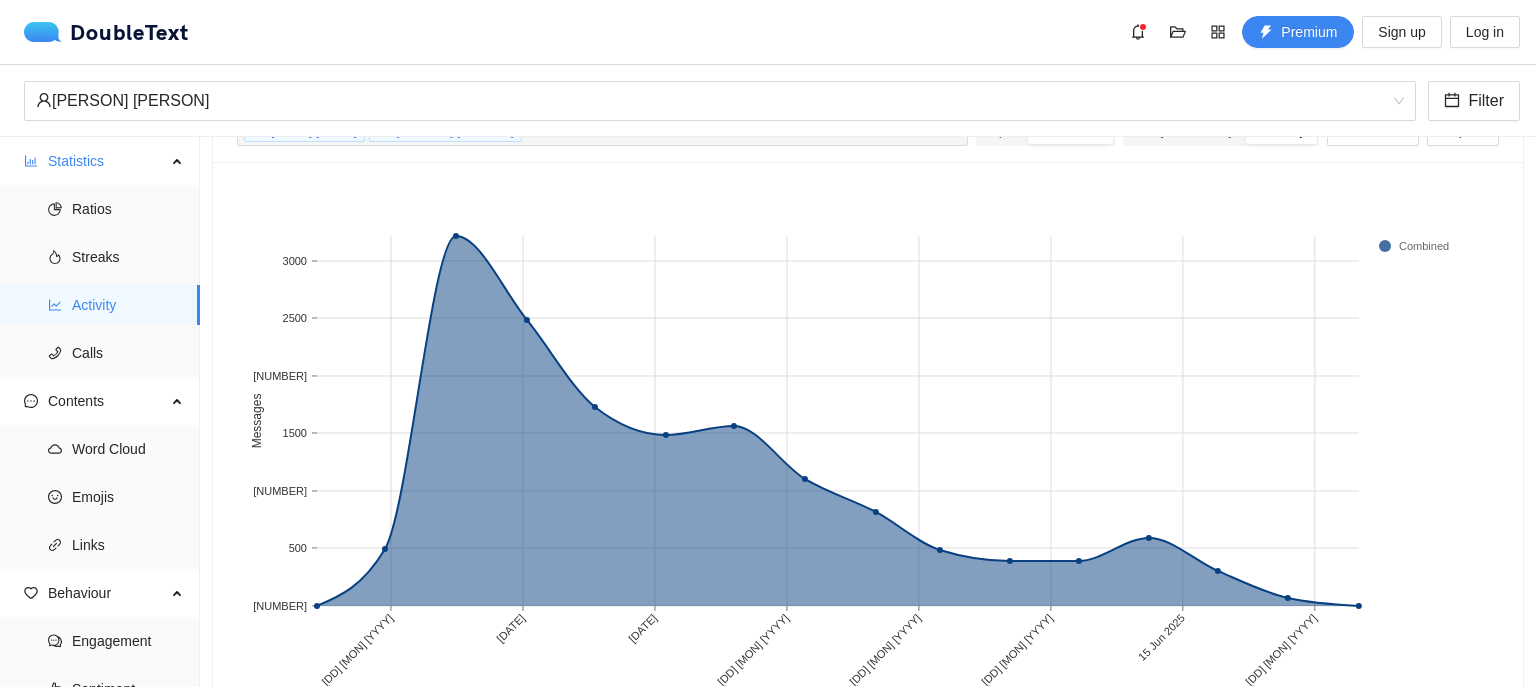 scroll, scrollTop: 110, scrollLeft: 0, axis: vertical 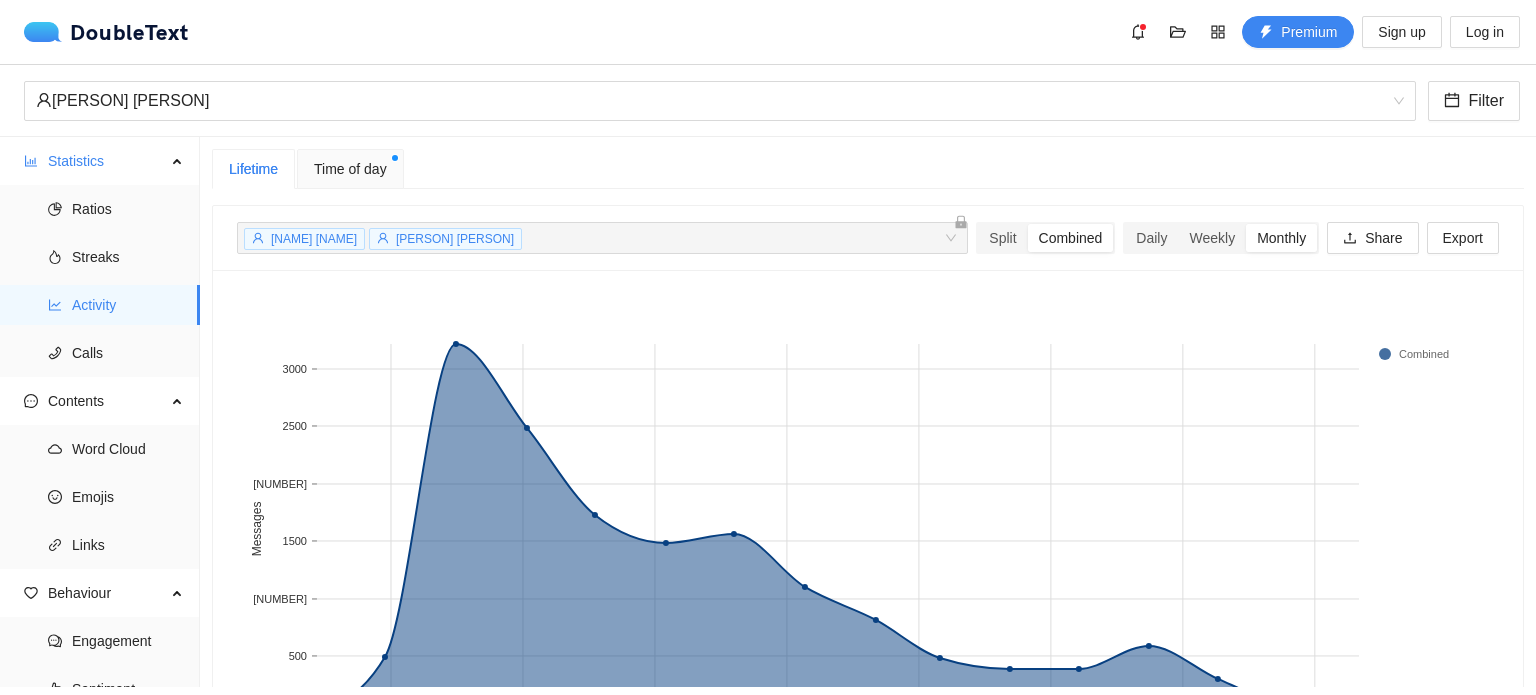 click on "Time of day" at bounding box center [350, 169] 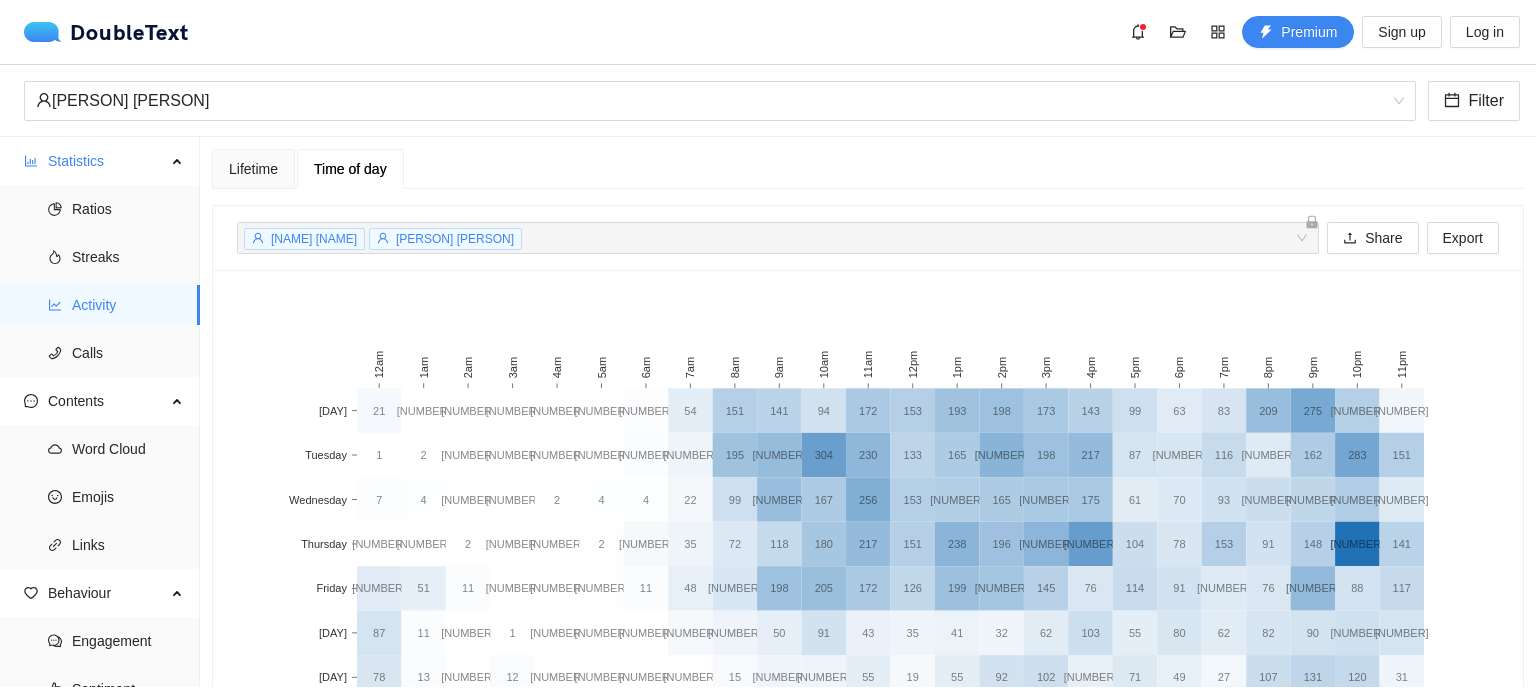 drag, startPoint x: 1519, startPoint y: 480, endPoint x: 1525, endPoint y: 520, distance: 40.4475 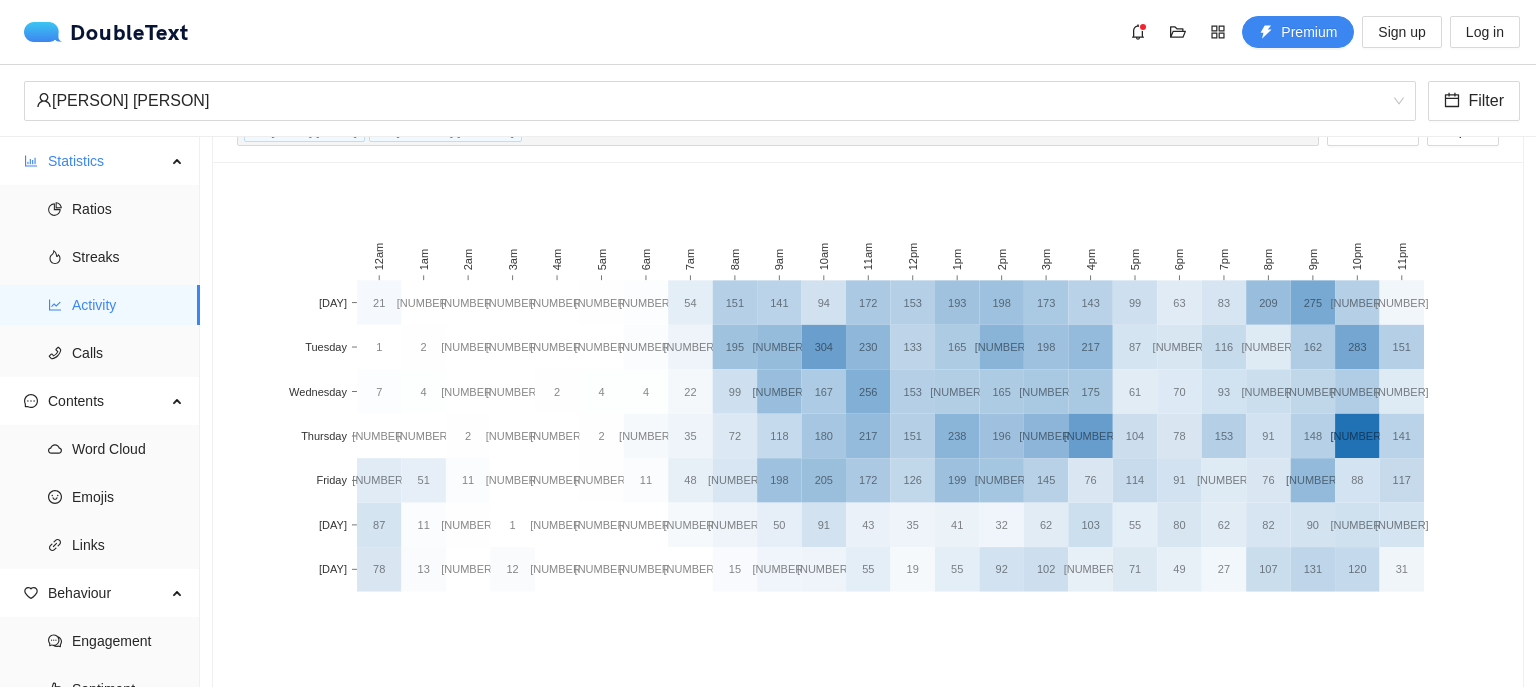 scroll, scrollTop: 110, scrollLeft: 0, axis: vertical 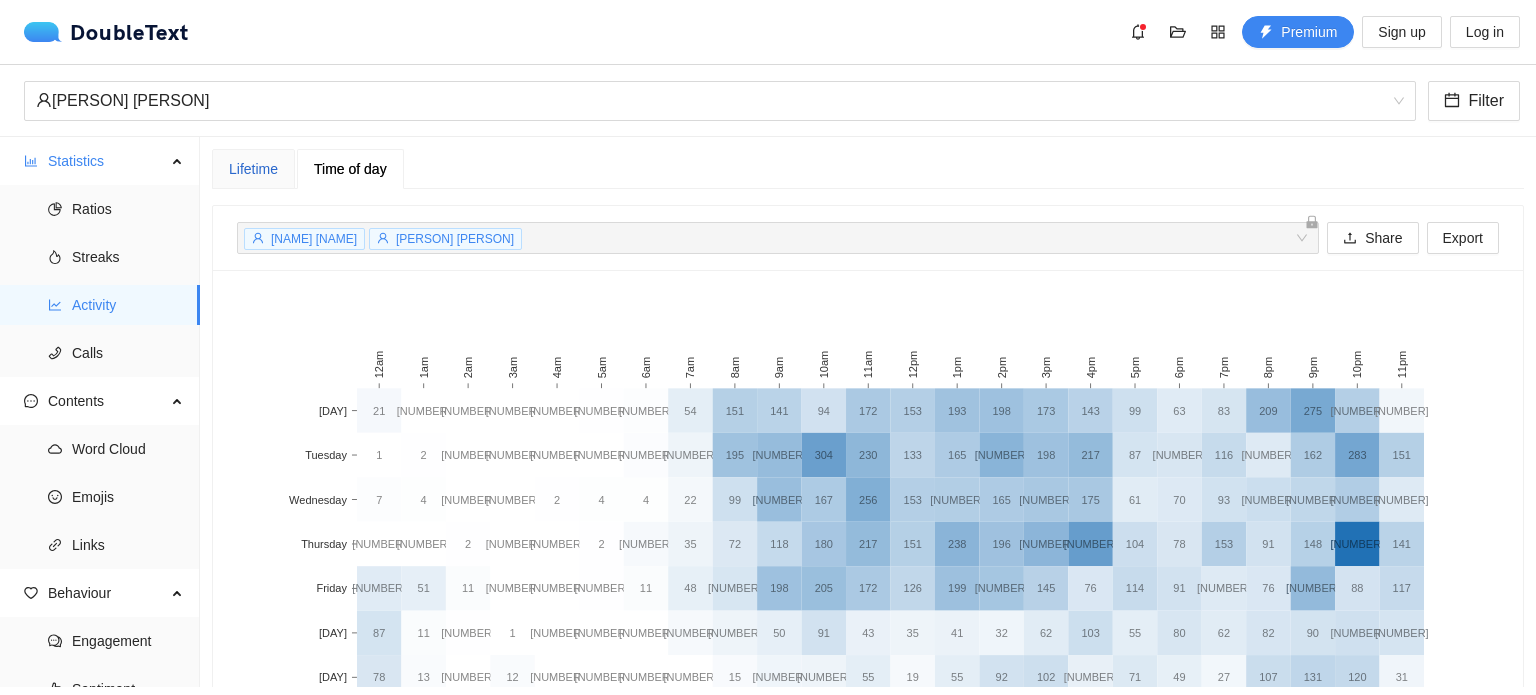 click on "Lifetime" at bounding box center (253, 169) 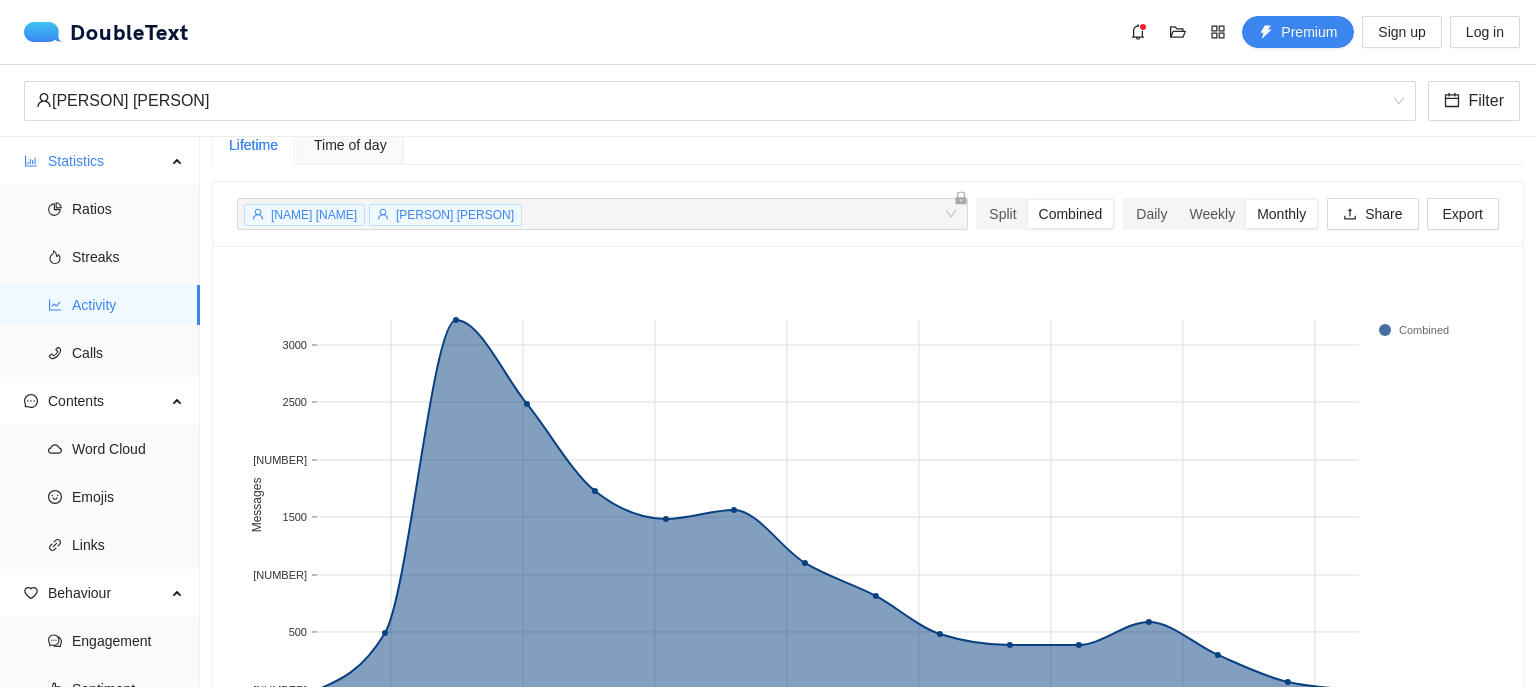 scroll, scrollTop: 33, scrollLeft: 0, axis: vertical 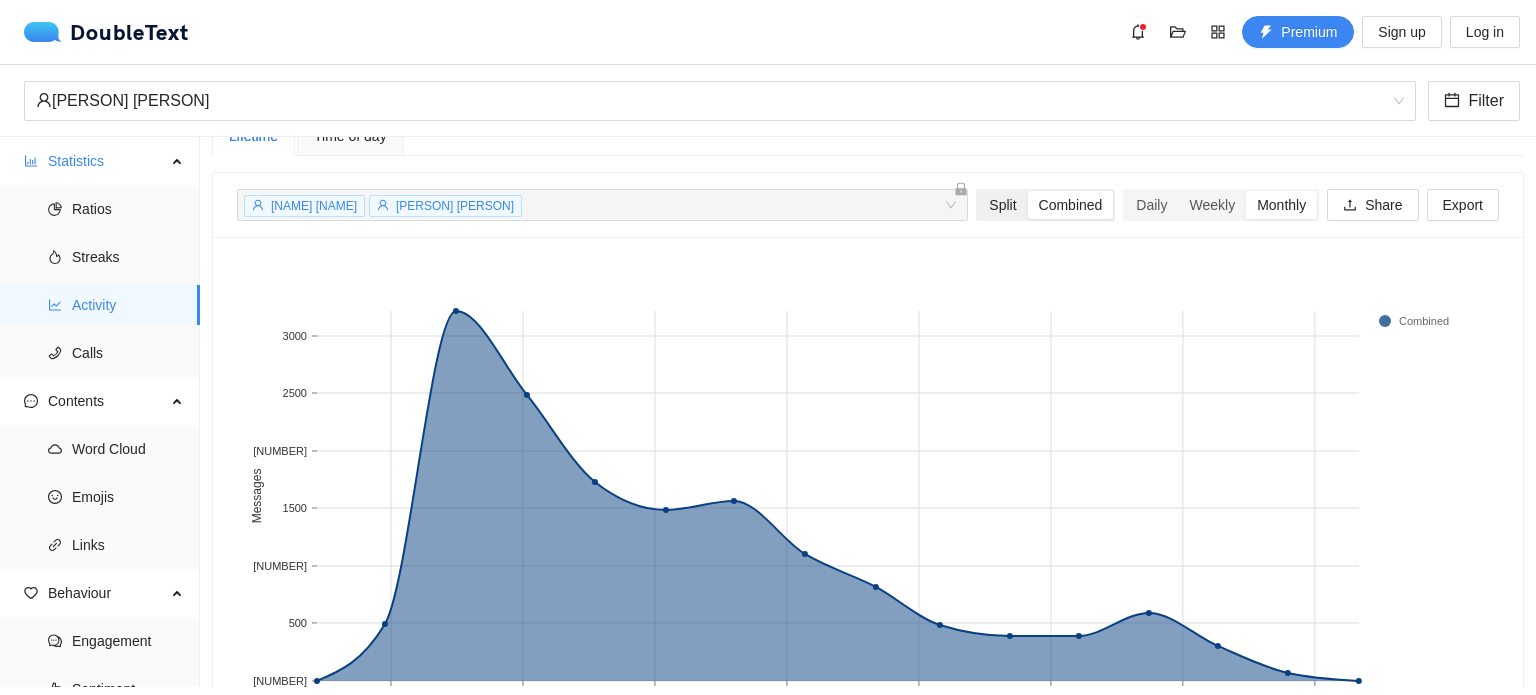 click on "Split" at bounding box center [1002, 205] 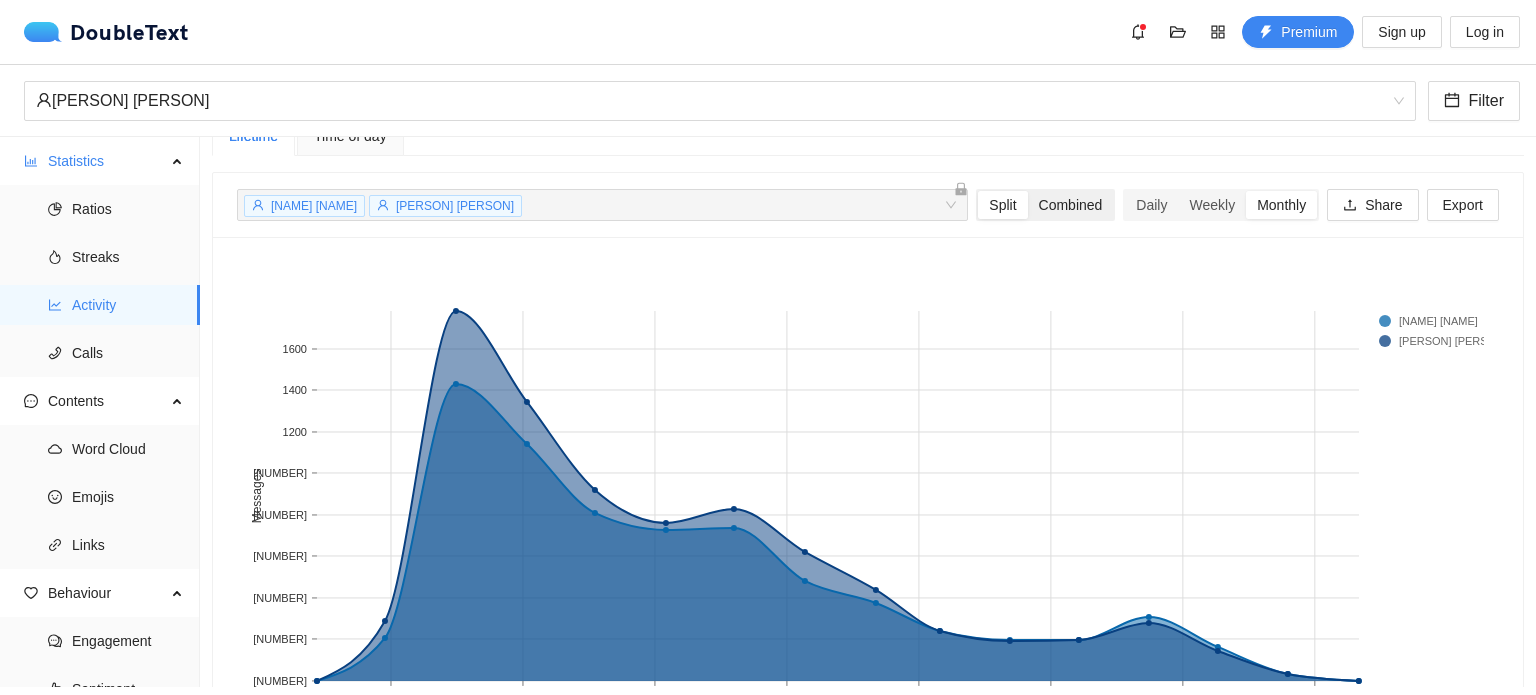 click on "Combined" at bounding box center (1071, 205) 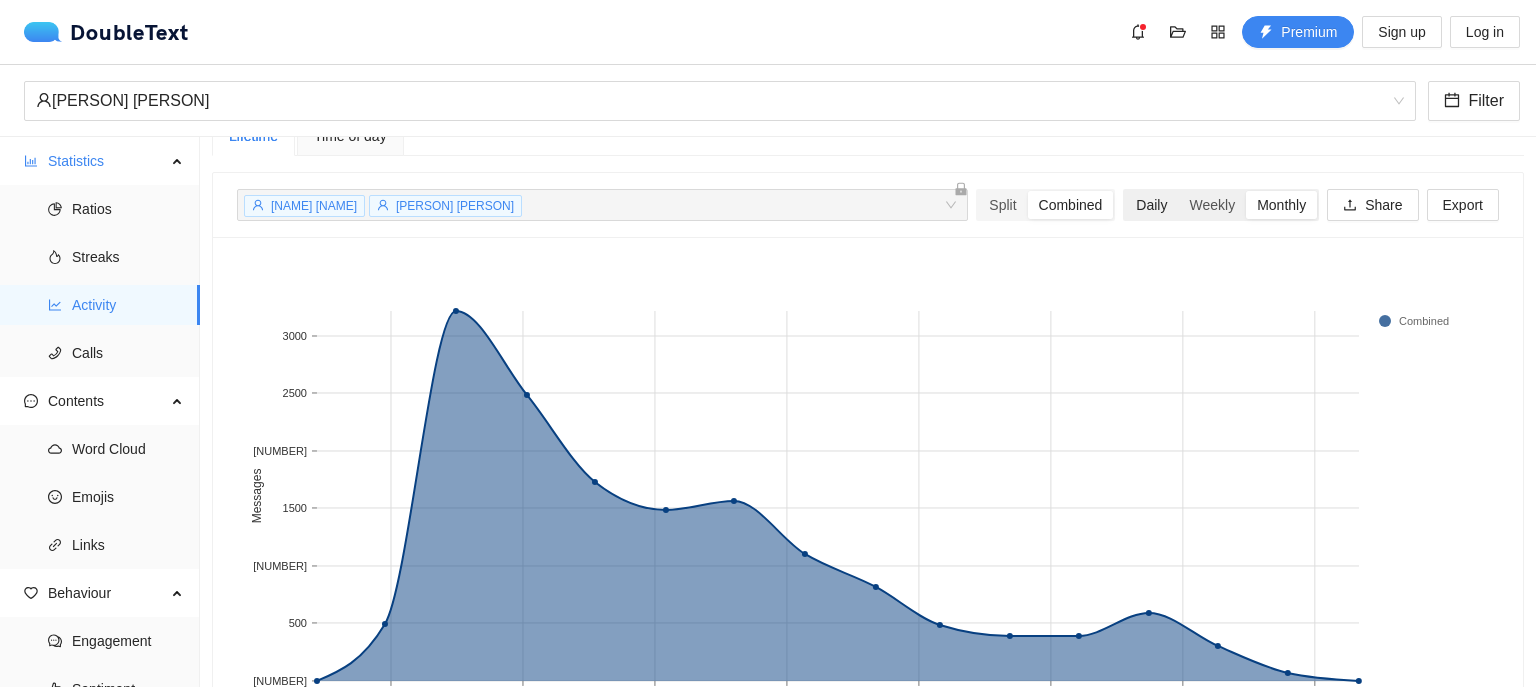click on "Daily" at bounding box center (1151, 205) 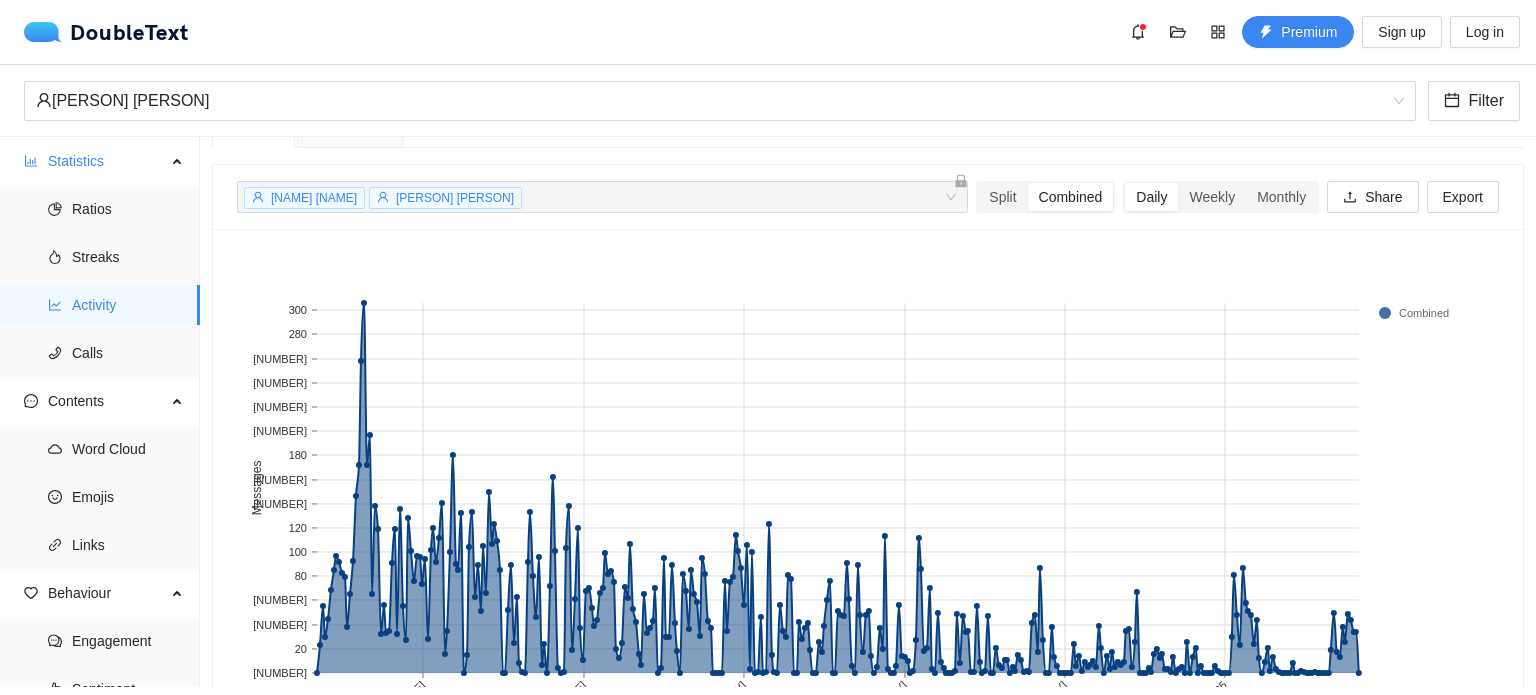 scroll, scrollTop: 38, scrollLeft: 0, axis: vertical 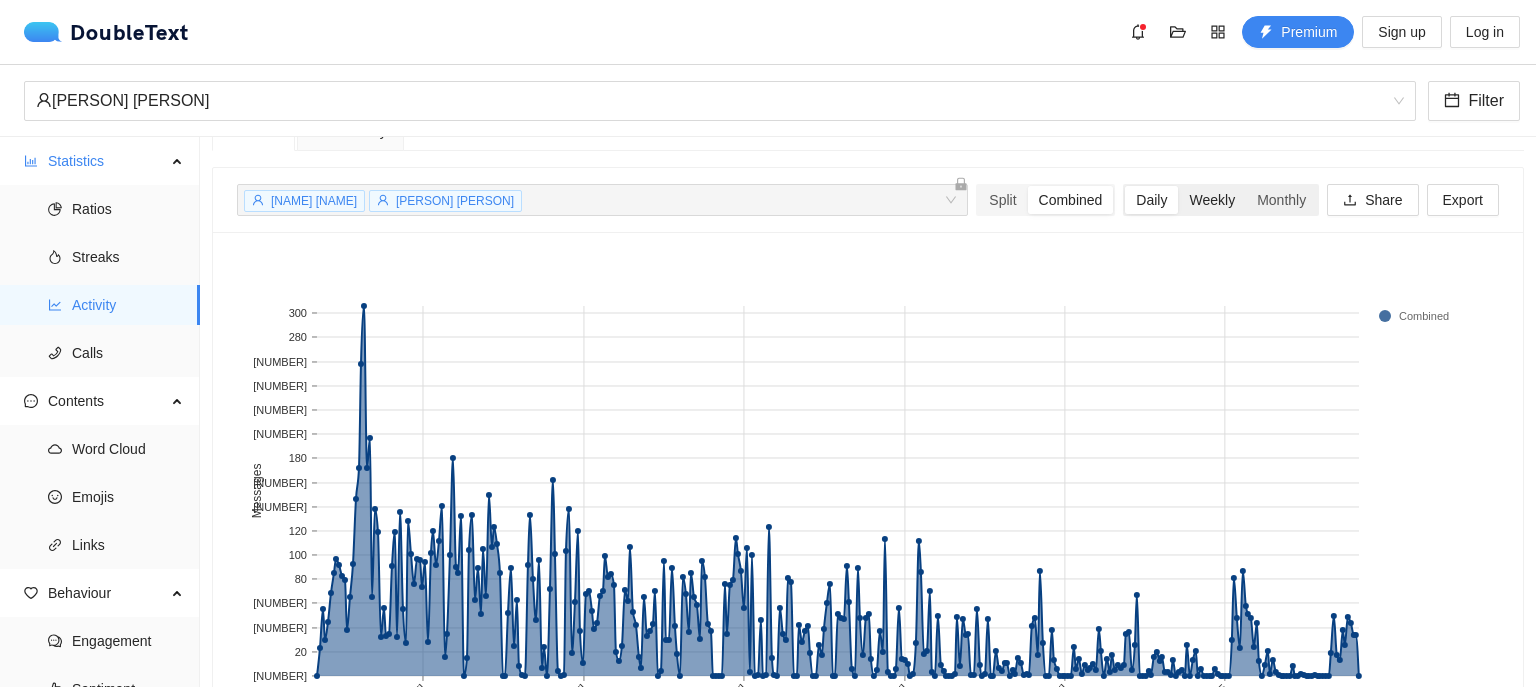 click on "Weekly" at bounding box center [1212, 200] 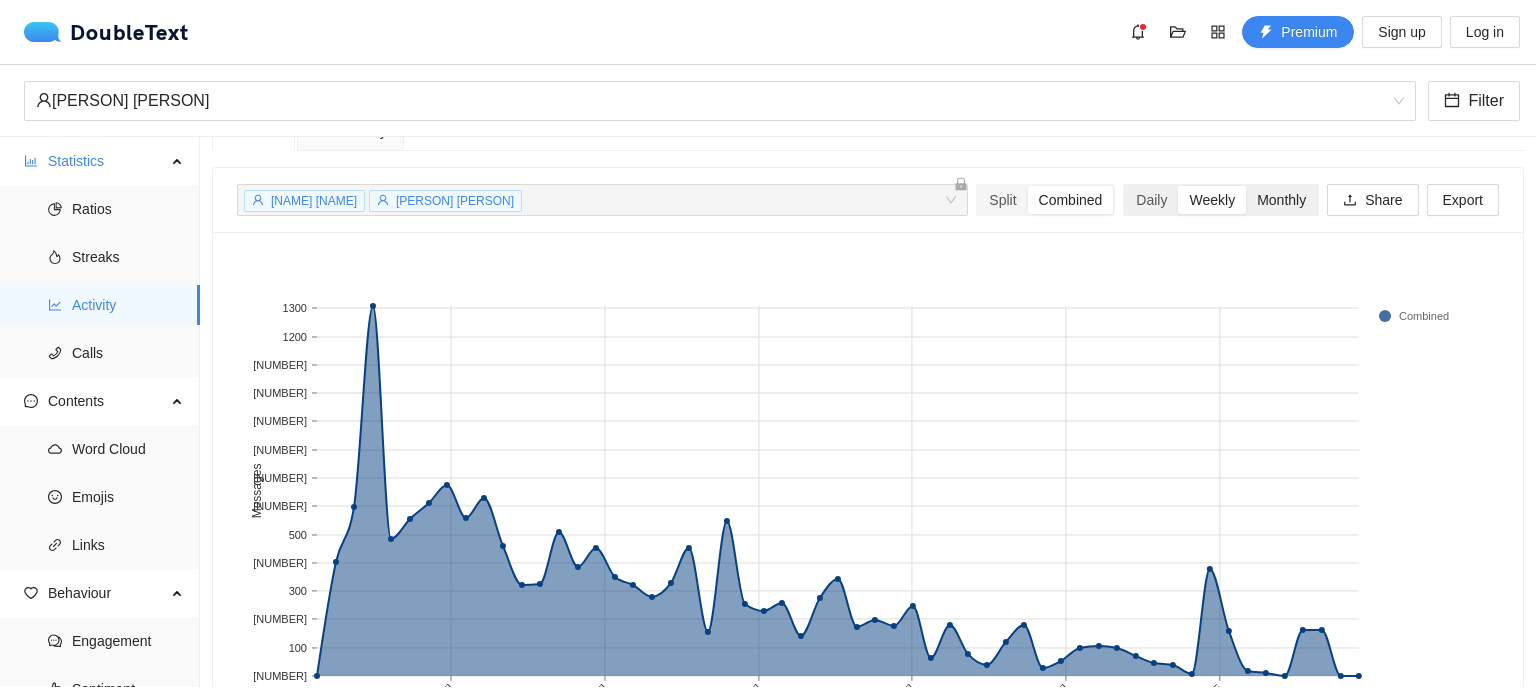click on "Monthly" at bounding box center (1281, 200) 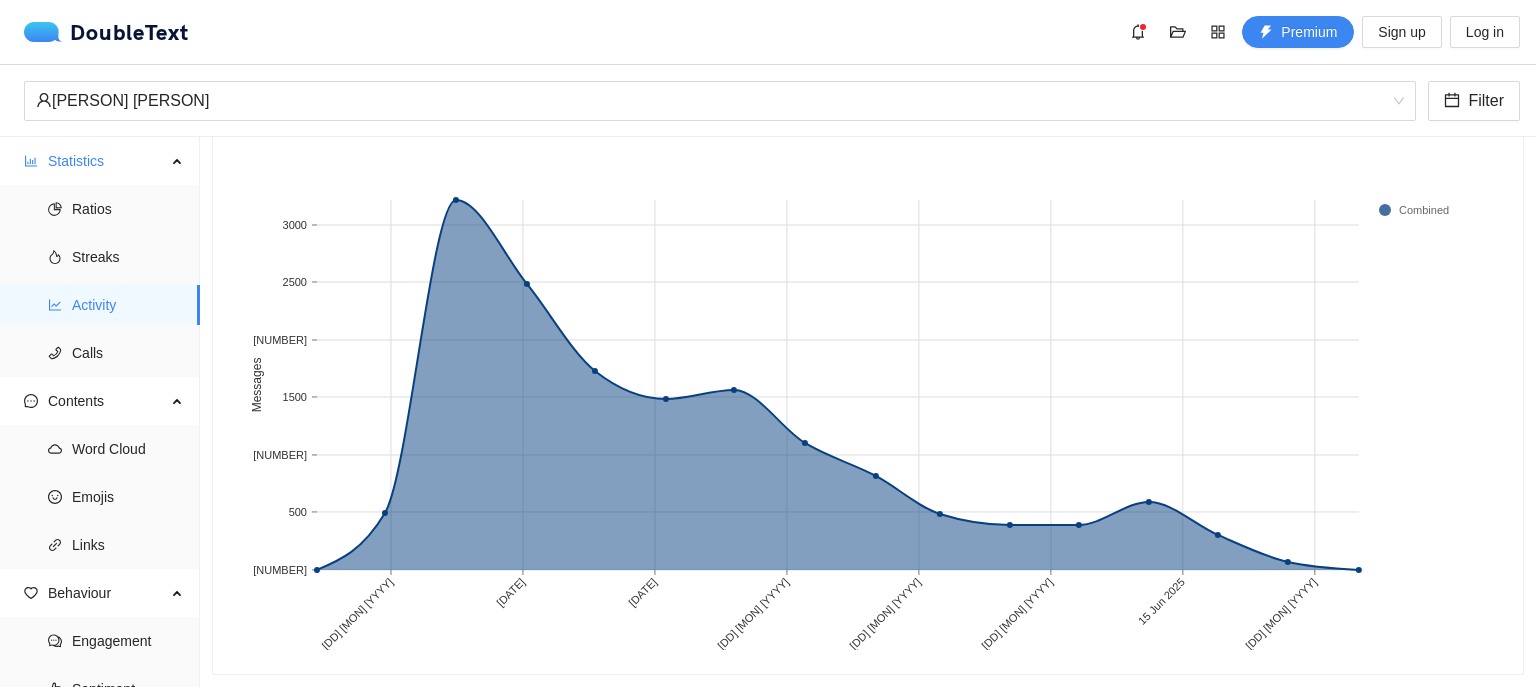 scroll, scrollTop: 157, scrollLeft: 0, axis: vertical 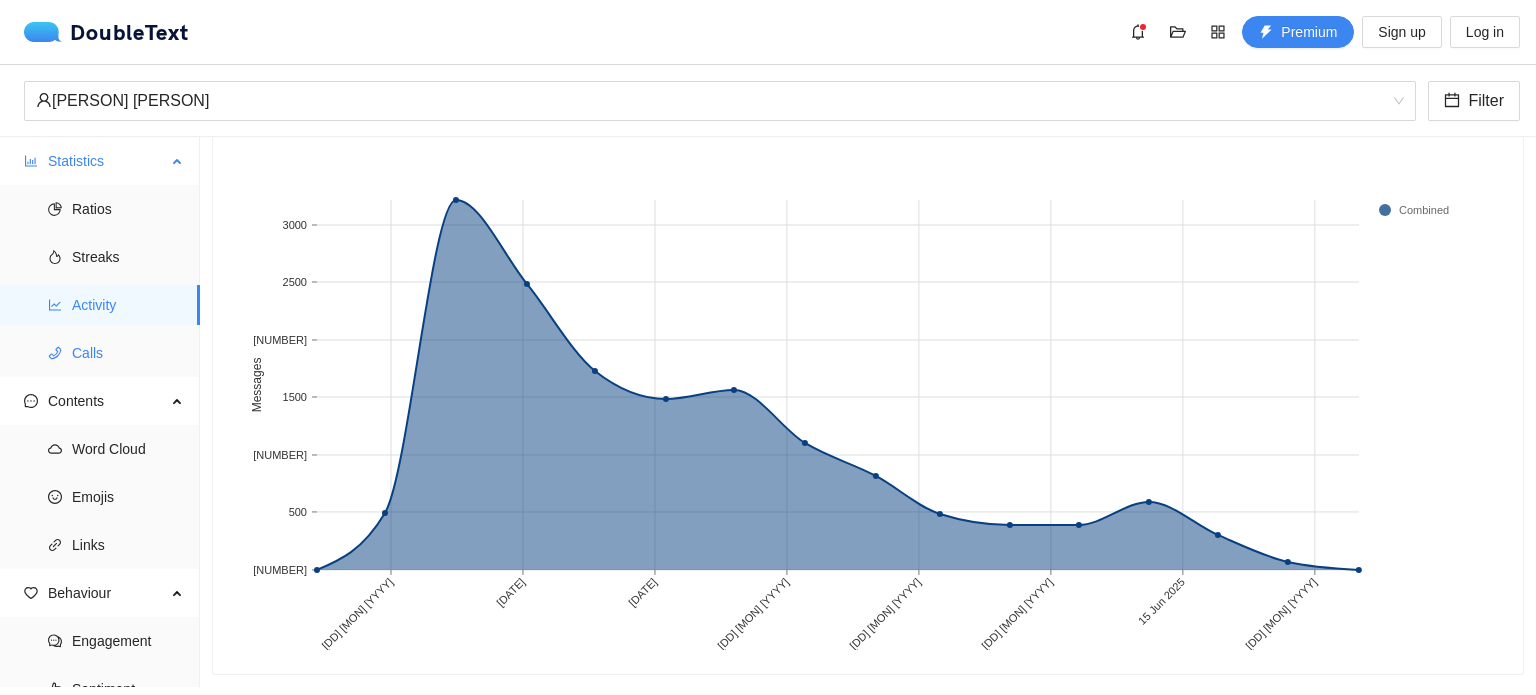 click on "Calls" at bounding box center (128, 353) 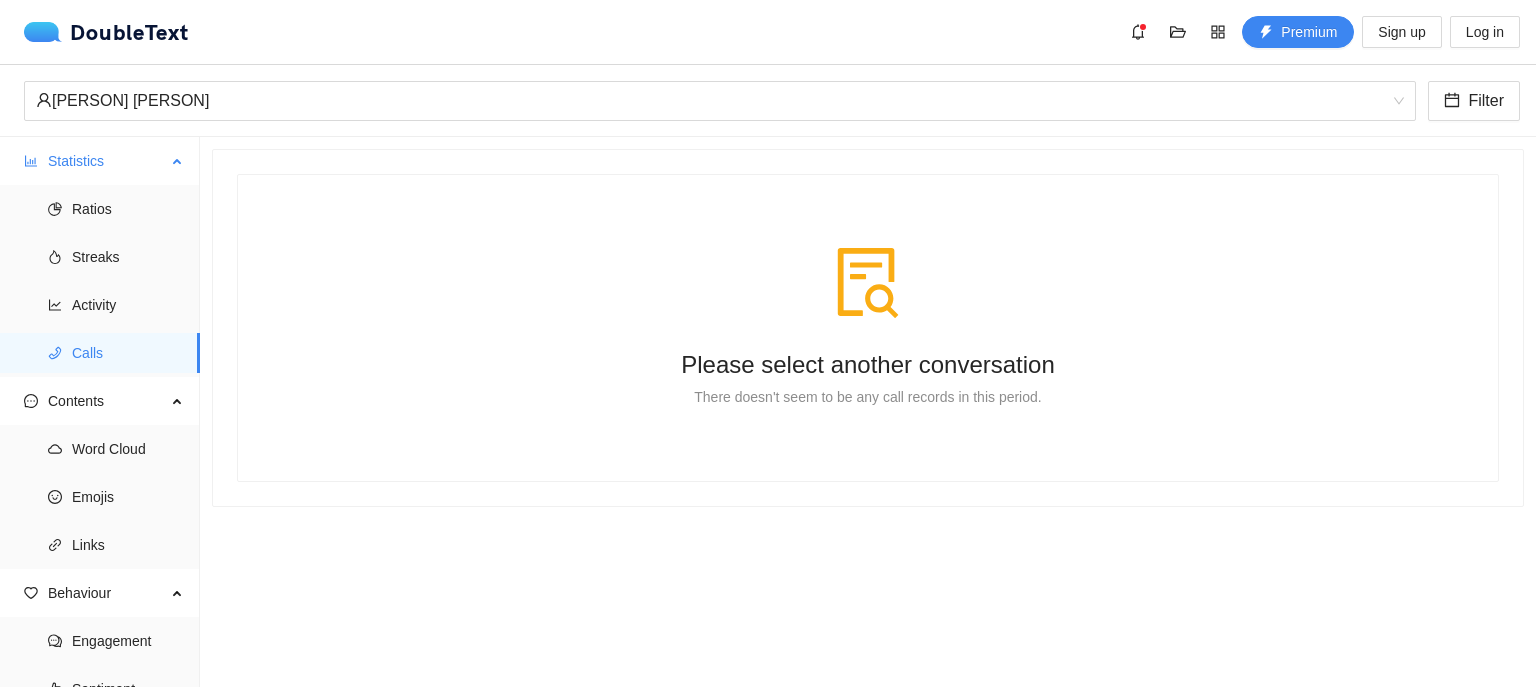 scroll, scrollTop: 0, scrollLeft: 0, axis: both 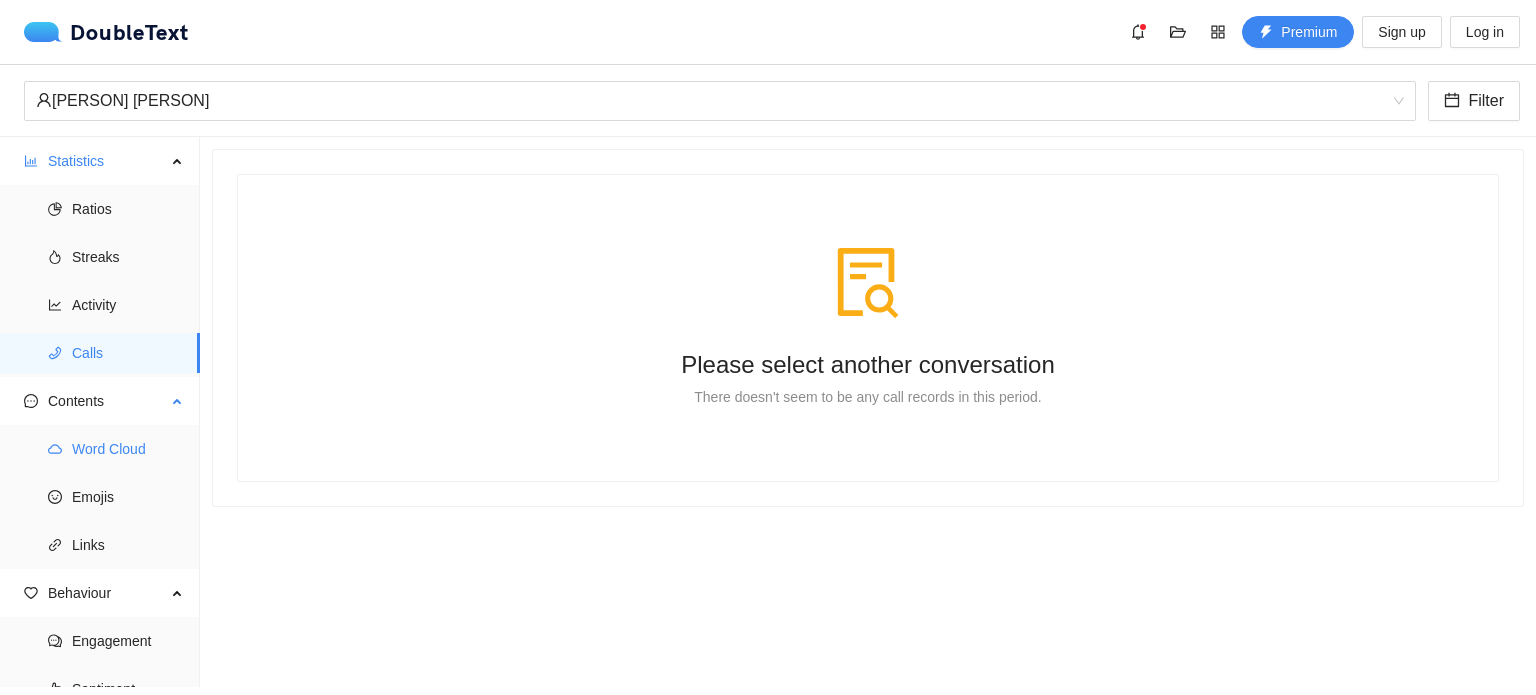 click on "Word Cloud" at bounding box center [128, 449] 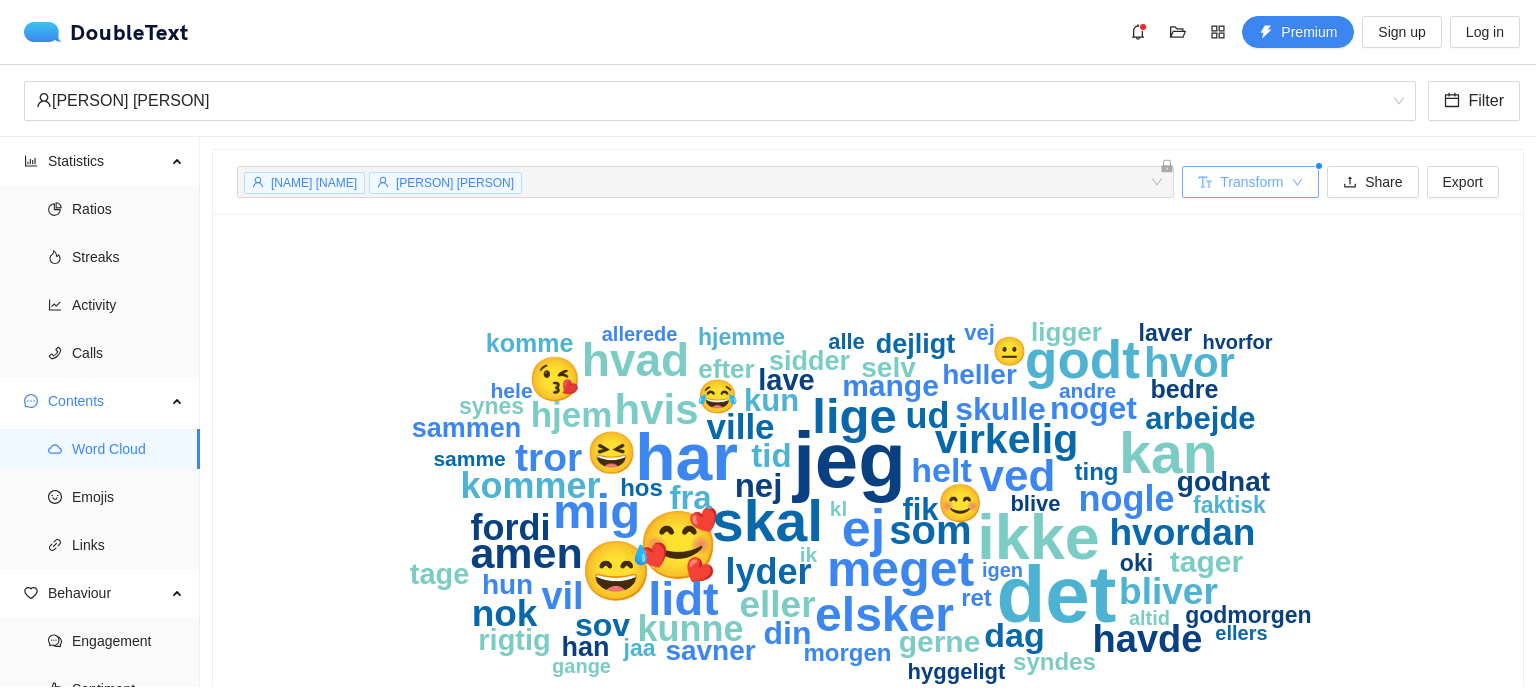 click on "Transform" at bounding box center [1251, 182] 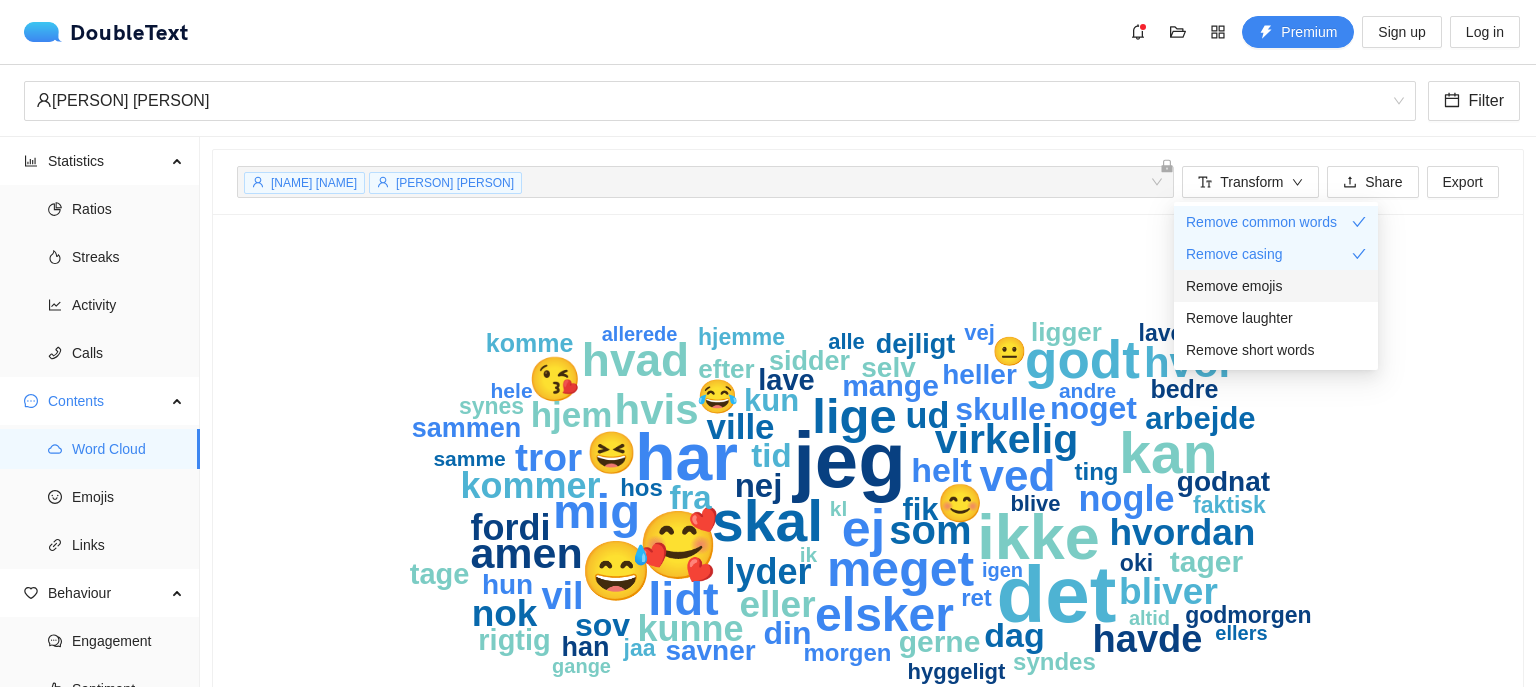 click on "Remove emojis" at bounding box center (1276, 286) 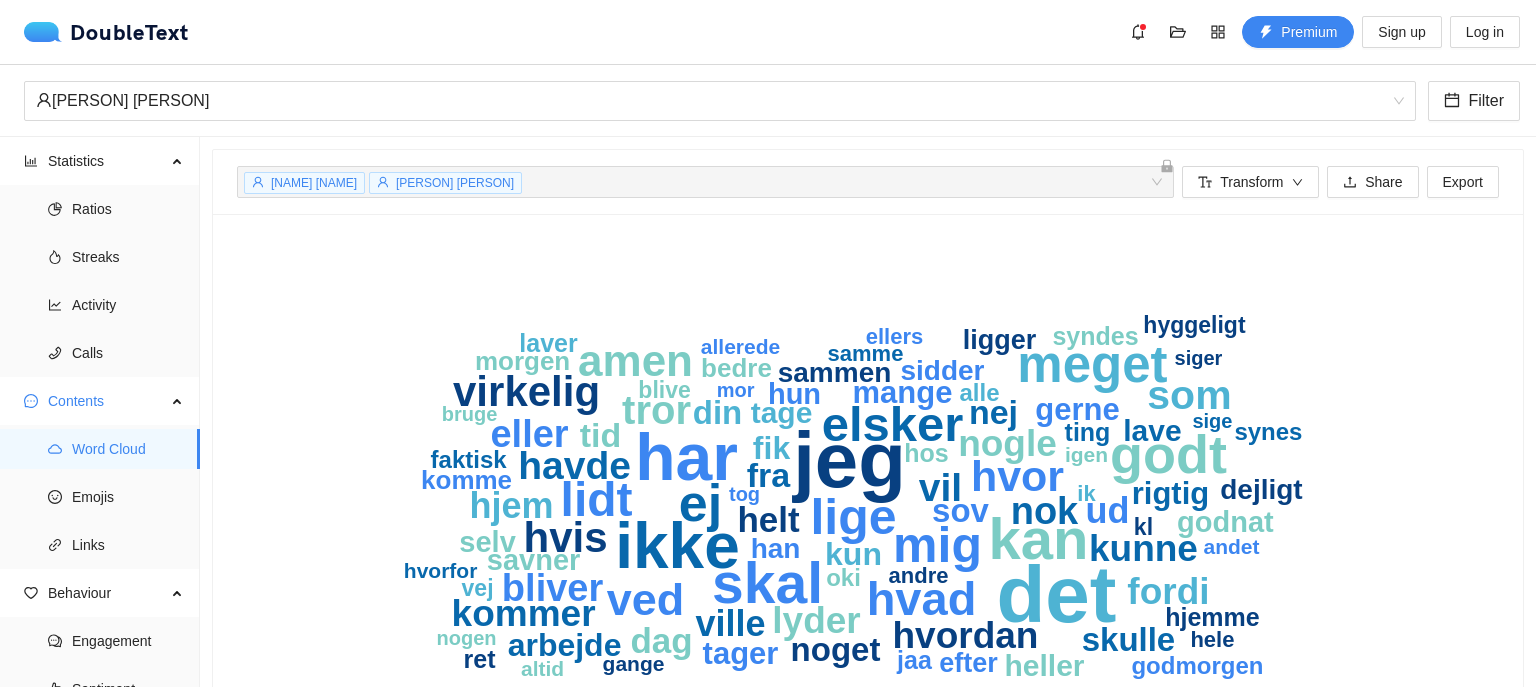 click on "det jeg har ikke kan skal godt ej meget lige mig elsker lidt hvad ved amen hvor hvis virkelig som tror vil havde nok eller bliver hvordan nogle kommer lyder ud hjem vil helt dag nej tid fra sov skulle din noget fik kun arbejde gerne tager mange rigtig tage lave heller godnat hun savner selv sammen sidder dejligt han efter ligger bedre komme morgen ting ret hos syndes hjemme laver jaa synes godmorgen oki alle hyggeligt vej kl ik hele samme andre ellers gange altid igen hvorfor andet sige nogen bruge tog mor siger" 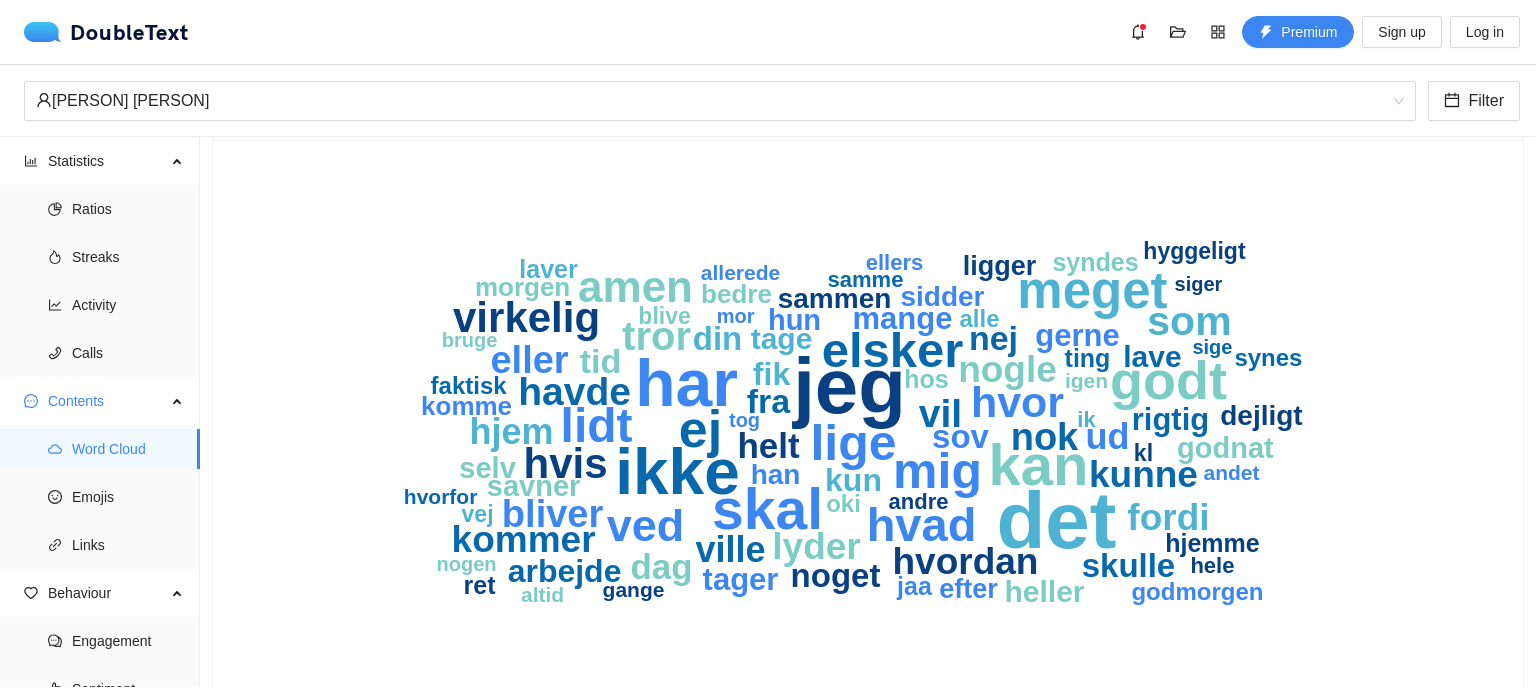 scroll, scrollTop: 80, scrollLeft: 0, axis: vertical 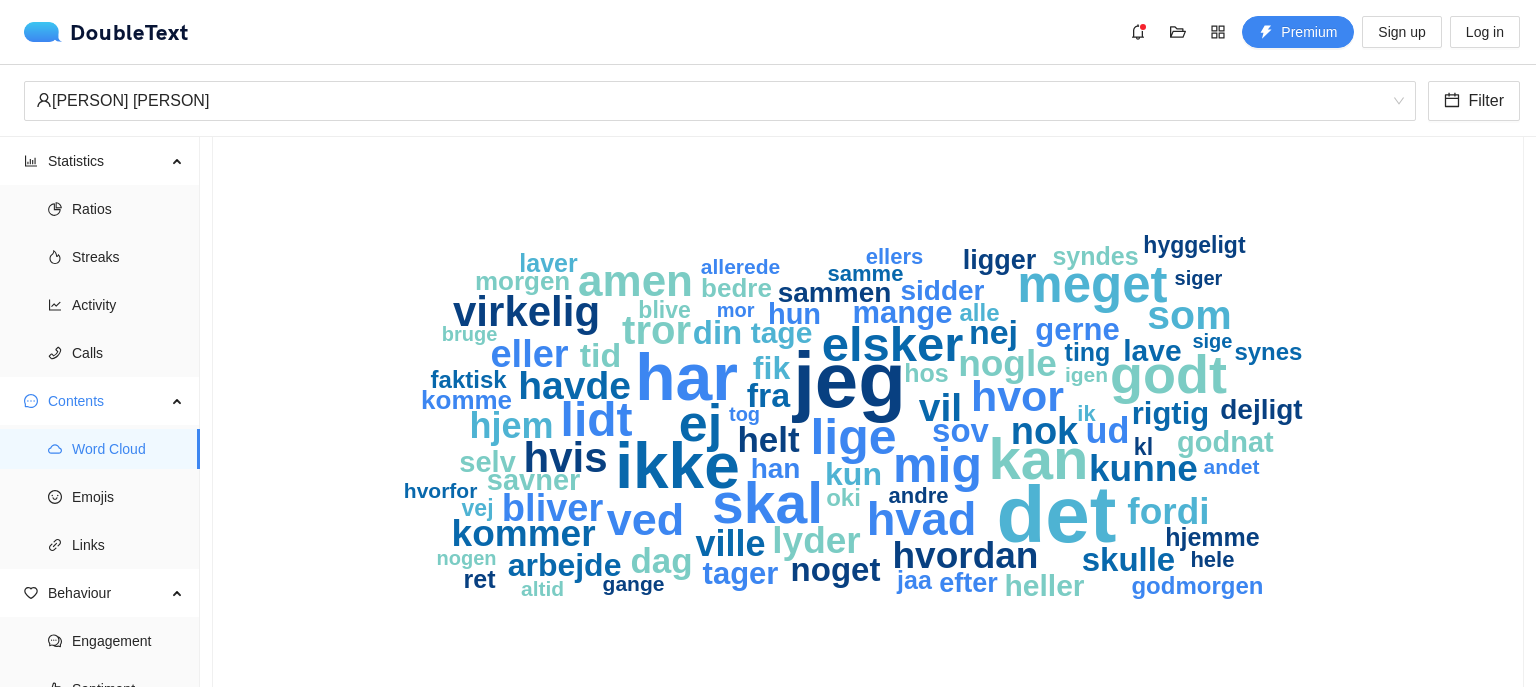 click on "det jeg har ikke kan skal godt ej meget lige mig elsker lidt hvad ved amen hvor hvis virkelig som tror vil havde nok eller bliver hvordan nogle kommer lyder ud hjem vil helt dag nej tid fra sov skulle din noget fik kun arbejde gerne tager mange rigtig tage lave heller godnat hun savner selv sammen sidder dejligt han efter ligger bedre komme morgen ting ret hos syndes hjemme laver jaa synes godmorgen oki alle hyggeligt vej kl ik hele samme andre ellers gange altid igen hvorfor andet sige nogen bruge tog mor siger" 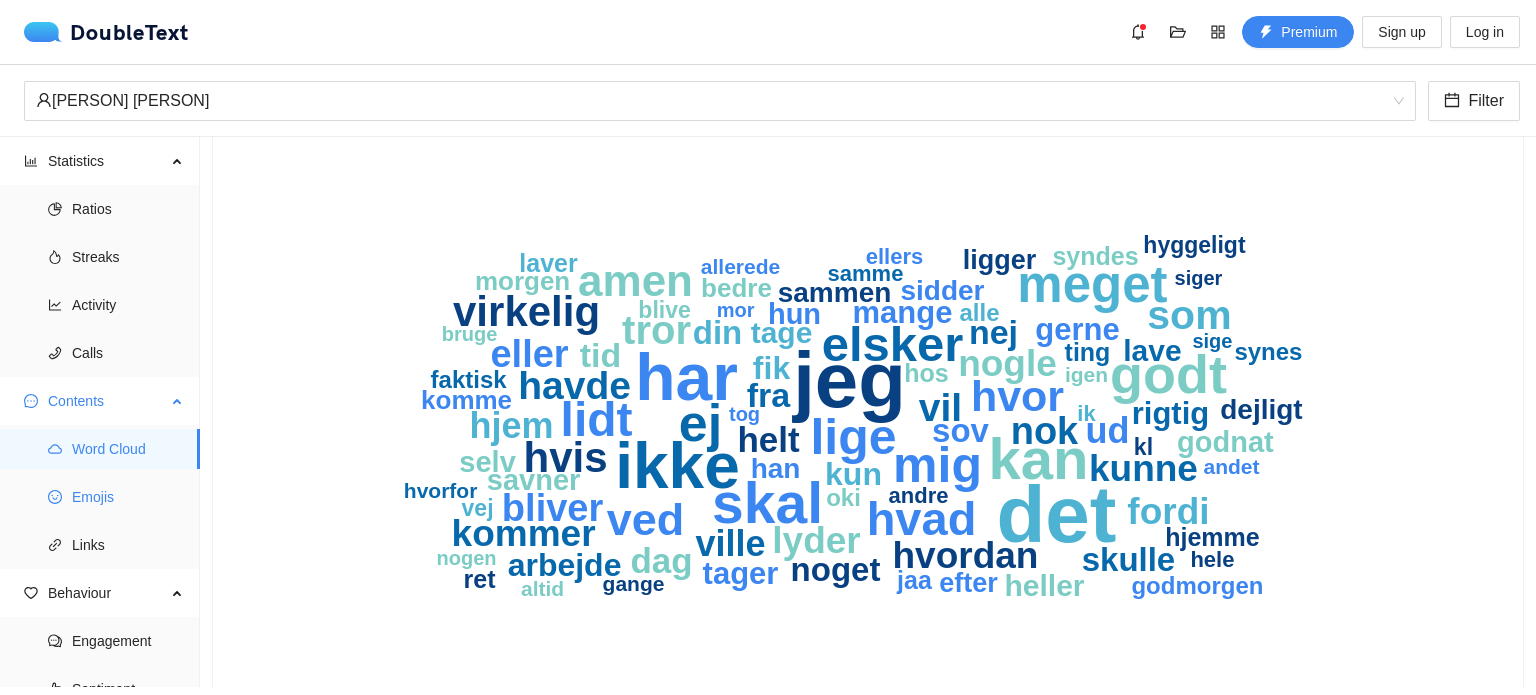 click on "Emojis" at bounding box center [128, 497] 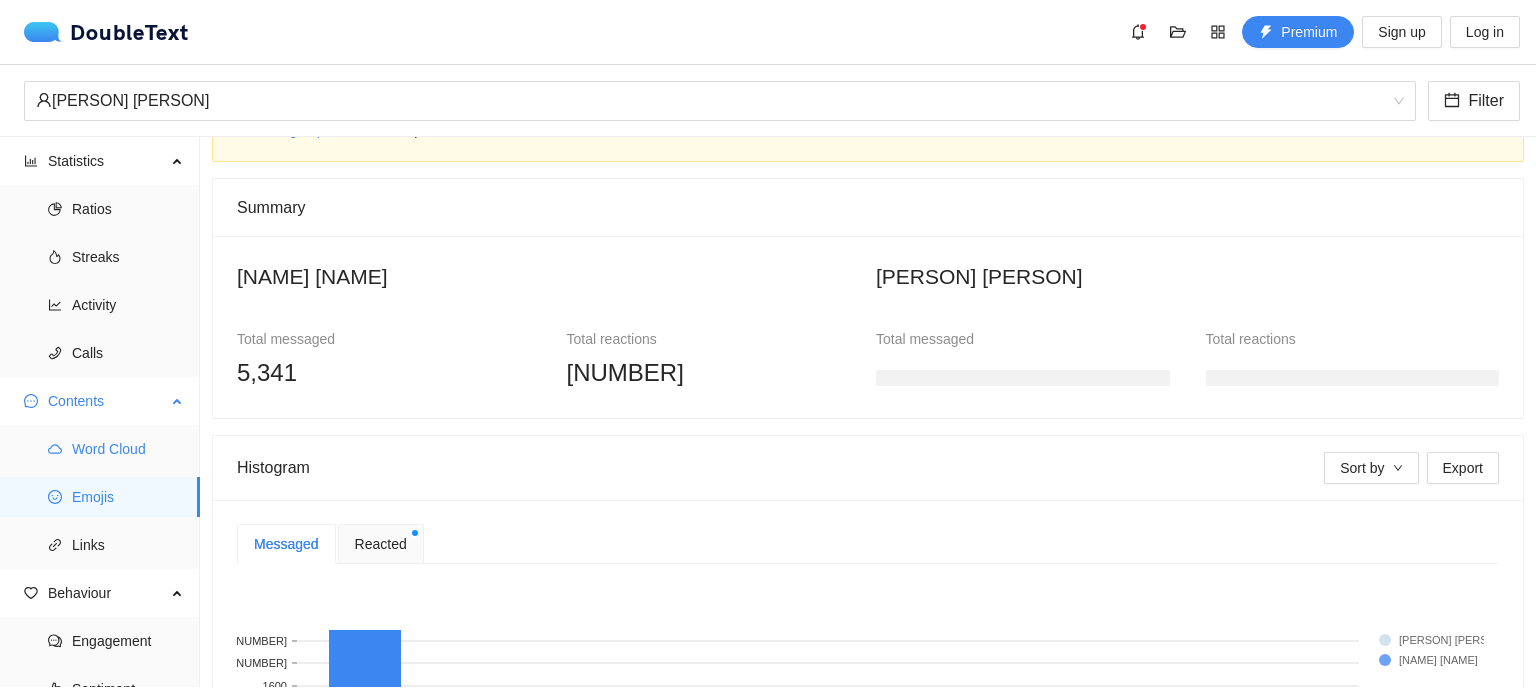 click on "Word Cloud" at bounding box center [128, 449] 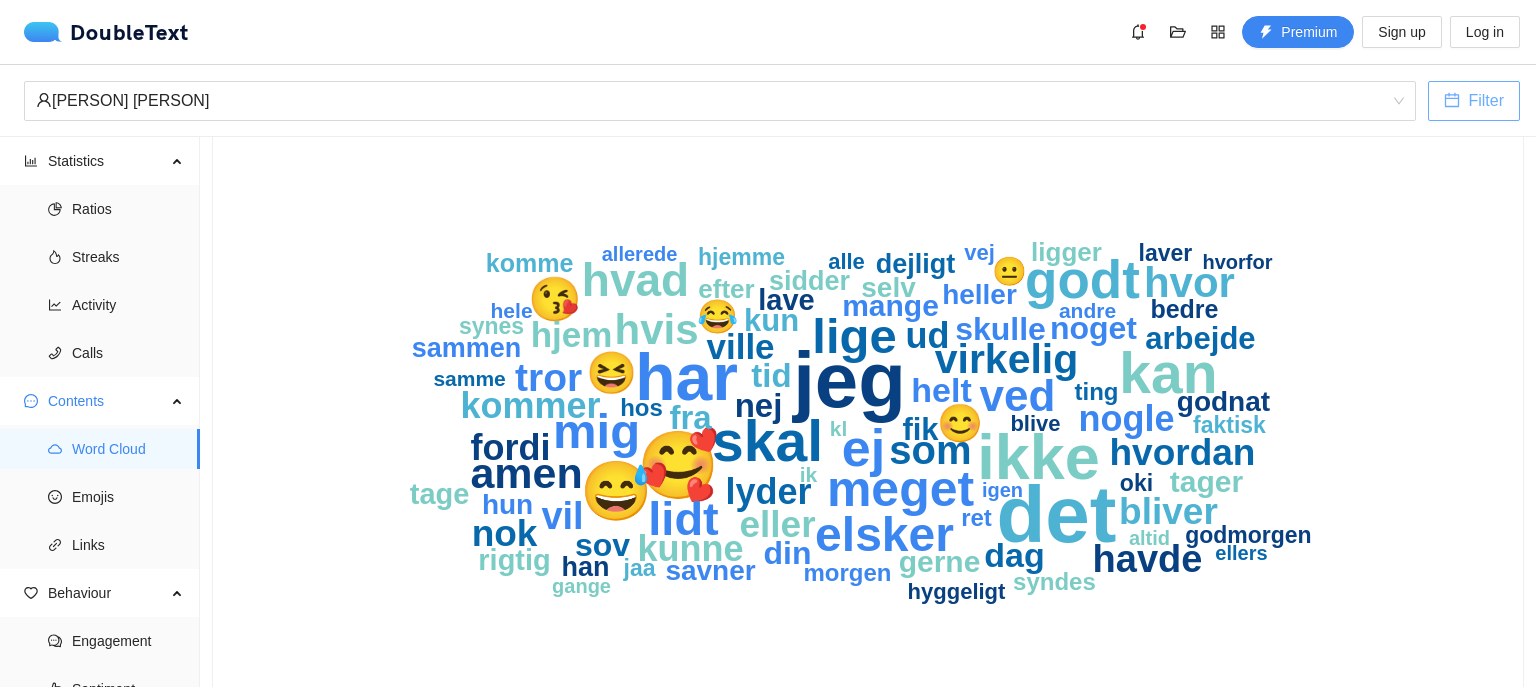click on "Filter" at bounding box center (1474, 101) 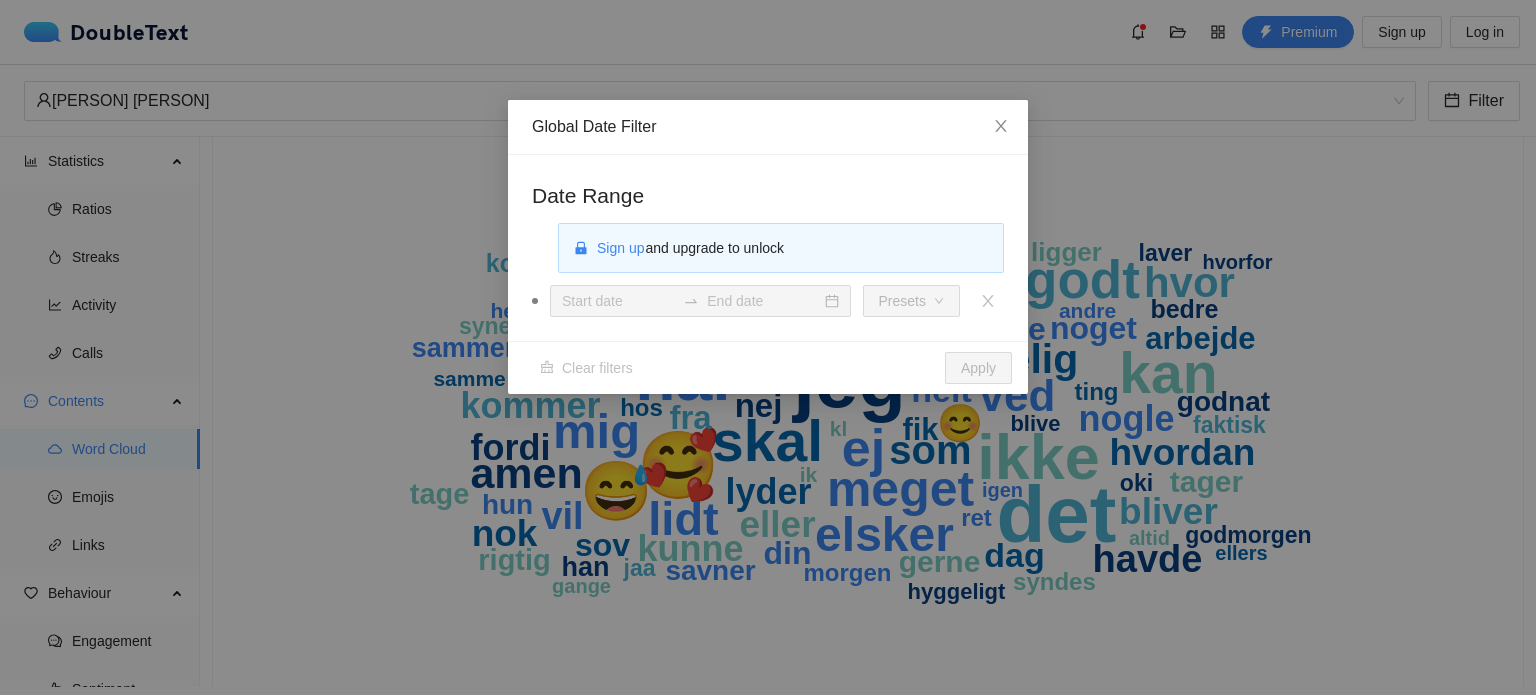 click on "Global Date Filter Date Range Sign up  and upgrade to unlock Presets  Clear filters Apply" at bounding box center (768, 347) 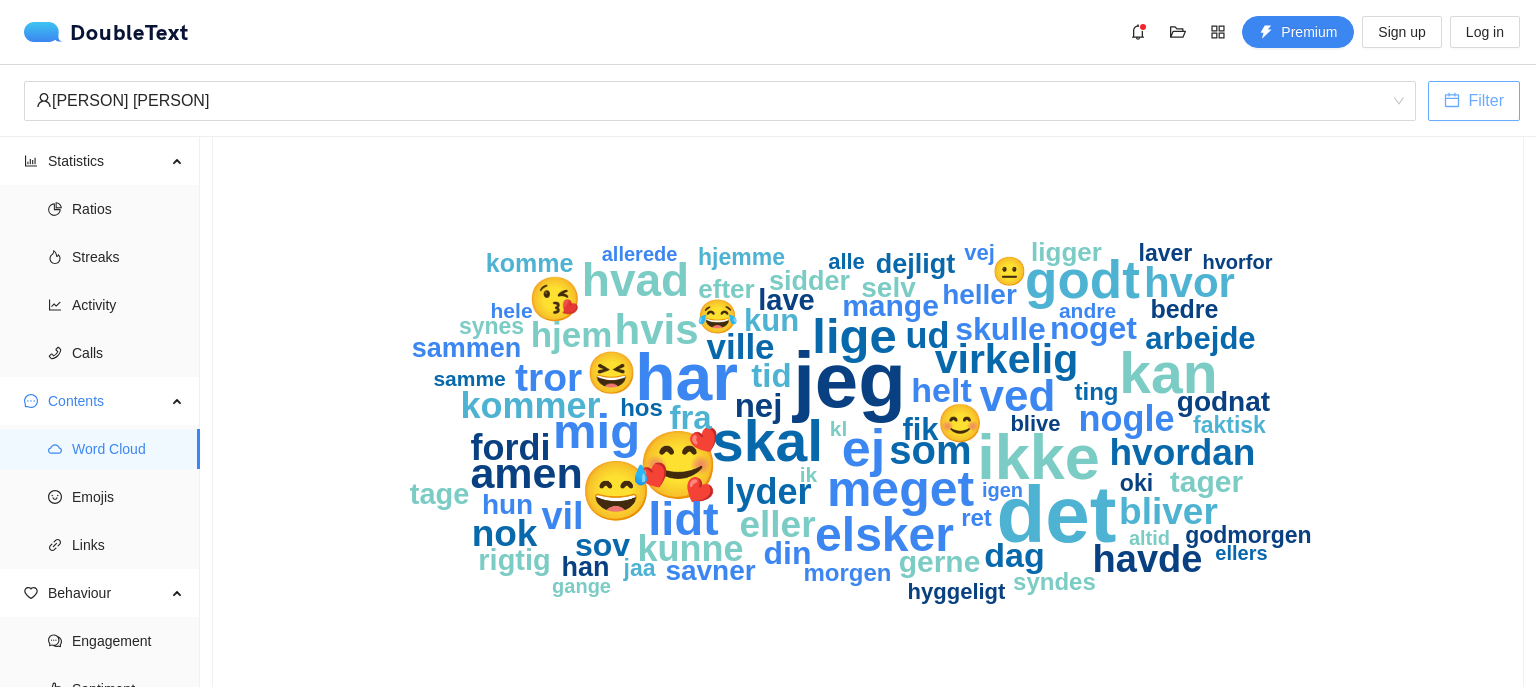 scroll, scrollTop: 0, scrollLeft: 0, axis: both 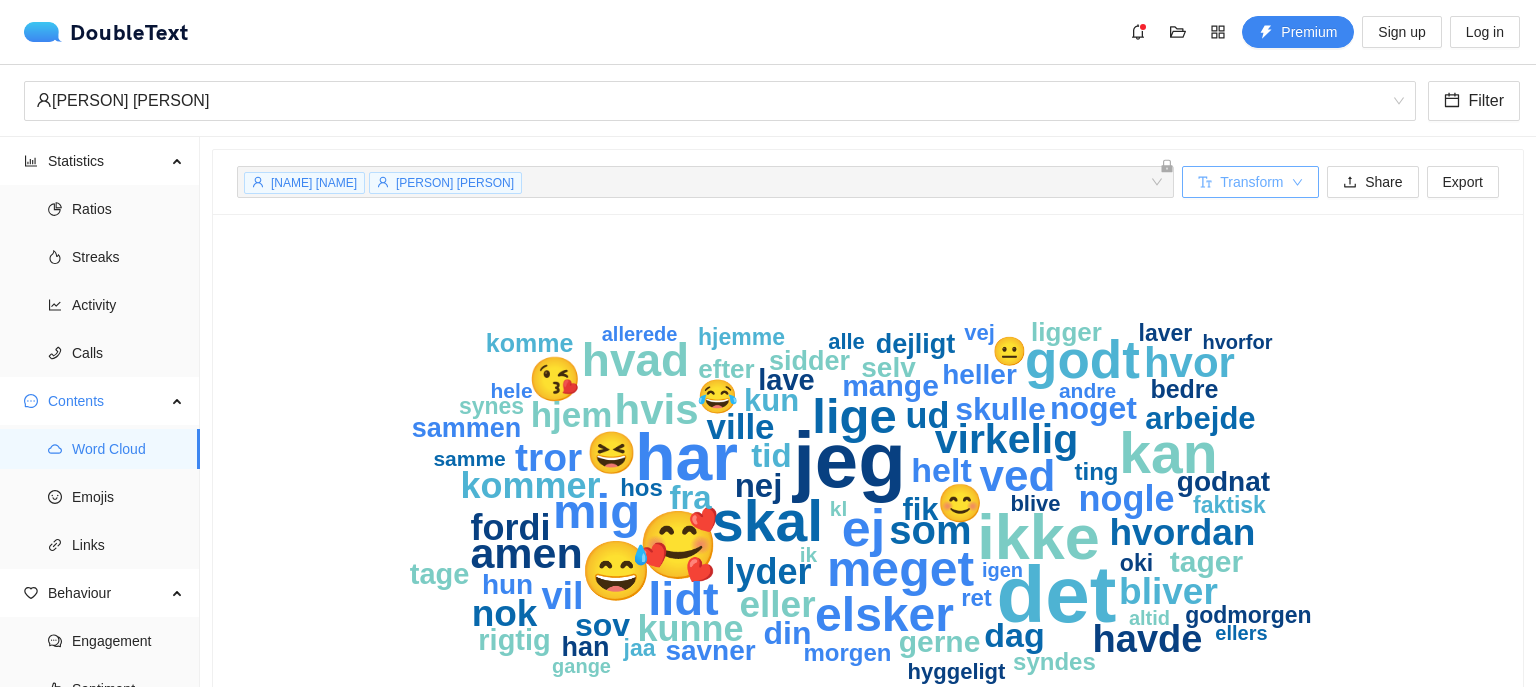 click on "Transform" at bounding box center (1250, 182) 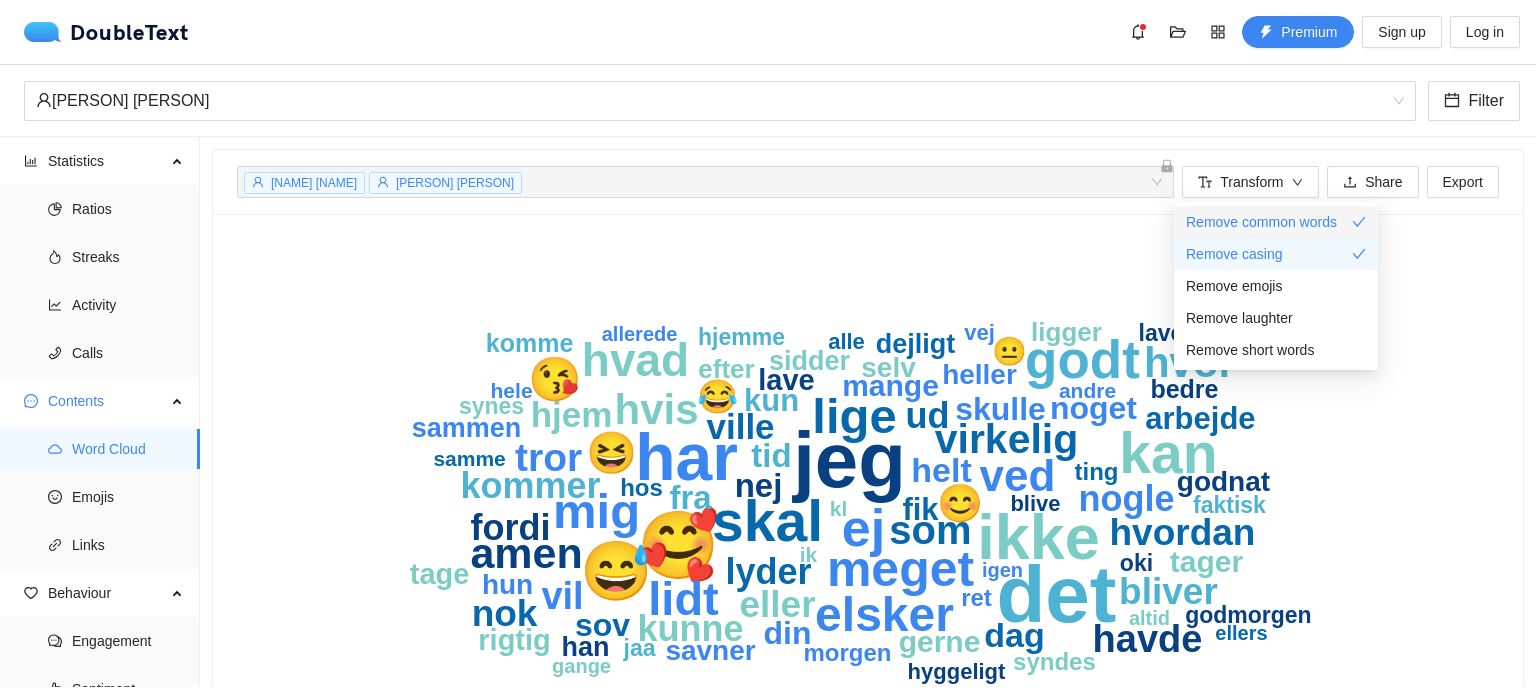 click 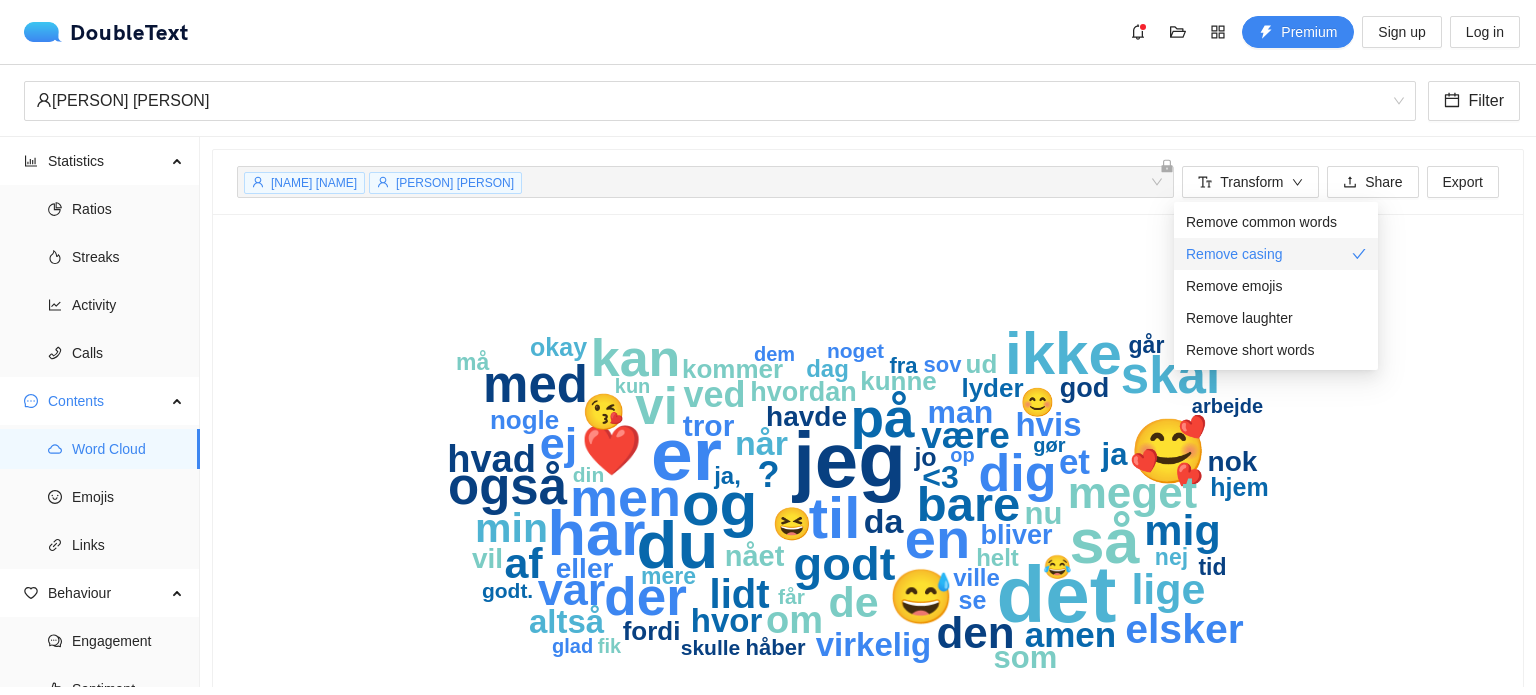 click 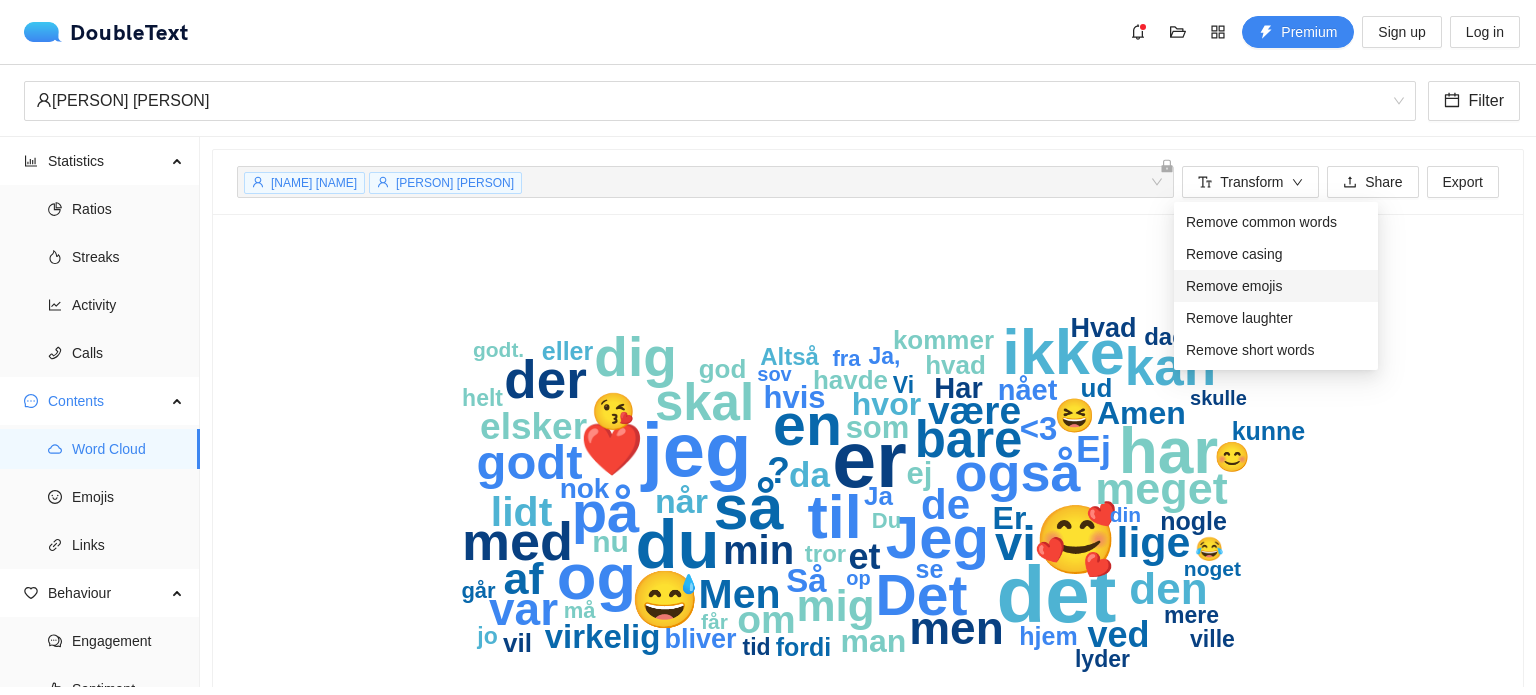 click on "Remove emojis" at bounding box center [1234, 286] 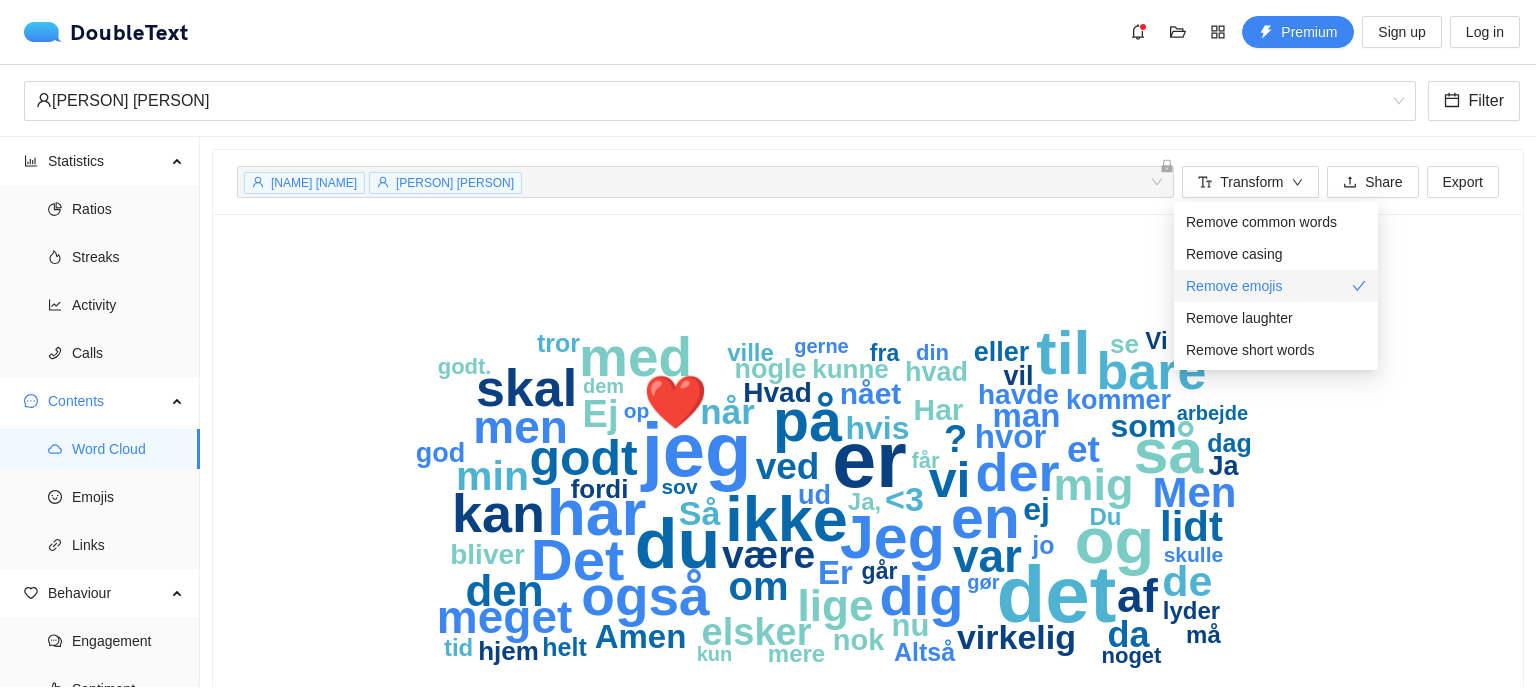 click on "Remove emojis" at bounding box center (1234, 286) 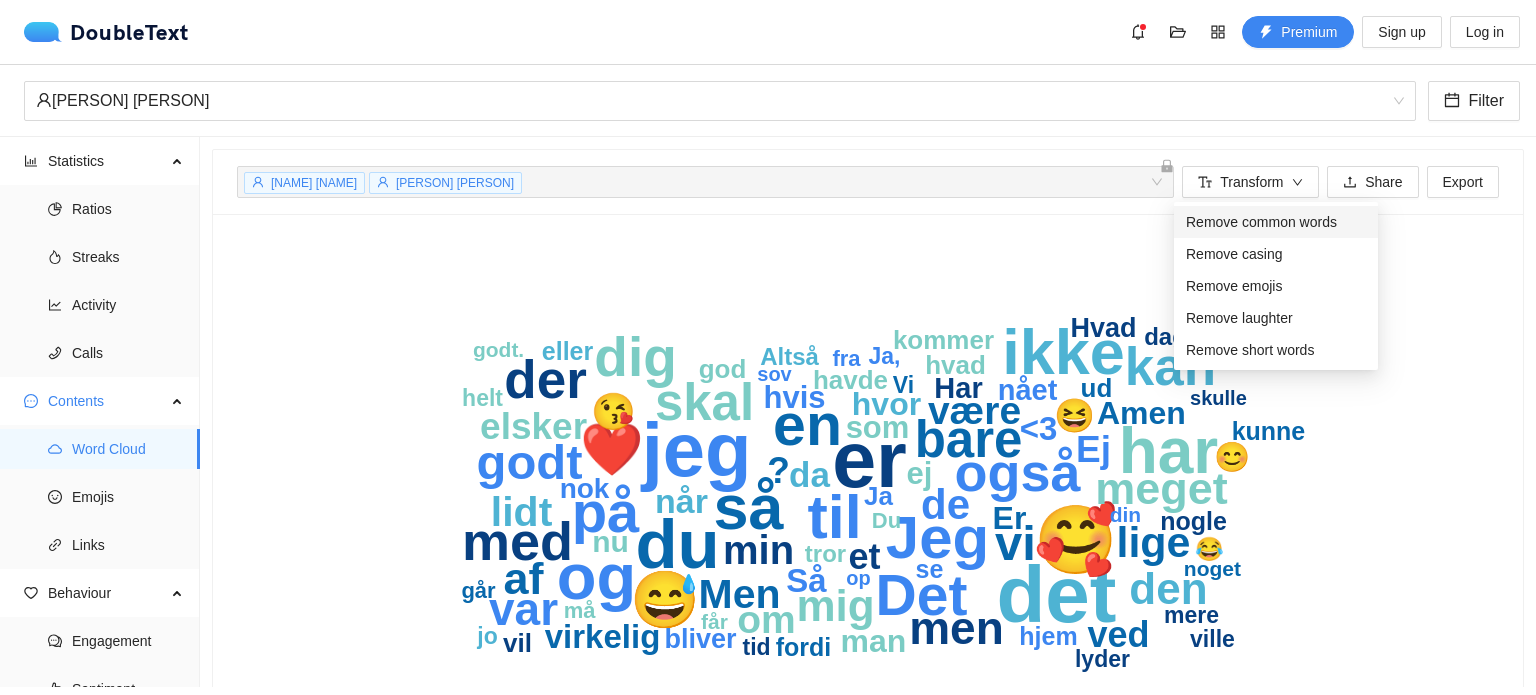 click on "Remove common words" at bounding box center (1276, 222) 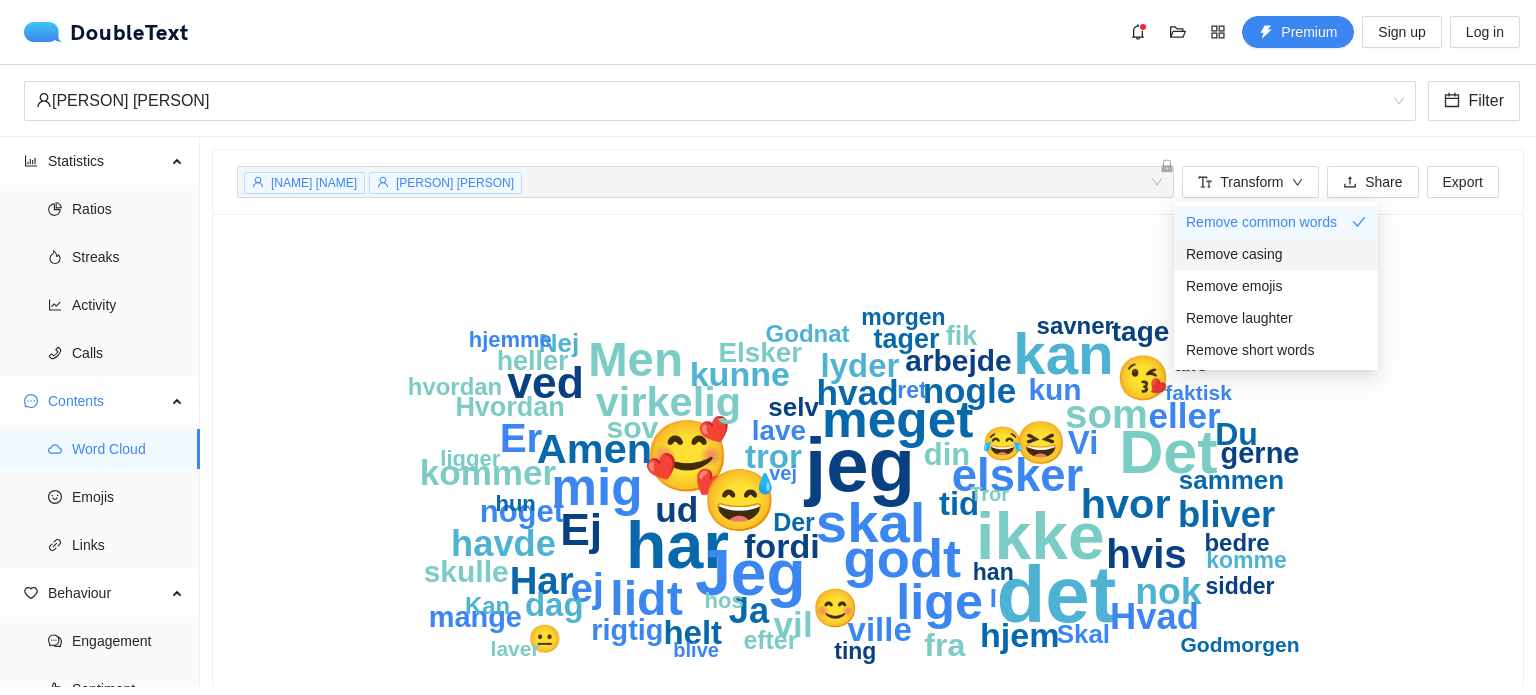 click on "Remove casing" at bounding box center [1276, 254] 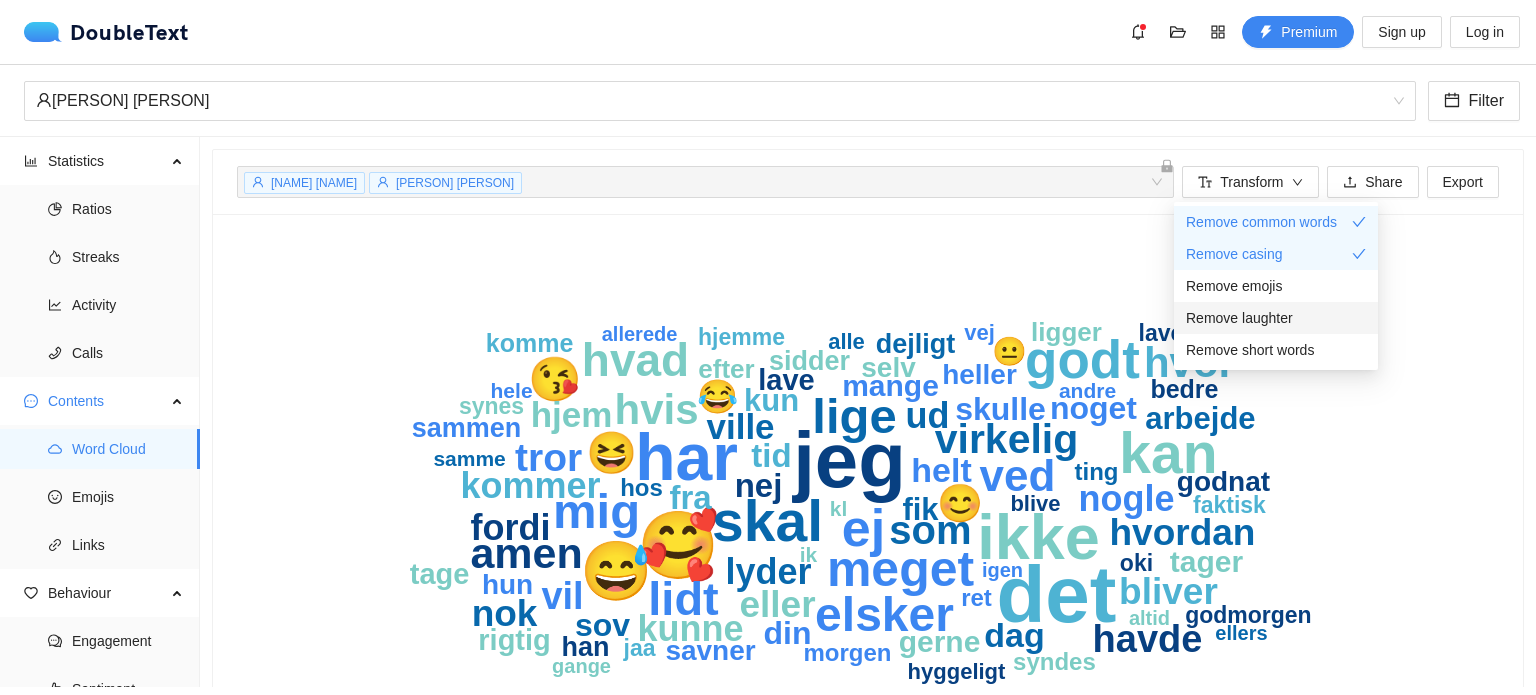 click on "Remove laughter" at bounding box center (1276, 318) 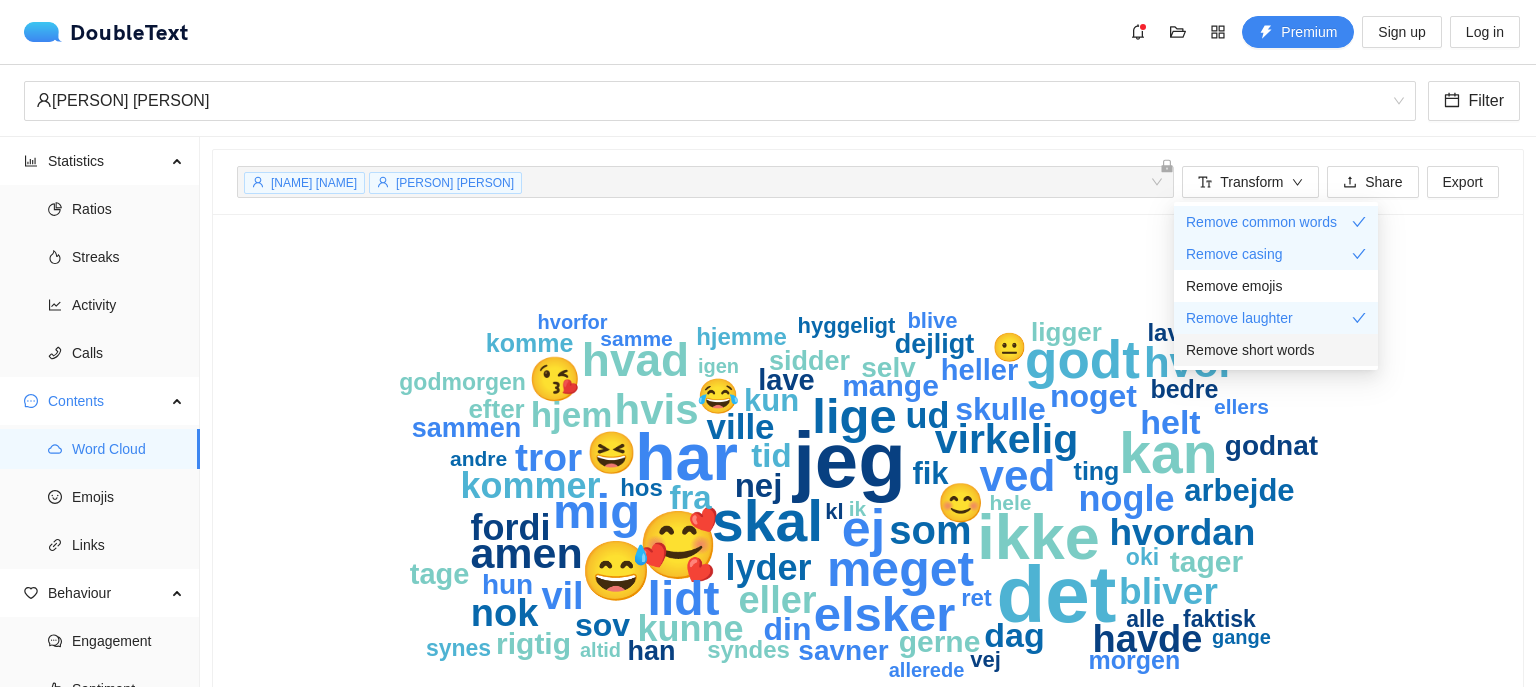 click on "Remove short words" at bounding box center [1276, 350] 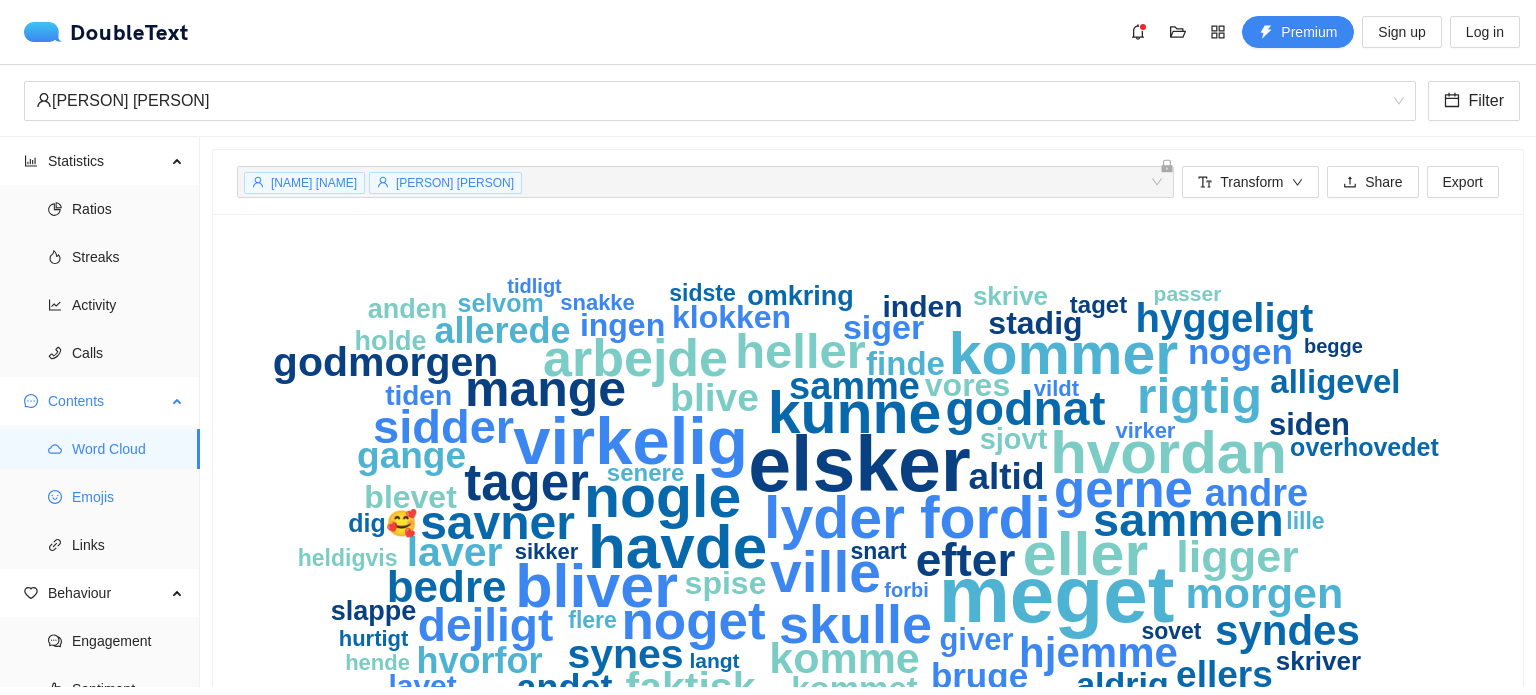 click on "Emojis" at bounding box center [128, 497] 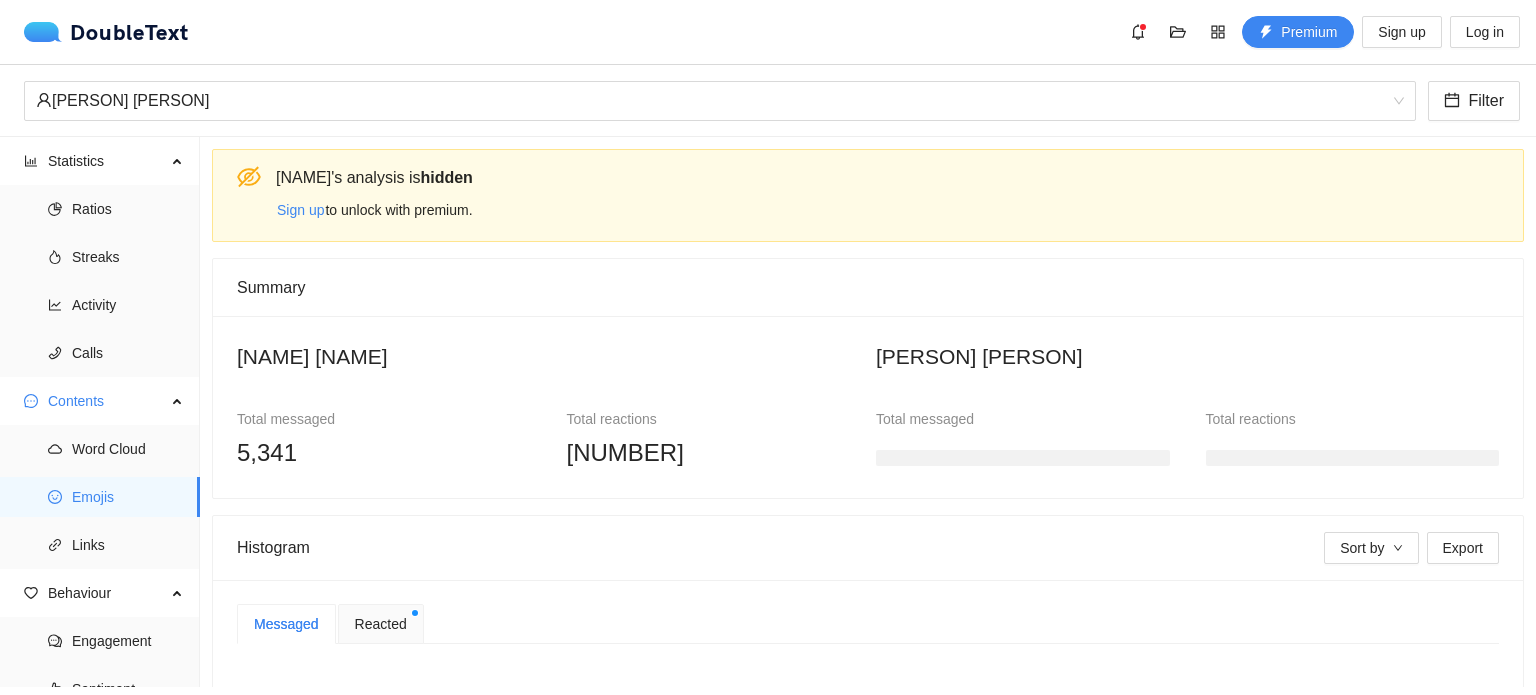 drag, startPoint x: 1520, startPoint y: 329, endPoint x: 1532, endPoint y: 436, distance: 107.67079 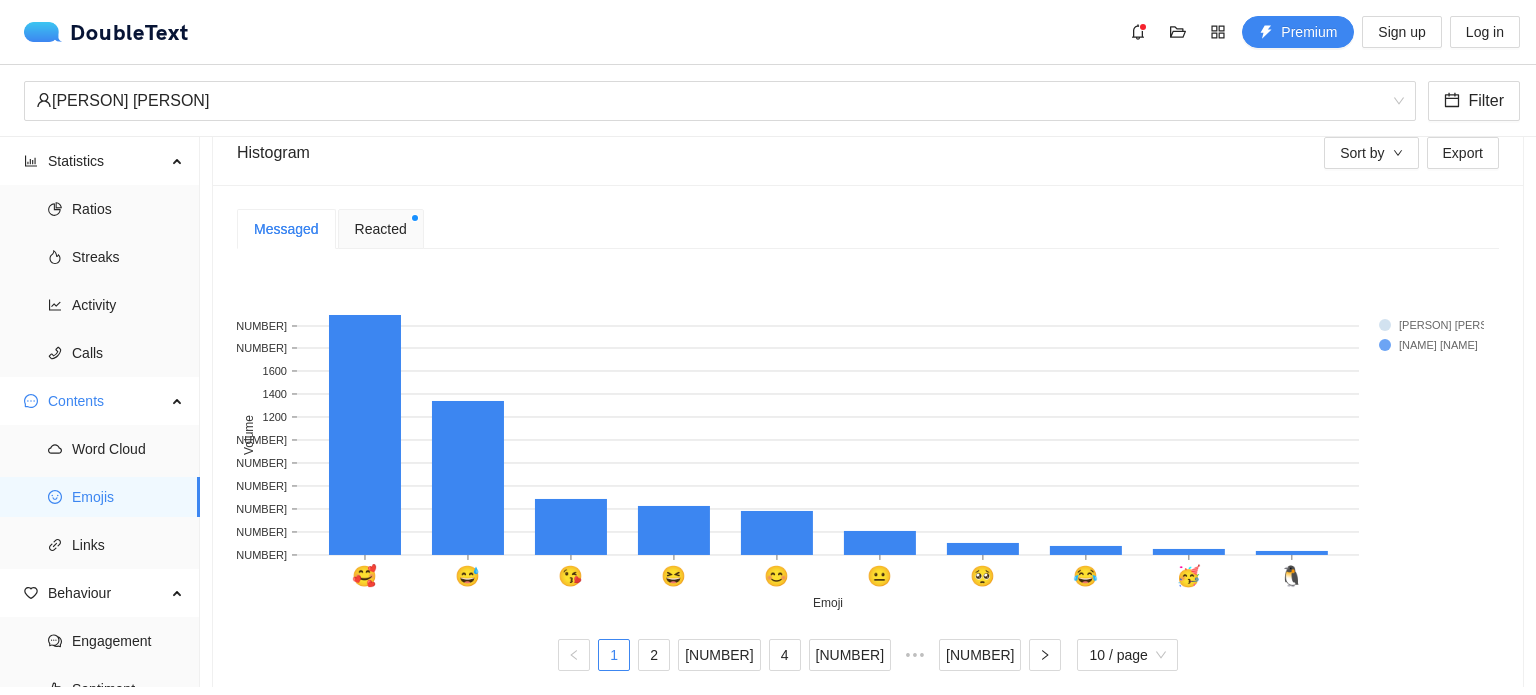 scroll, scrollTop: 387, scrollLeft: 0, axis: vertical 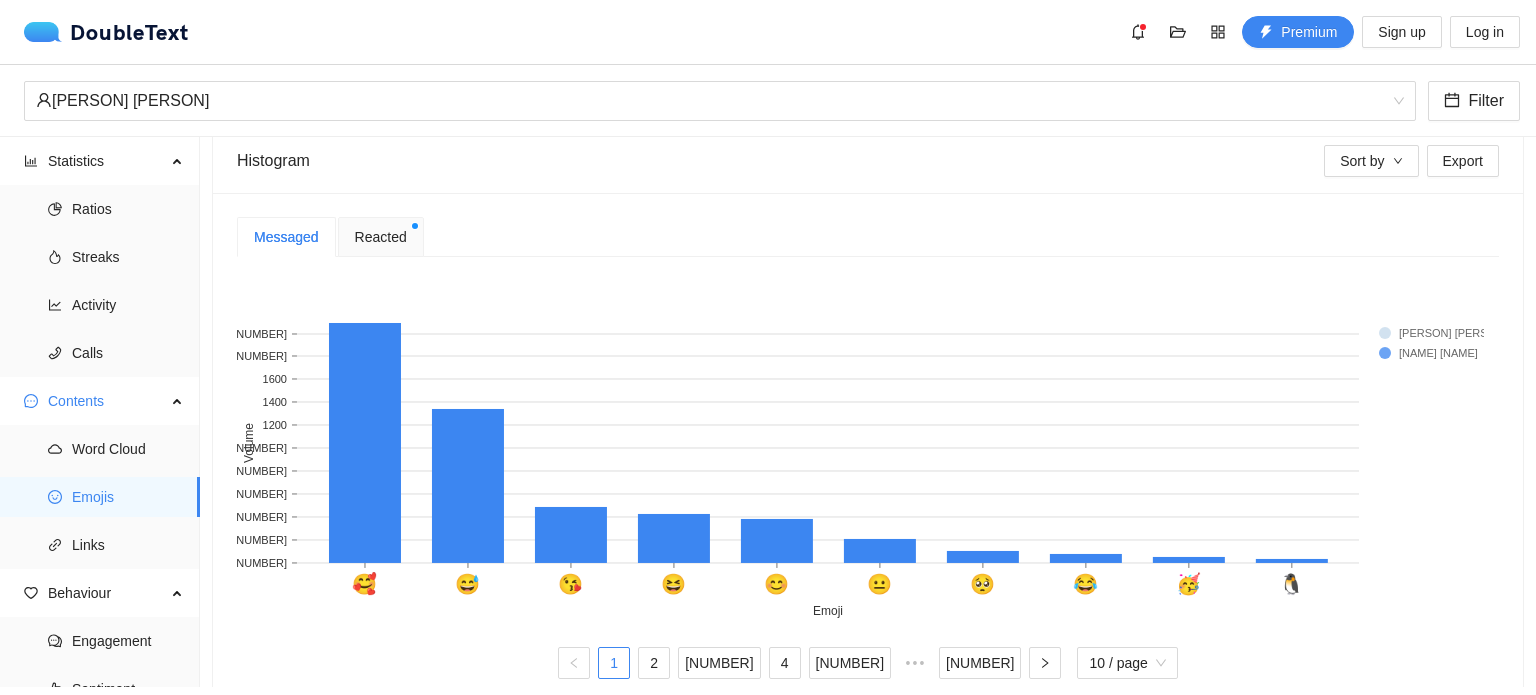 click on "Reacted" at bounding box center (381, 237) 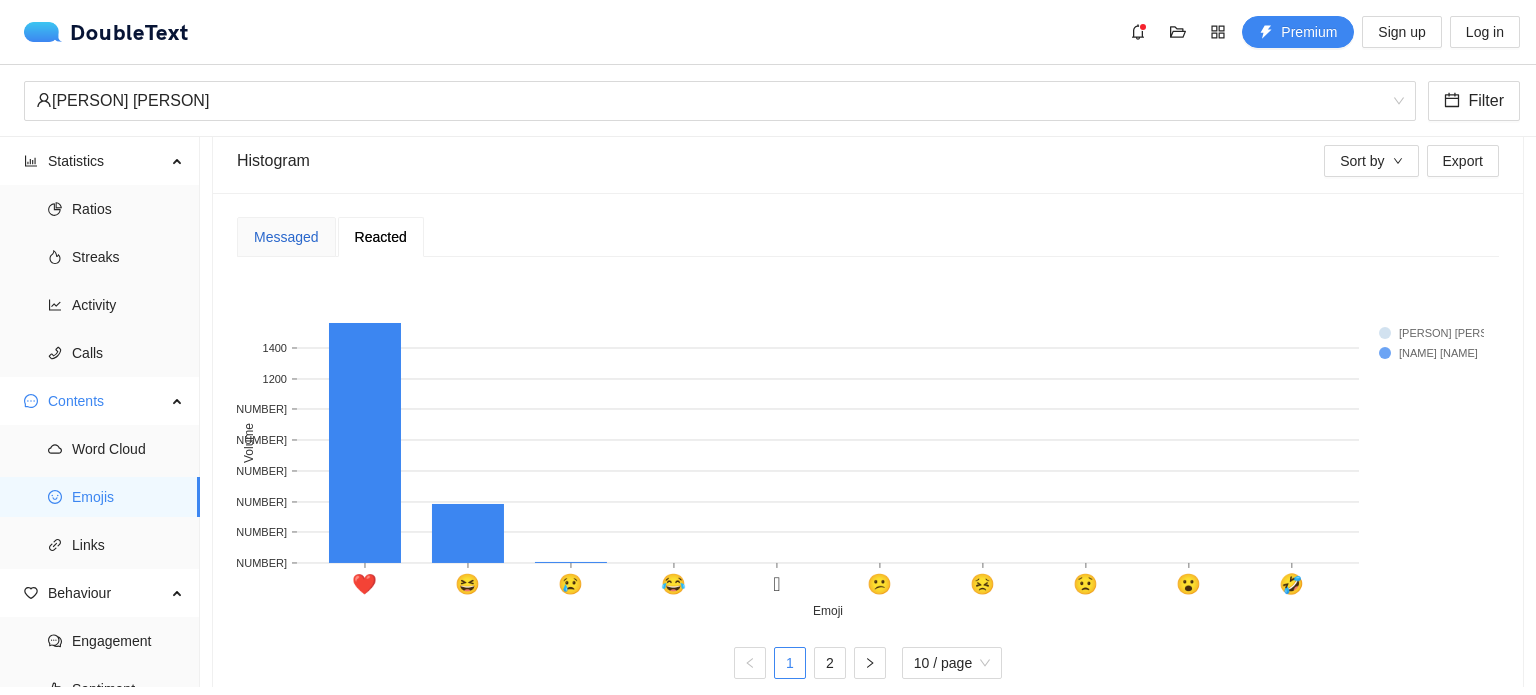 click on "Messaged" at bounding box center (286, 237) 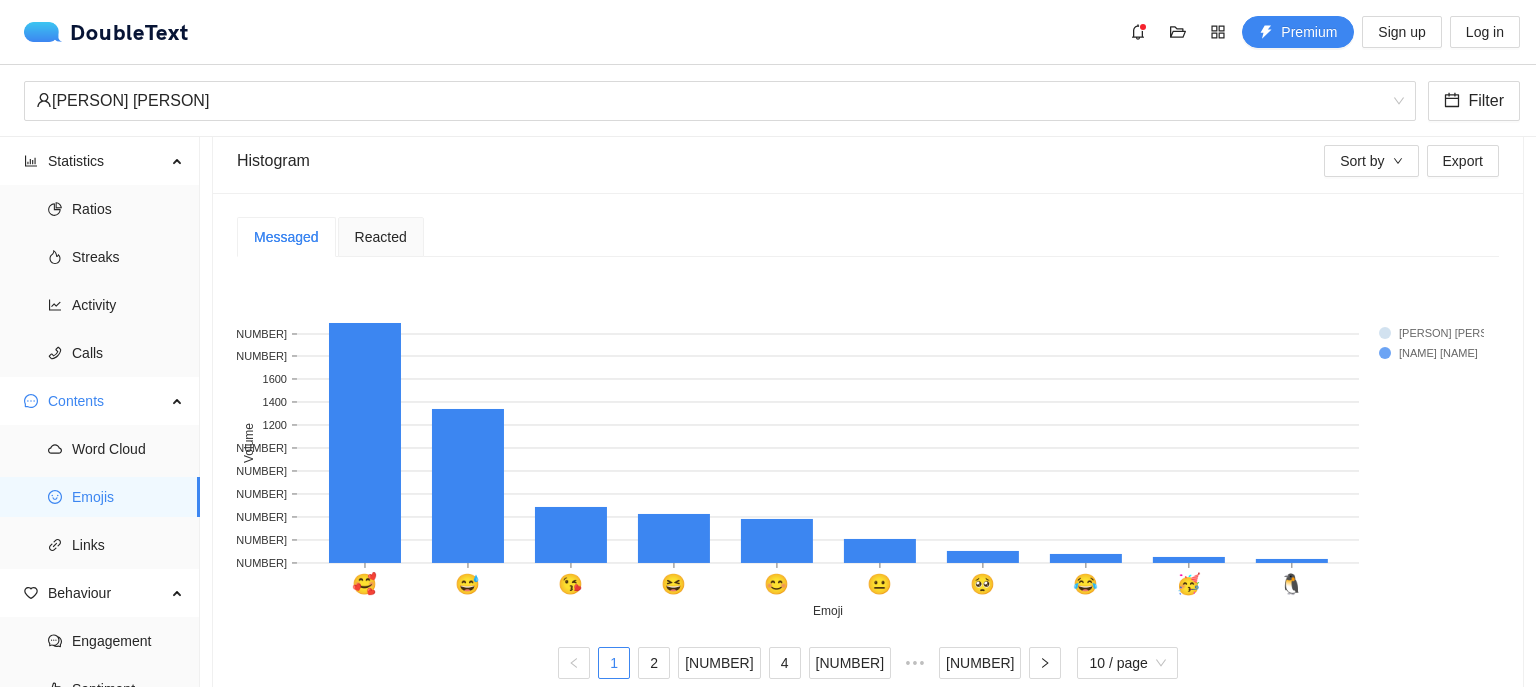 click on "Histogram" at bounding box center (780, 160) 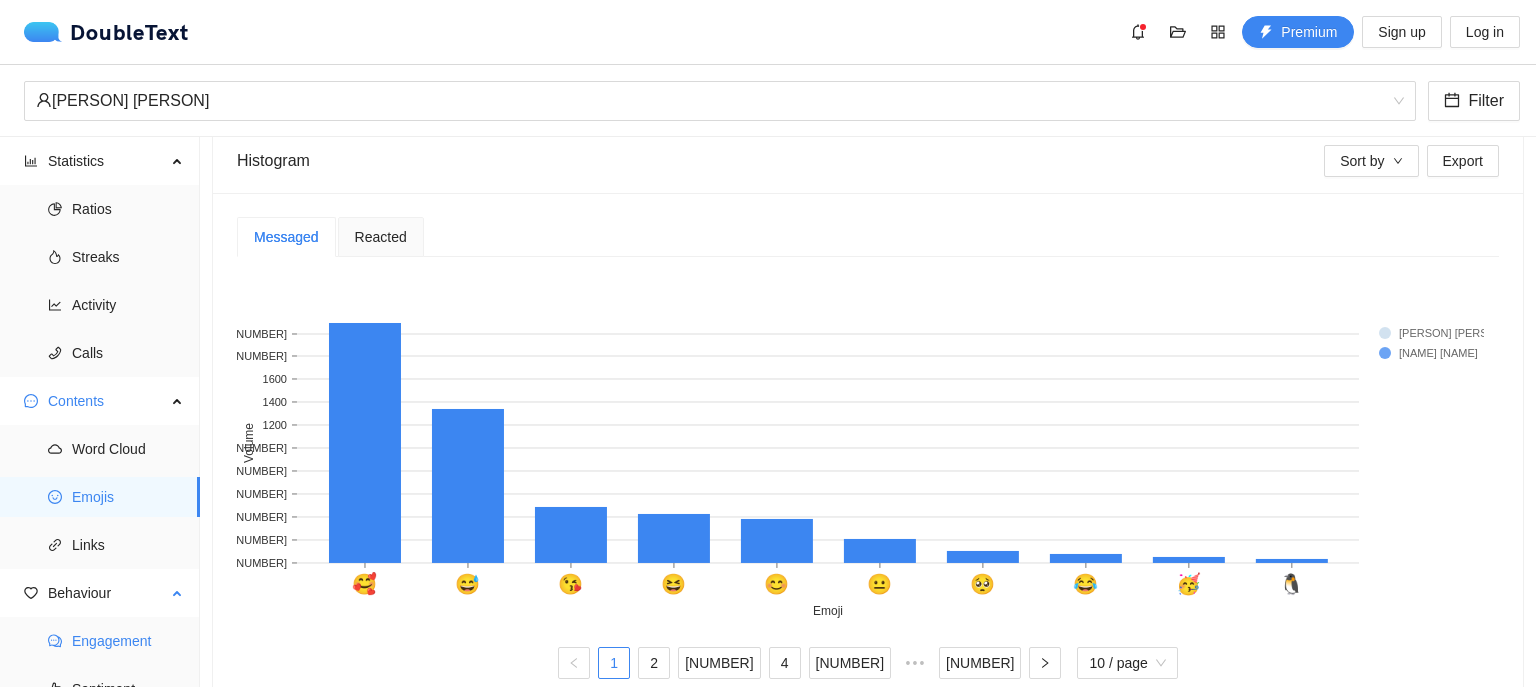click on "Engagement" at bounding box center (128, 641) 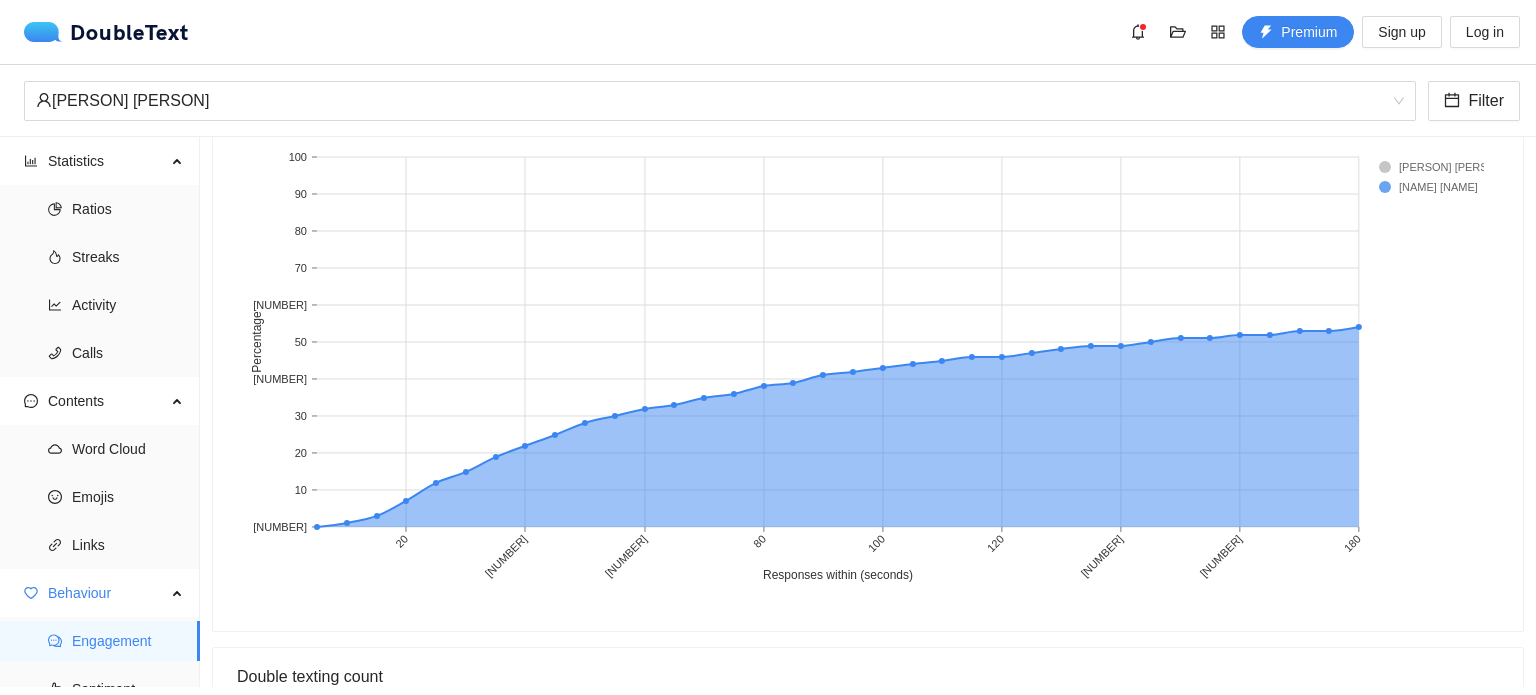 scroll, scrollTop: 958, scrollLeft: 0, axis: vertical 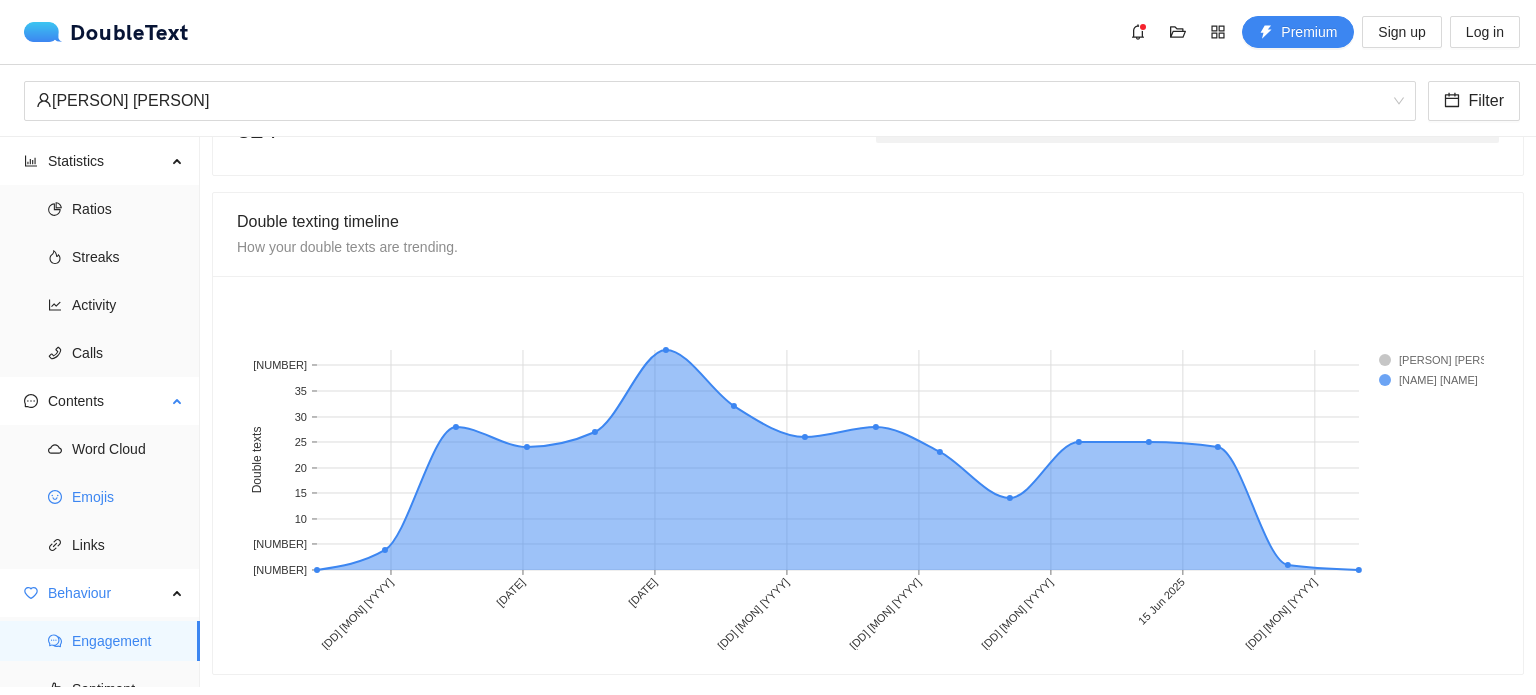 click on "Emojis" at bounding box center [128, 497] 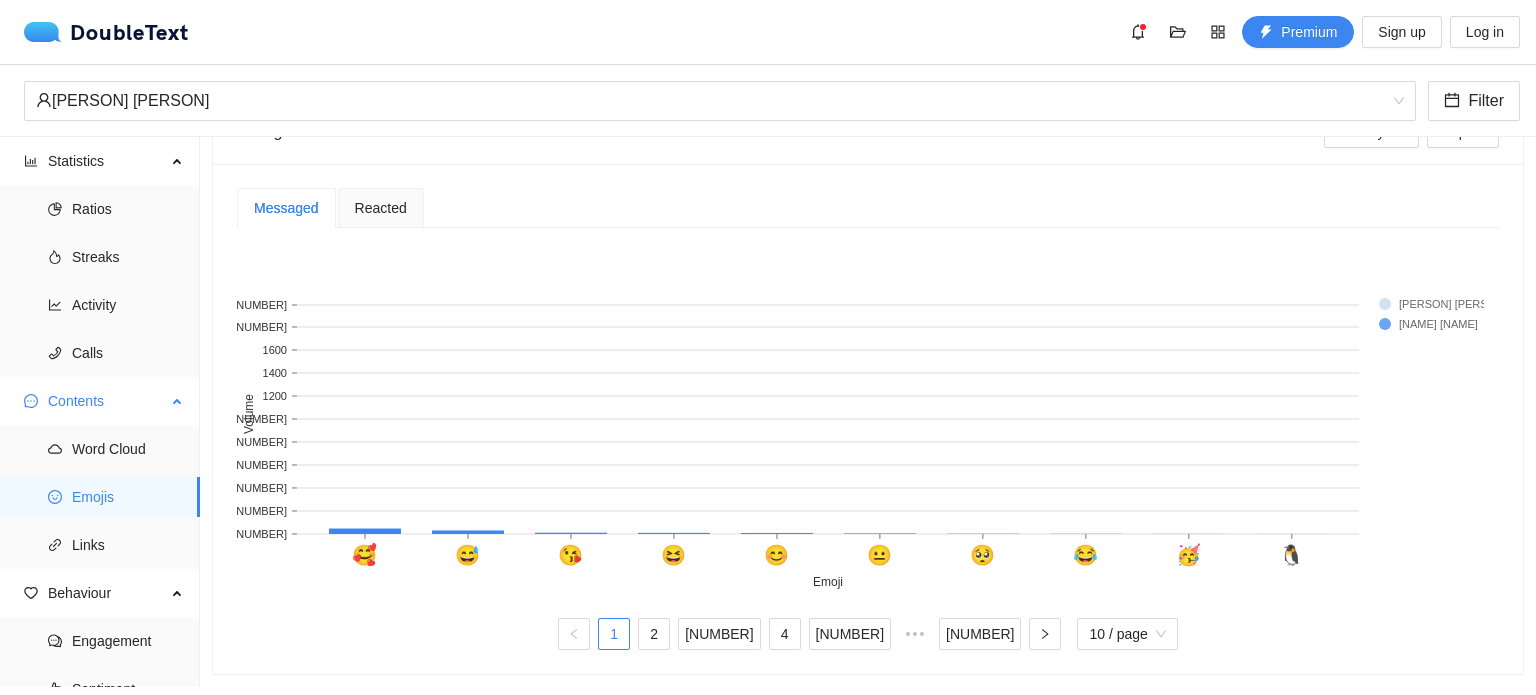 scroll, scrollTop: 428, scrollLeft: 0, axis: vertical 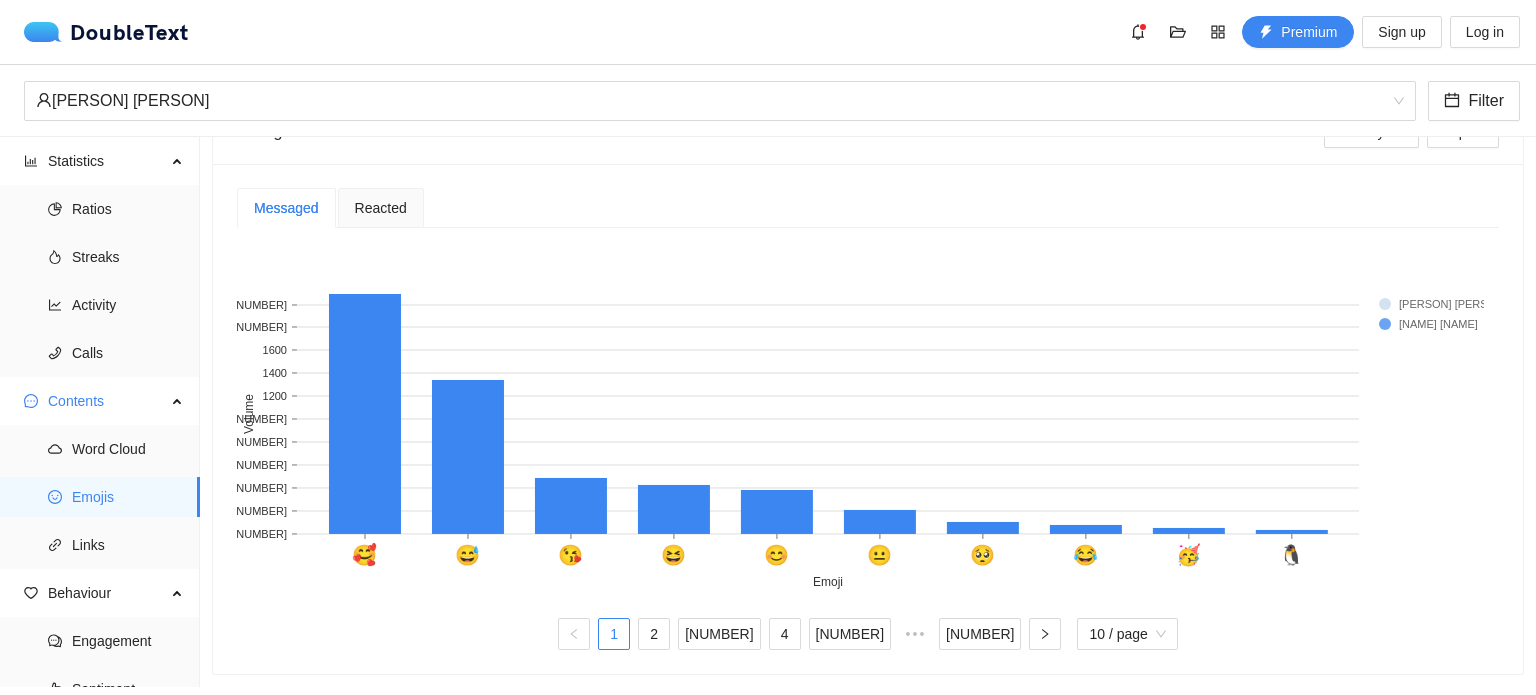 click on "Reacted" at bounding box center [381, 208] 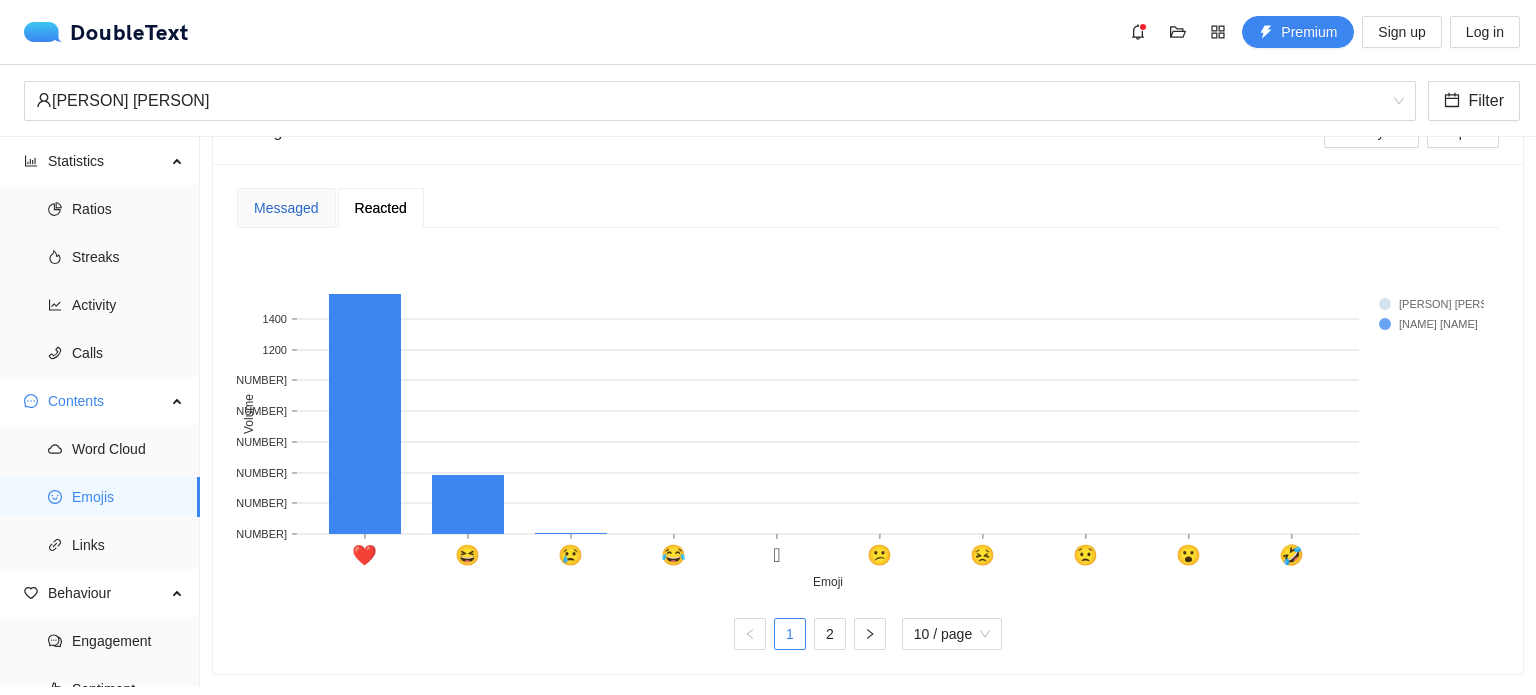 click on "Messaged" at bounding box center [286, 208] 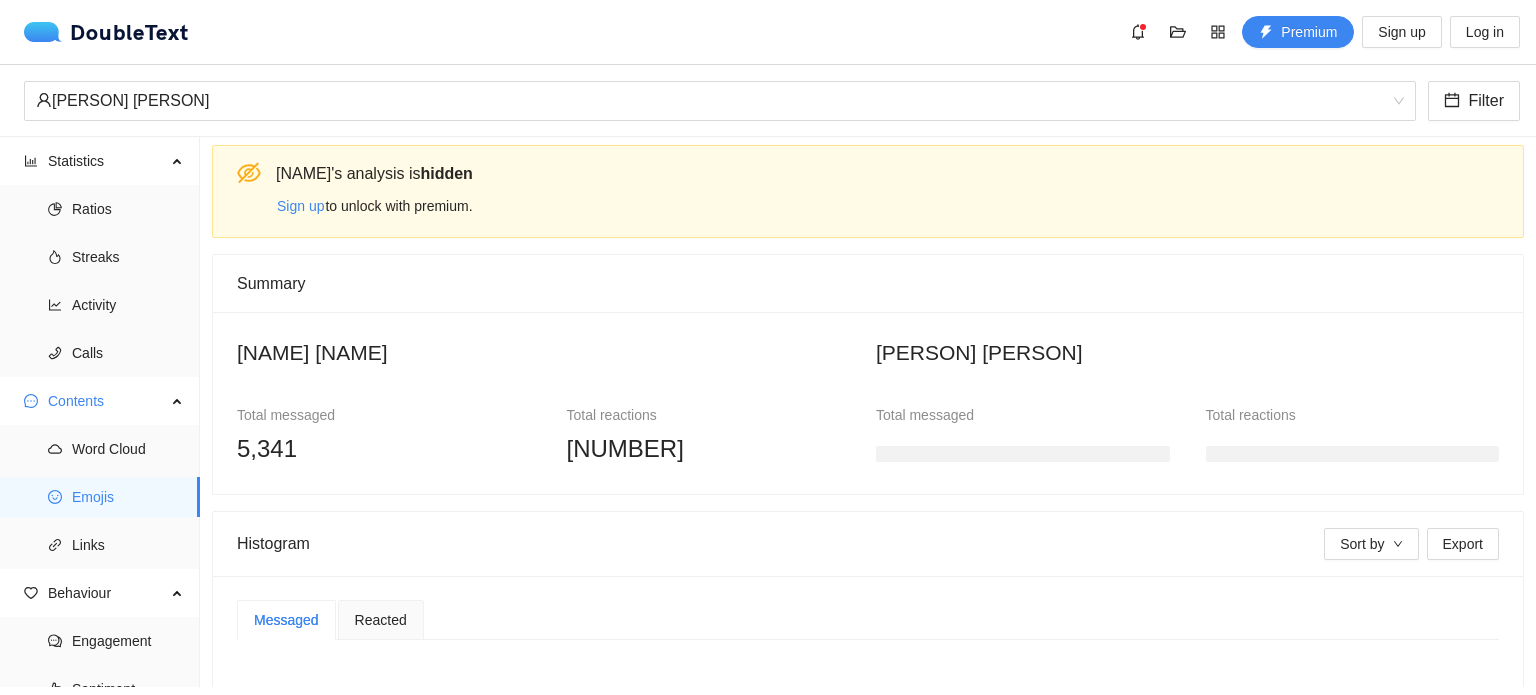 scroll, scrollTop: 0, scrollLeft: 0, axis: both 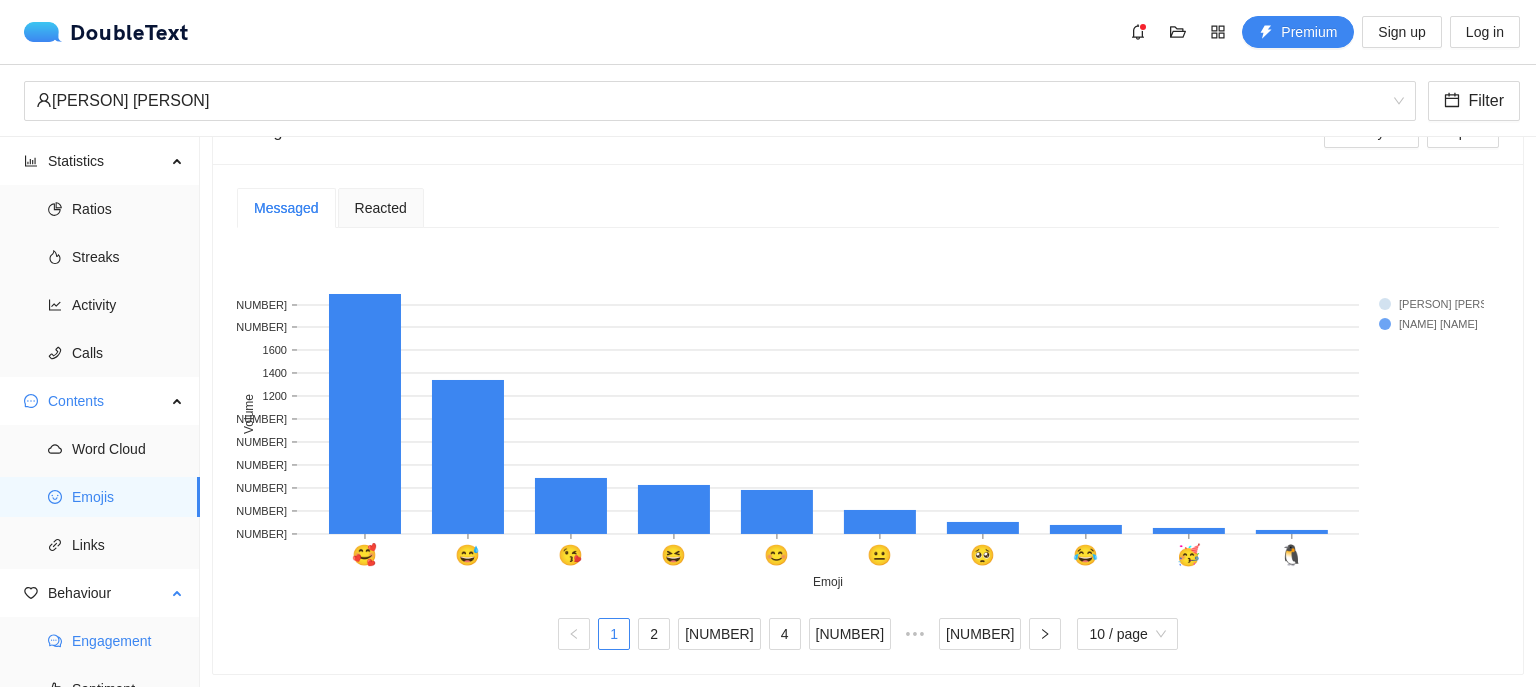 click on "Engagement" at bounding box center [128, 641] 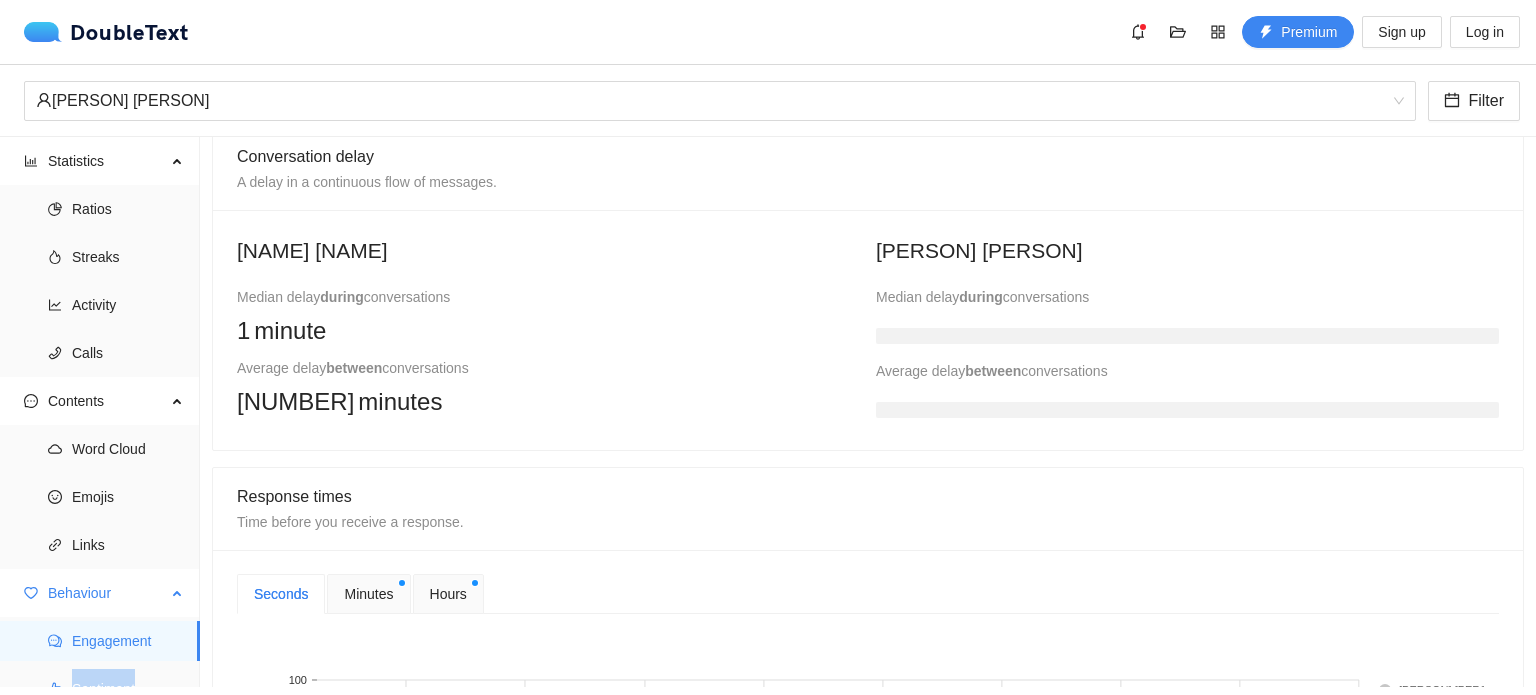 drag, startPoint x: 195, startPoint y: 633, endPoint x: 196, endPoint y: 669, distance: 36.013885 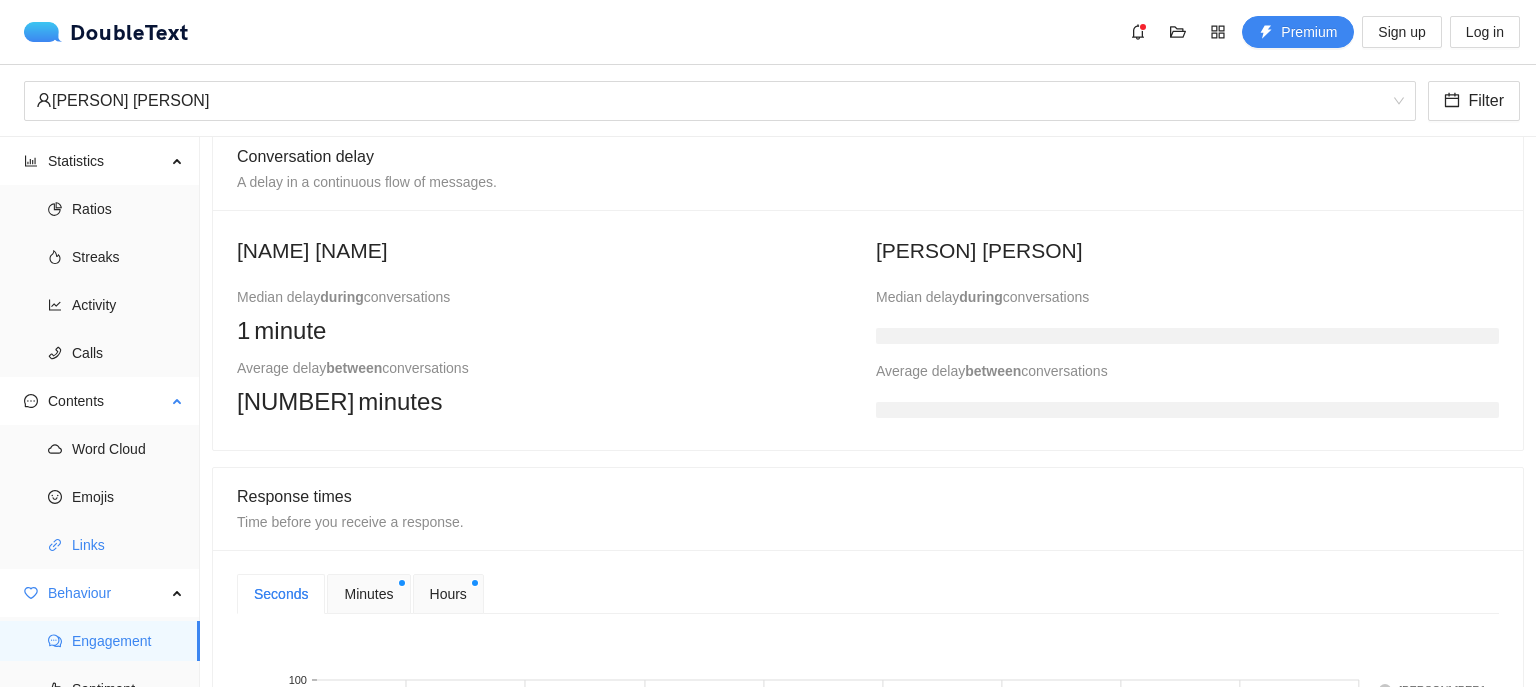 click on "Links" at bounding box center (128, 545) 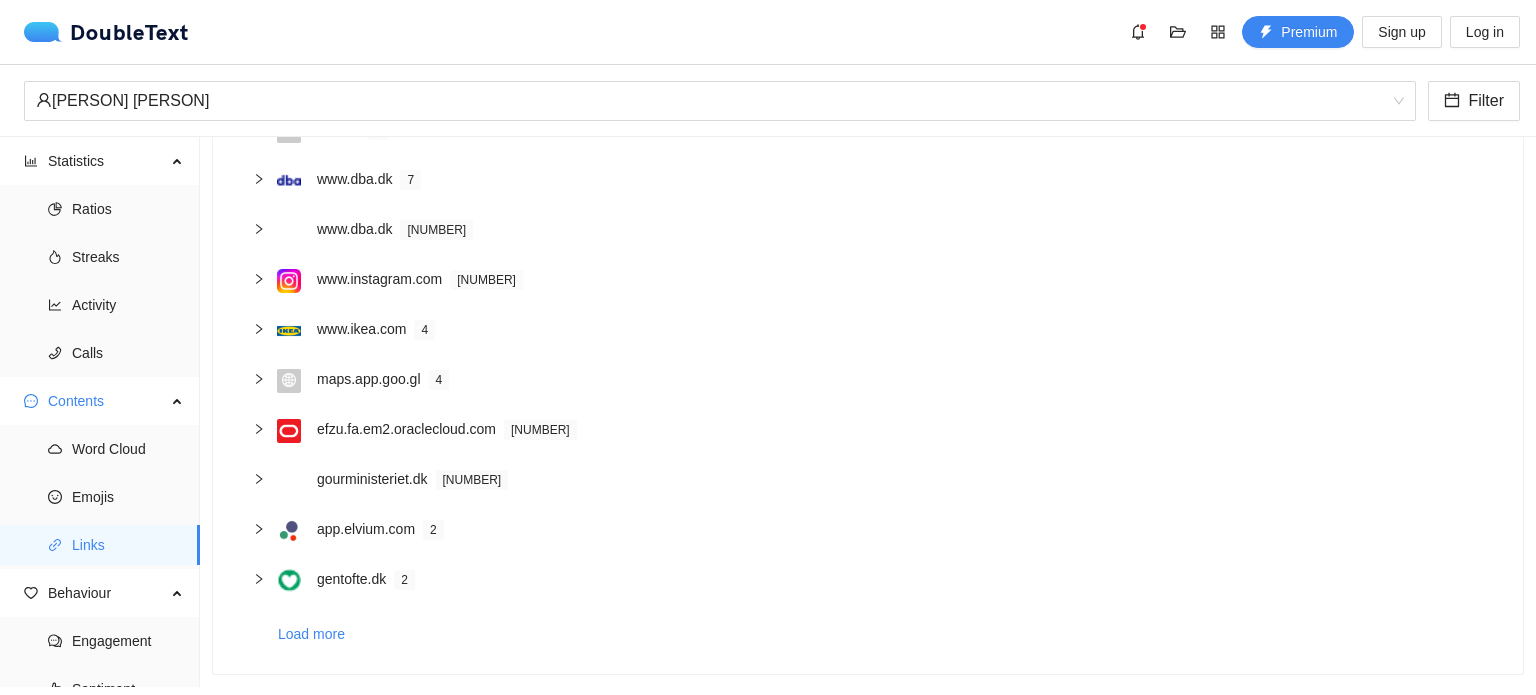 scroll, scrollTop: 252, scrollLeft: 0, axis: vertical 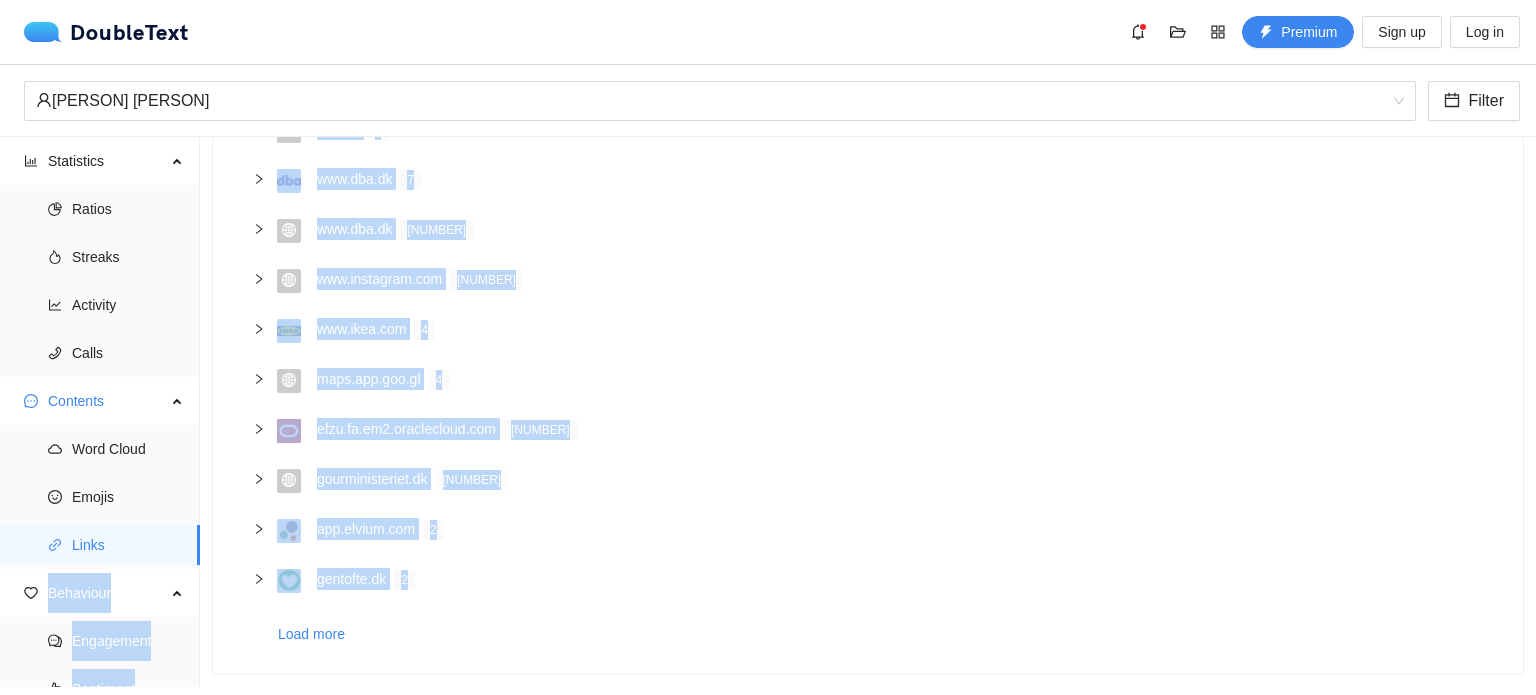 drag, startPoint x: 198, startPoint y: 535, endPoint x: 200, endPoint y: 601, distance: 66.0303 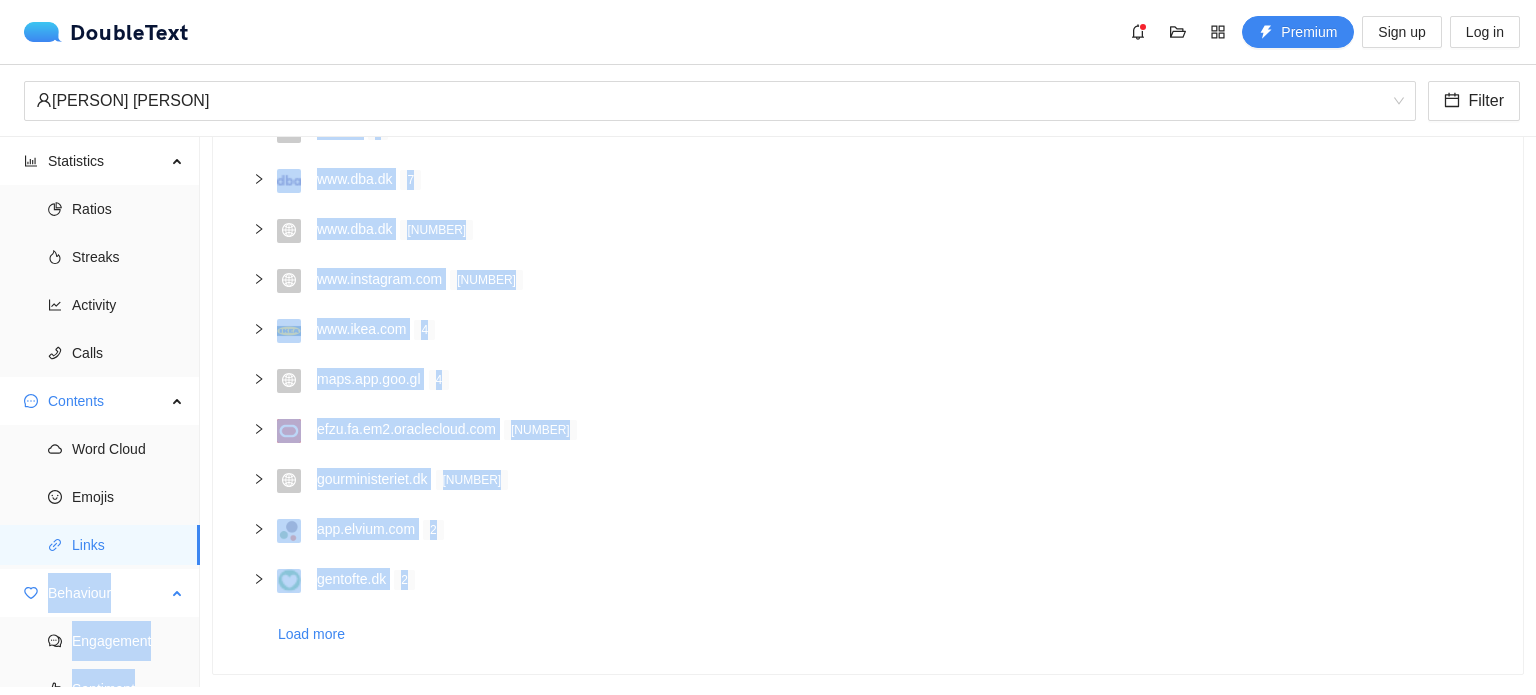 click on "Behaviour" at bounding box center [107, 593] 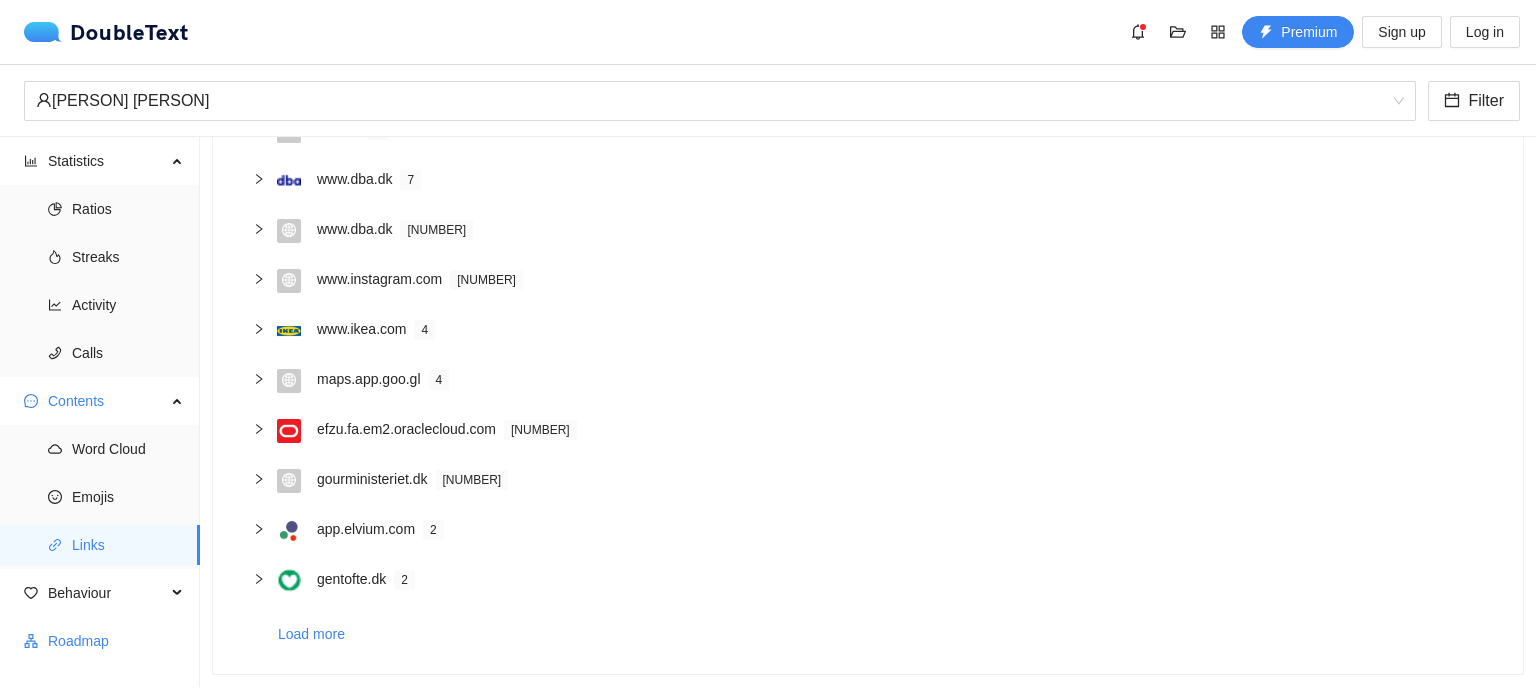 click on "Roadmap" at bounding box center [116, 641] 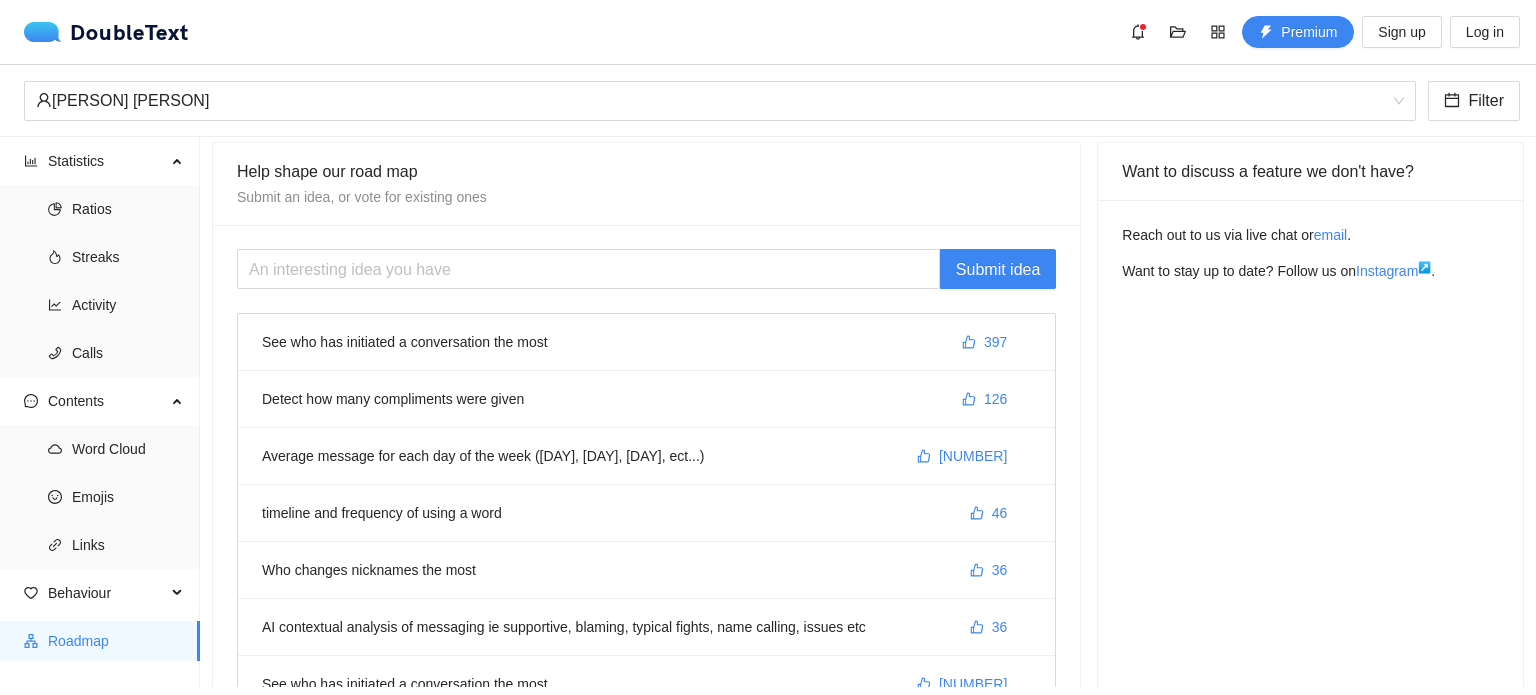 scroll, scrollTop: 0, scrollLeft: 0, axis: both 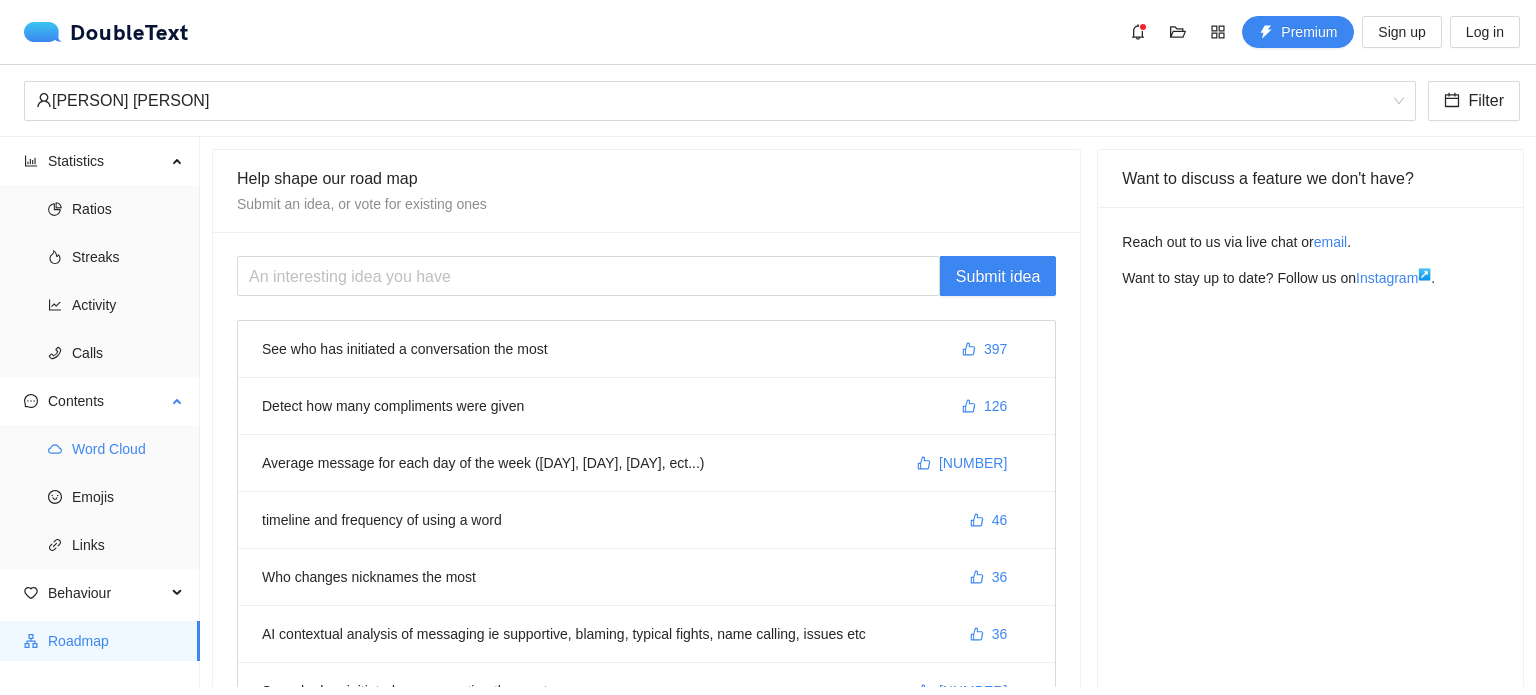 click on "Word Cloud" at bounding box center (128, 449) 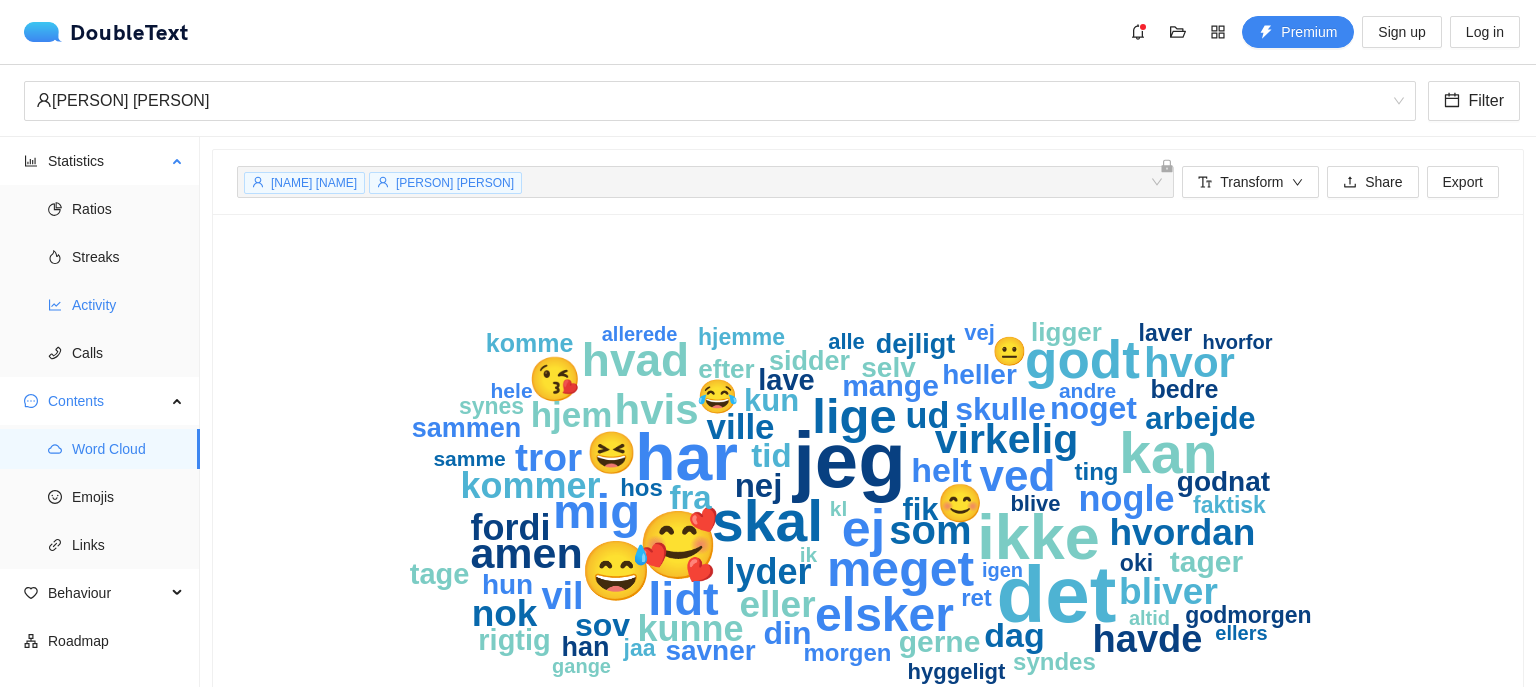 click on "Activity" at bounding box center [128, 305] 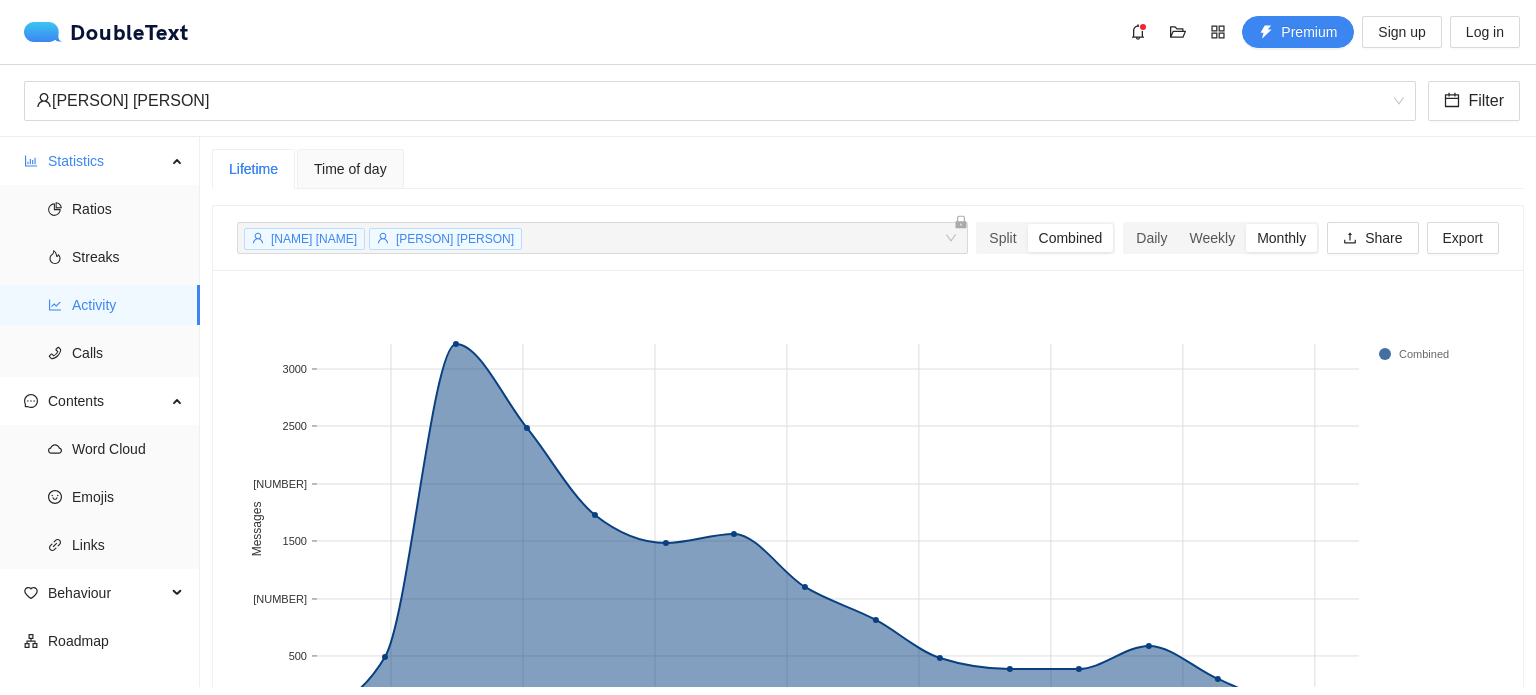 click on "Time of day" at bounding box center [350, 169] 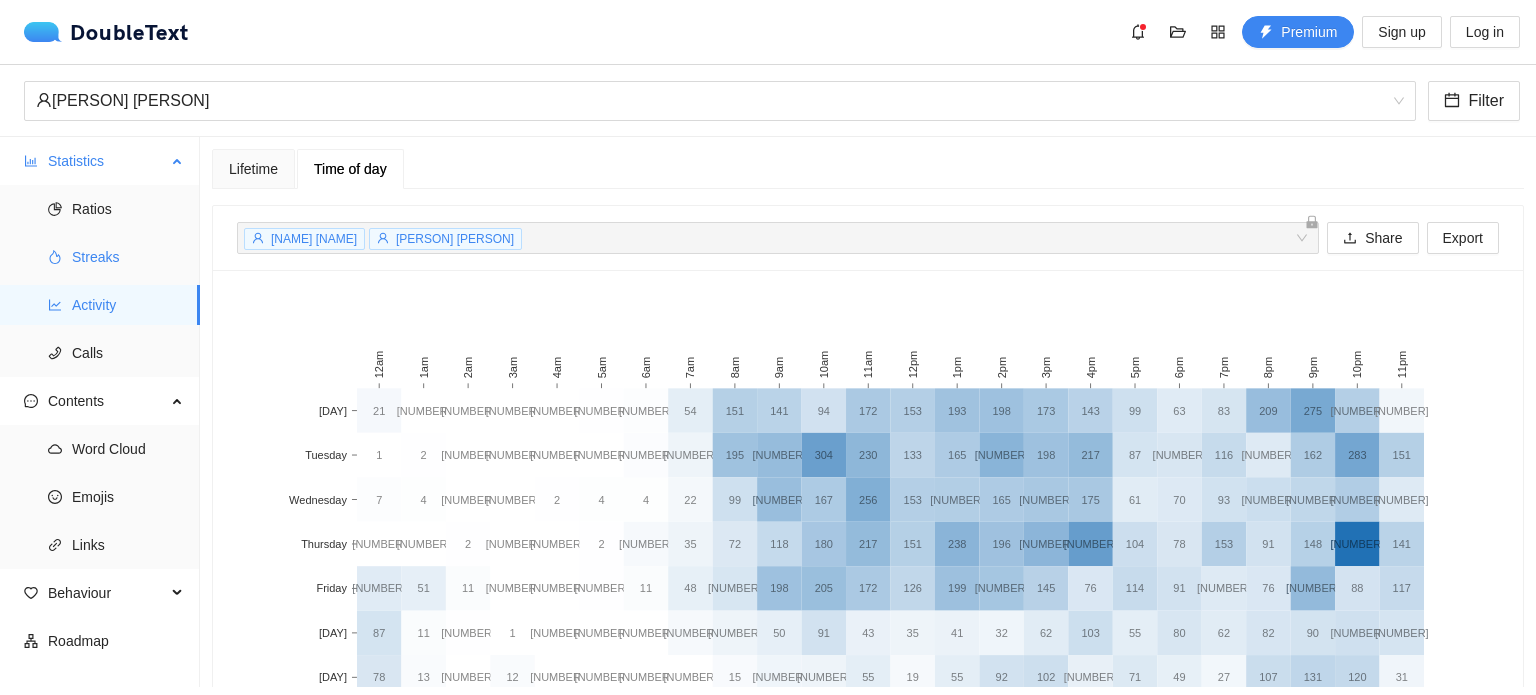 click on "Streaks" at bounding box center (128, 257) 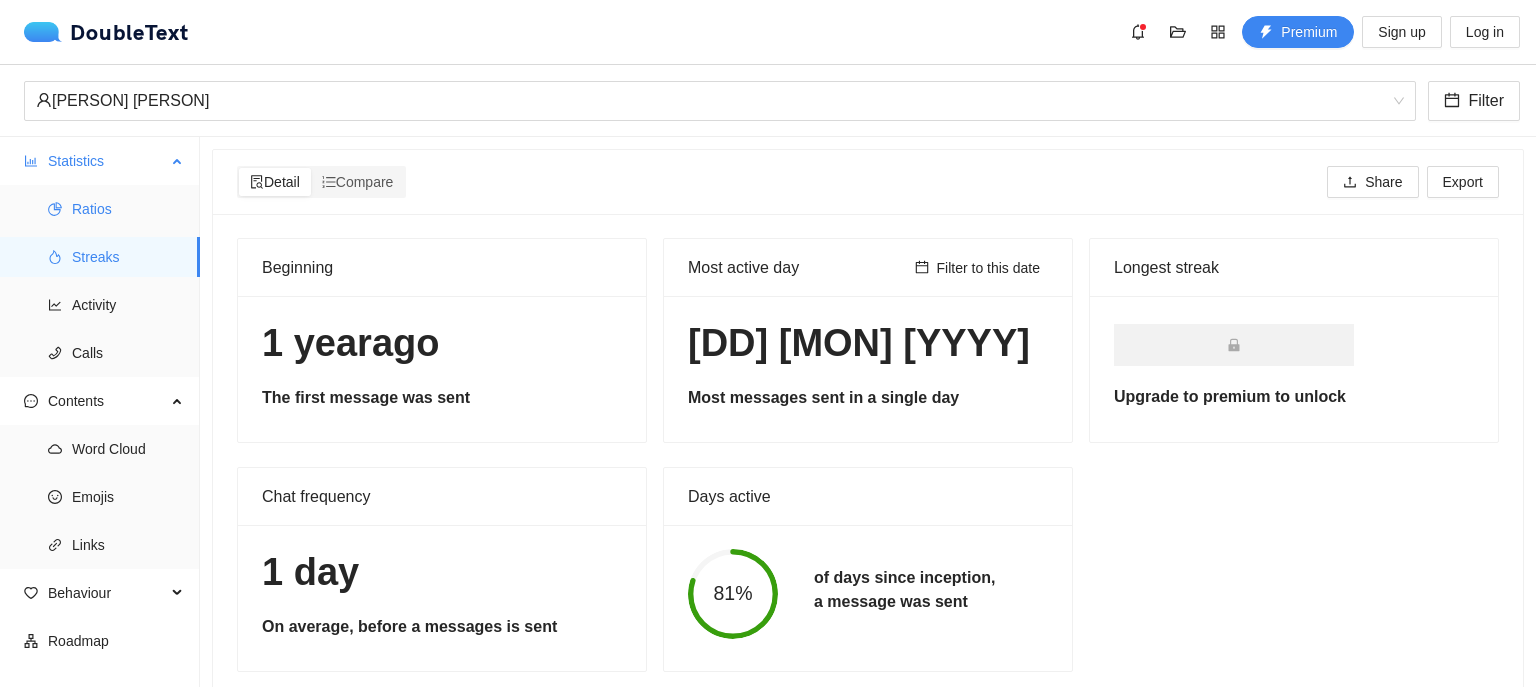 click on "Ratios" at bounding box center (128, 209) 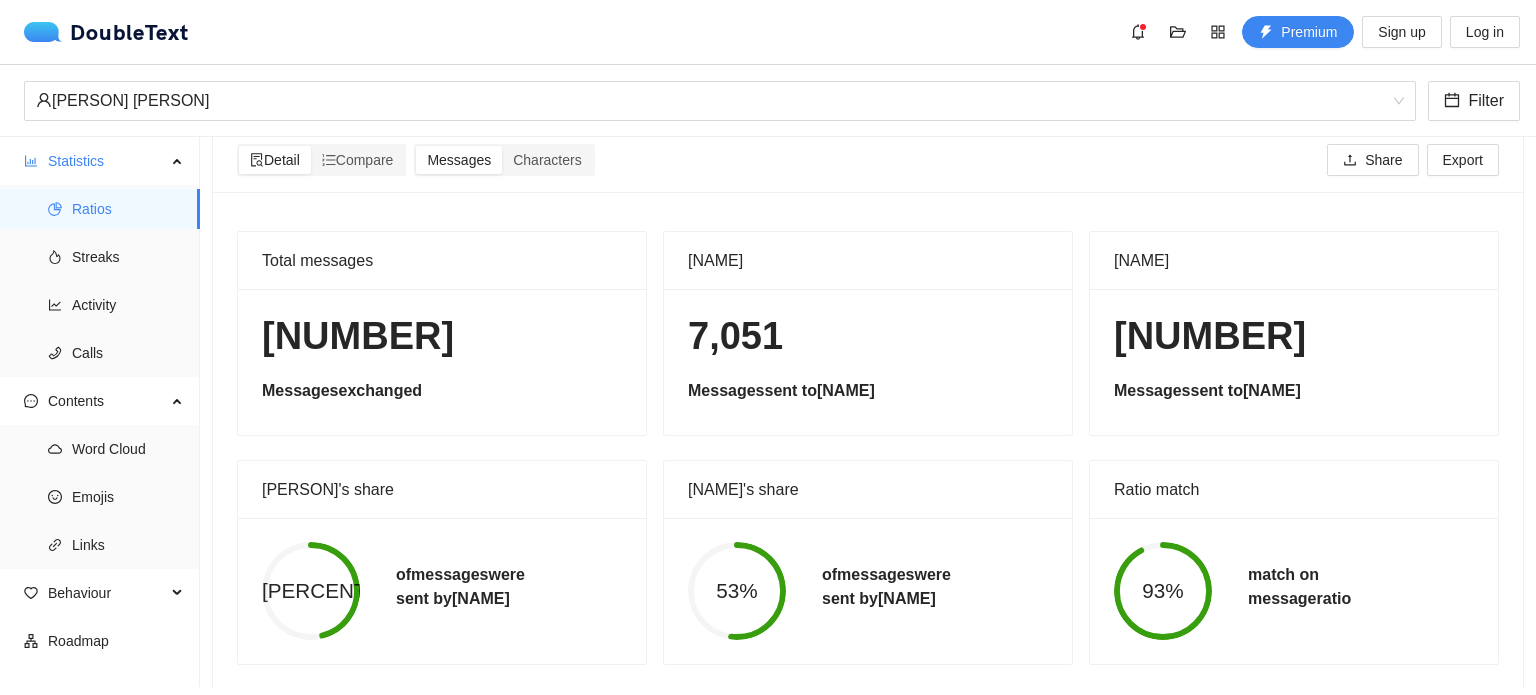 scroll, scrollTop: 24, scrollLeft: 0, axis: vertical 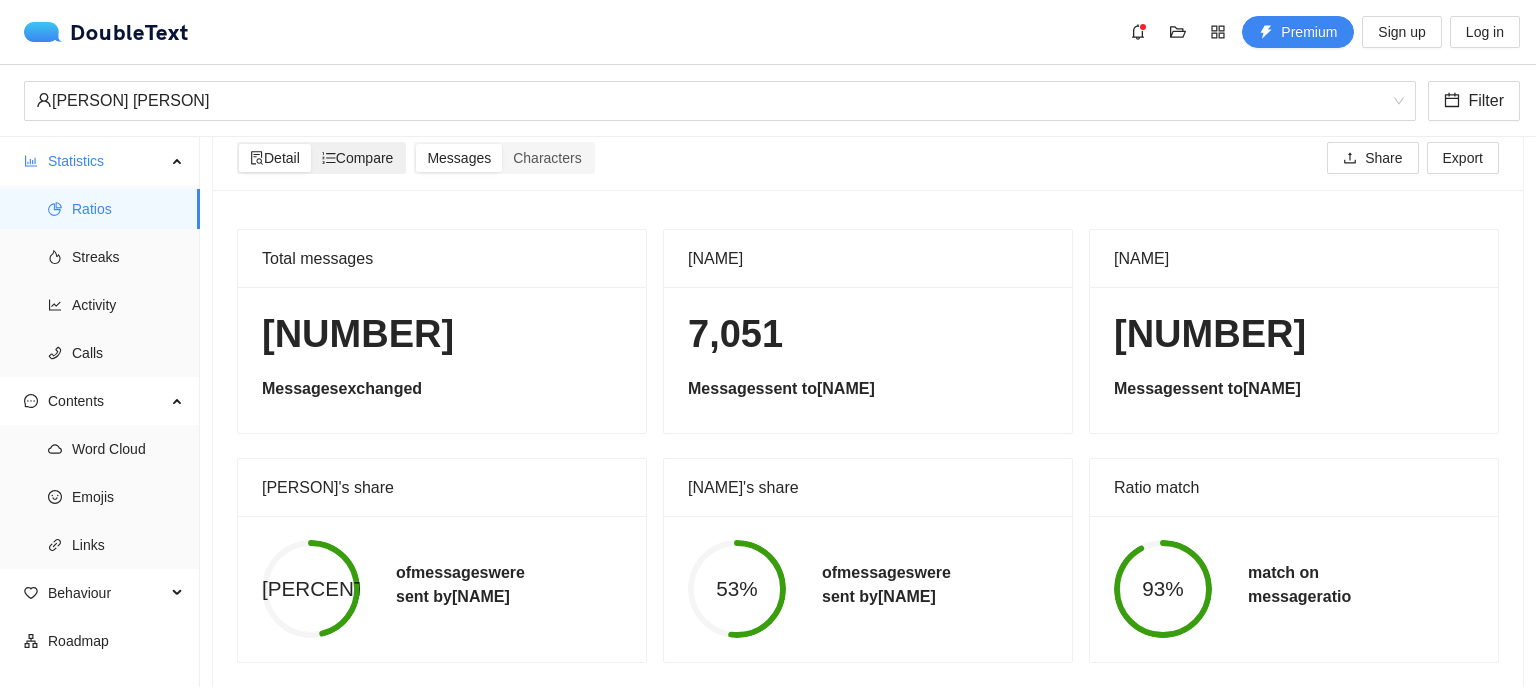 click on "Compare" at bounding box center [358, 158] 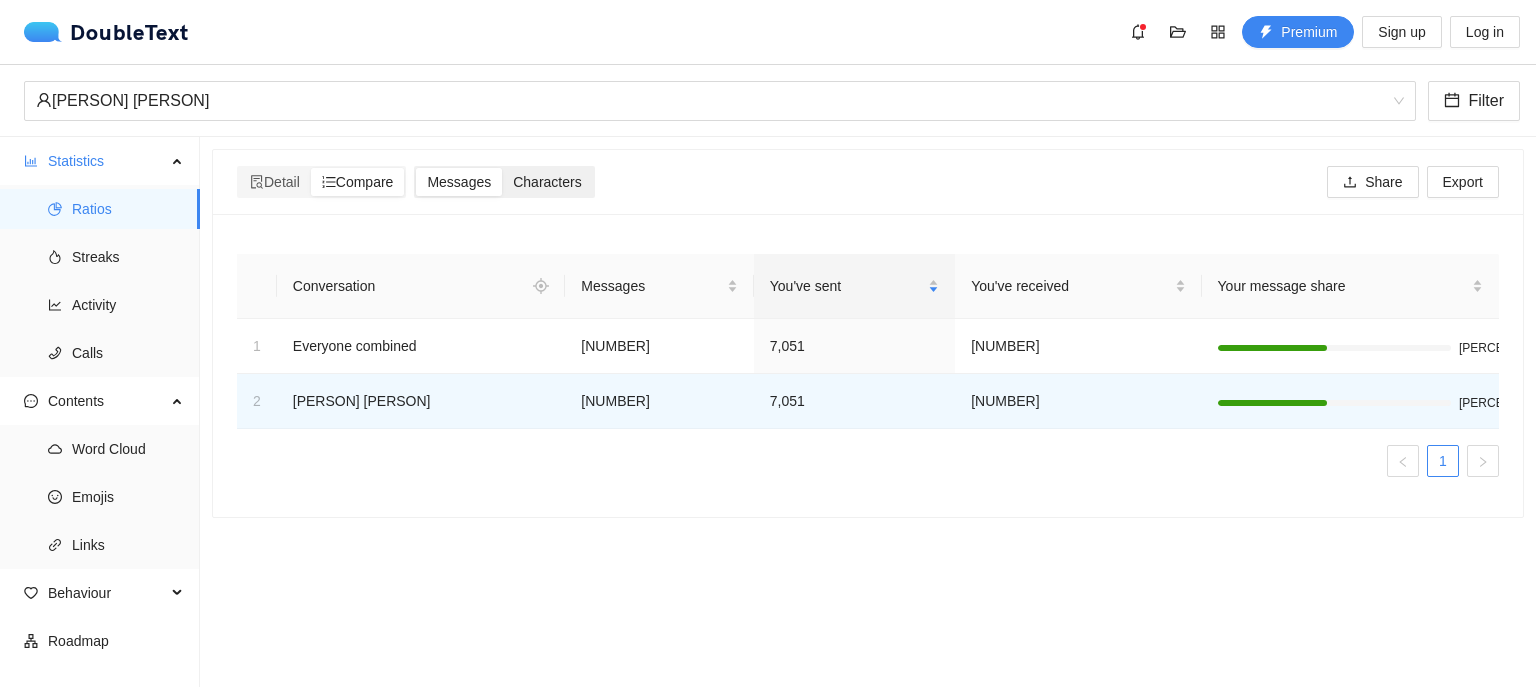 click on "Characters" at bounding box center (547, 182) 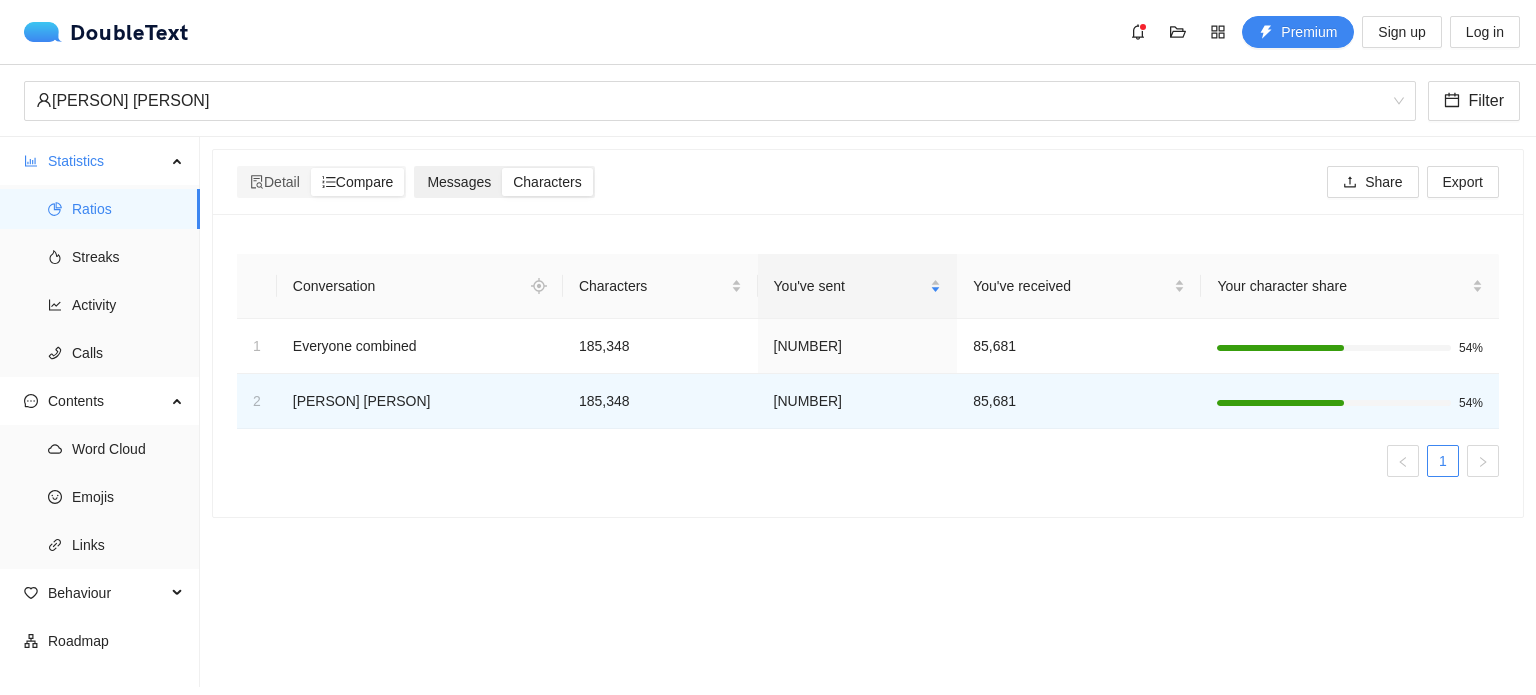 click on "Messages" at bounding box center (459, 182) 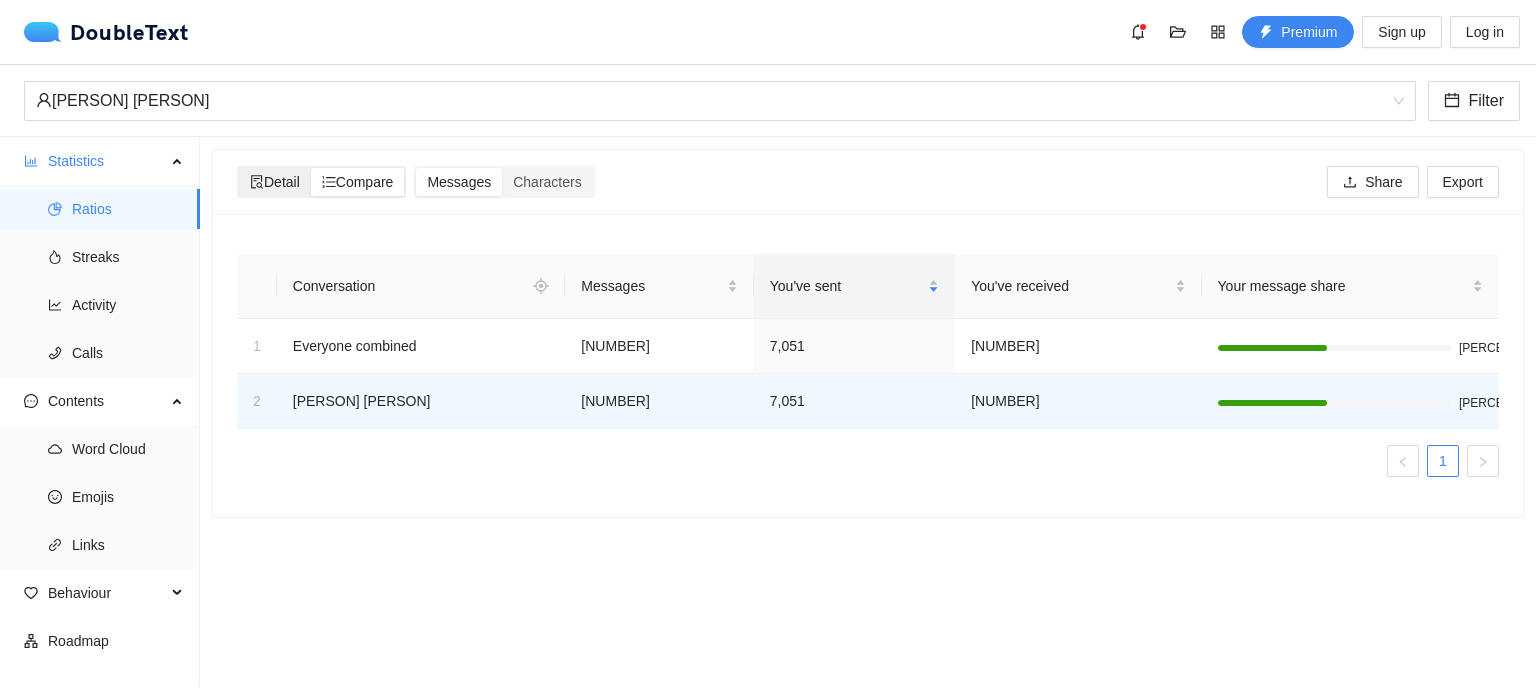 click on "Detail" at bounding box center [275, 182] 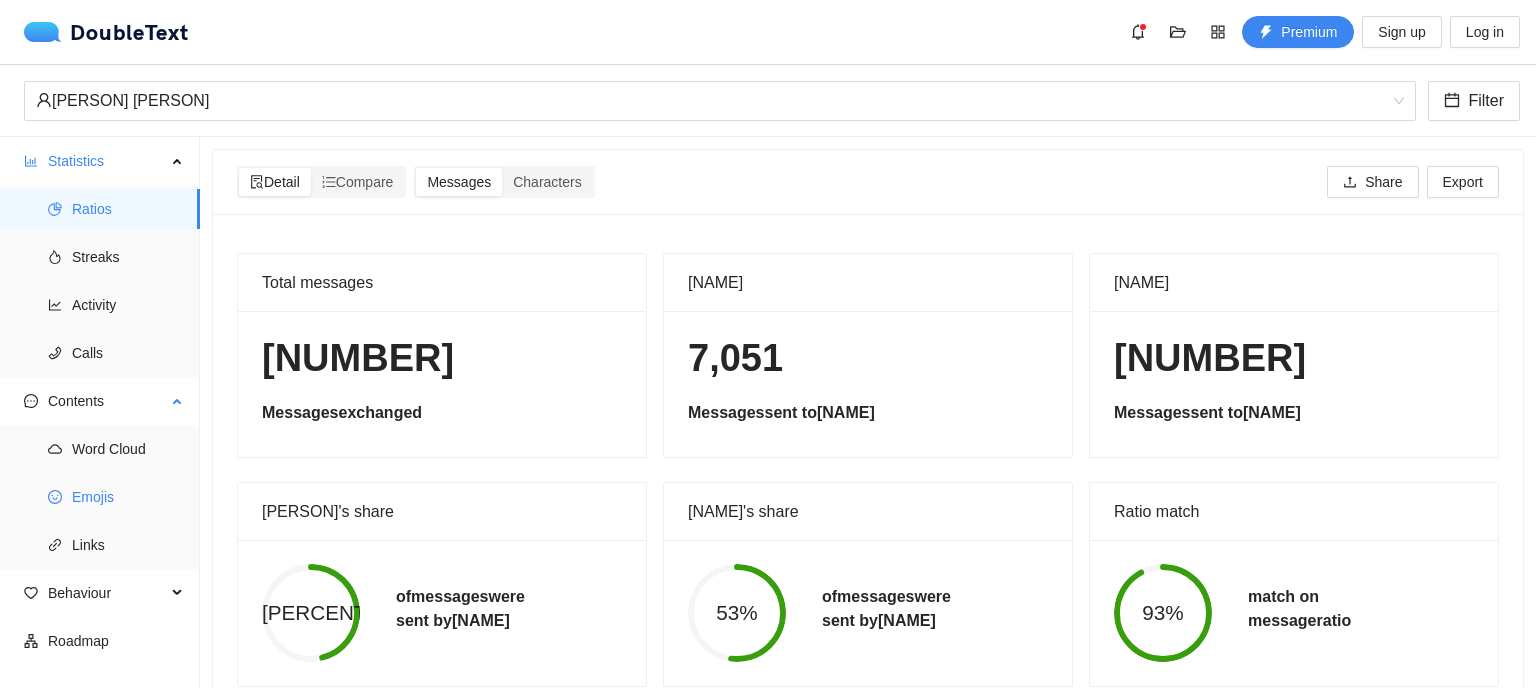 click on "Emojis" at bounding box center [128, 497] 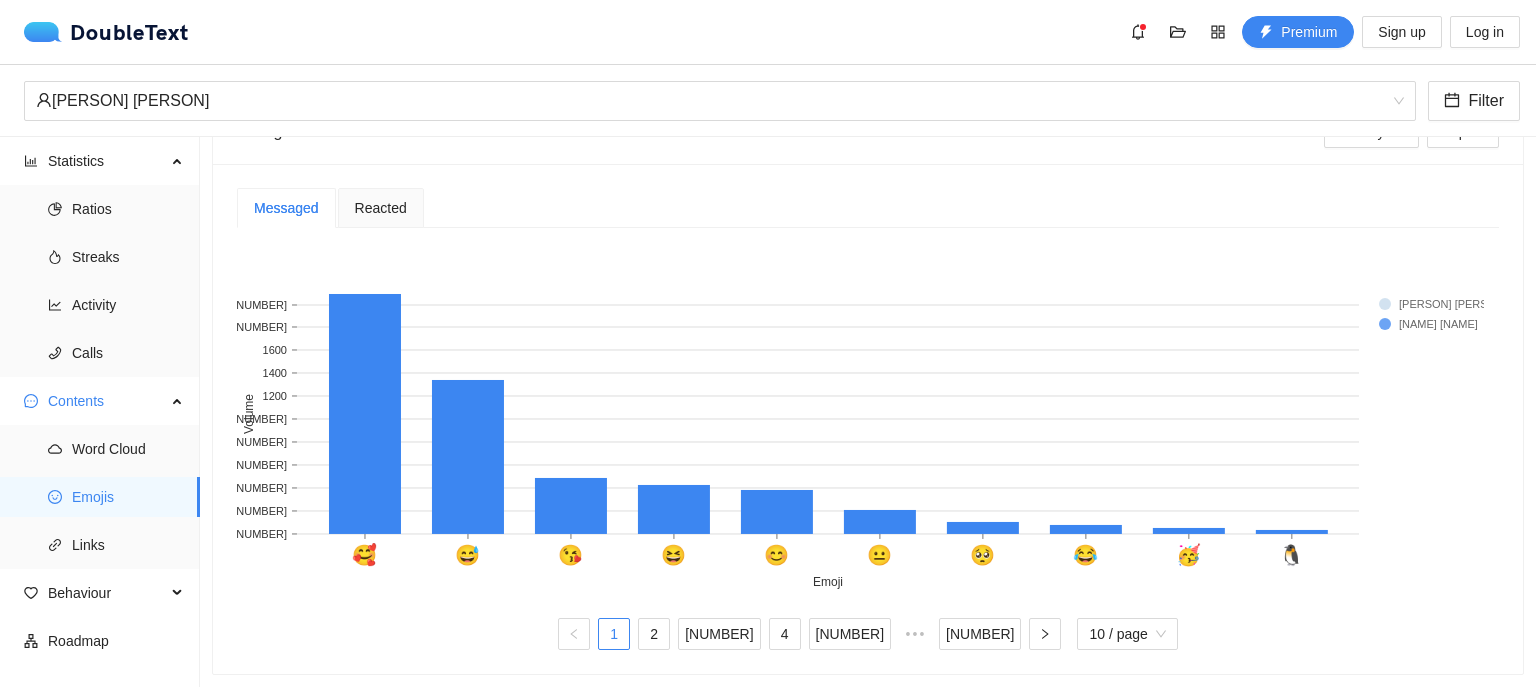 scroll, scrollTop: 172, scrollLeft: 0, axis: vertical 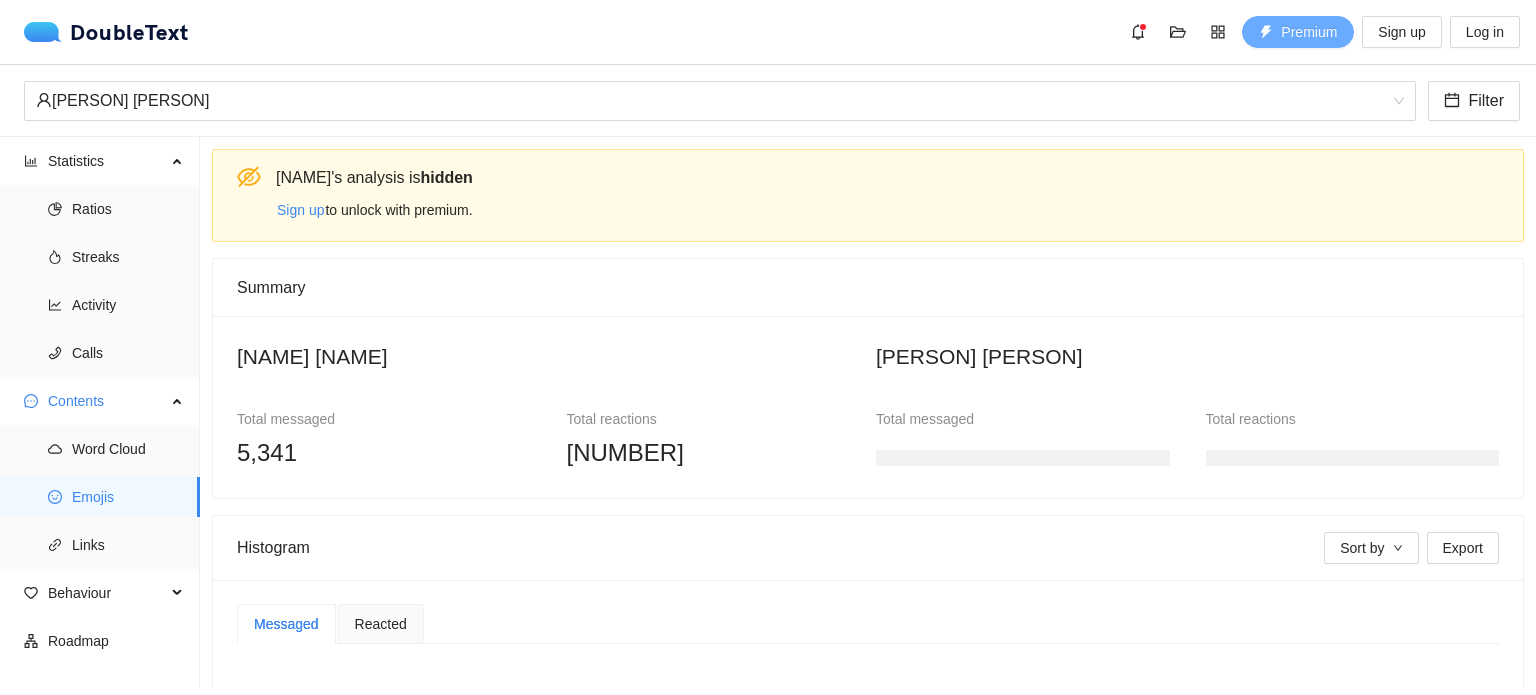 click on "Premium" at bounding box center [1309, 32] 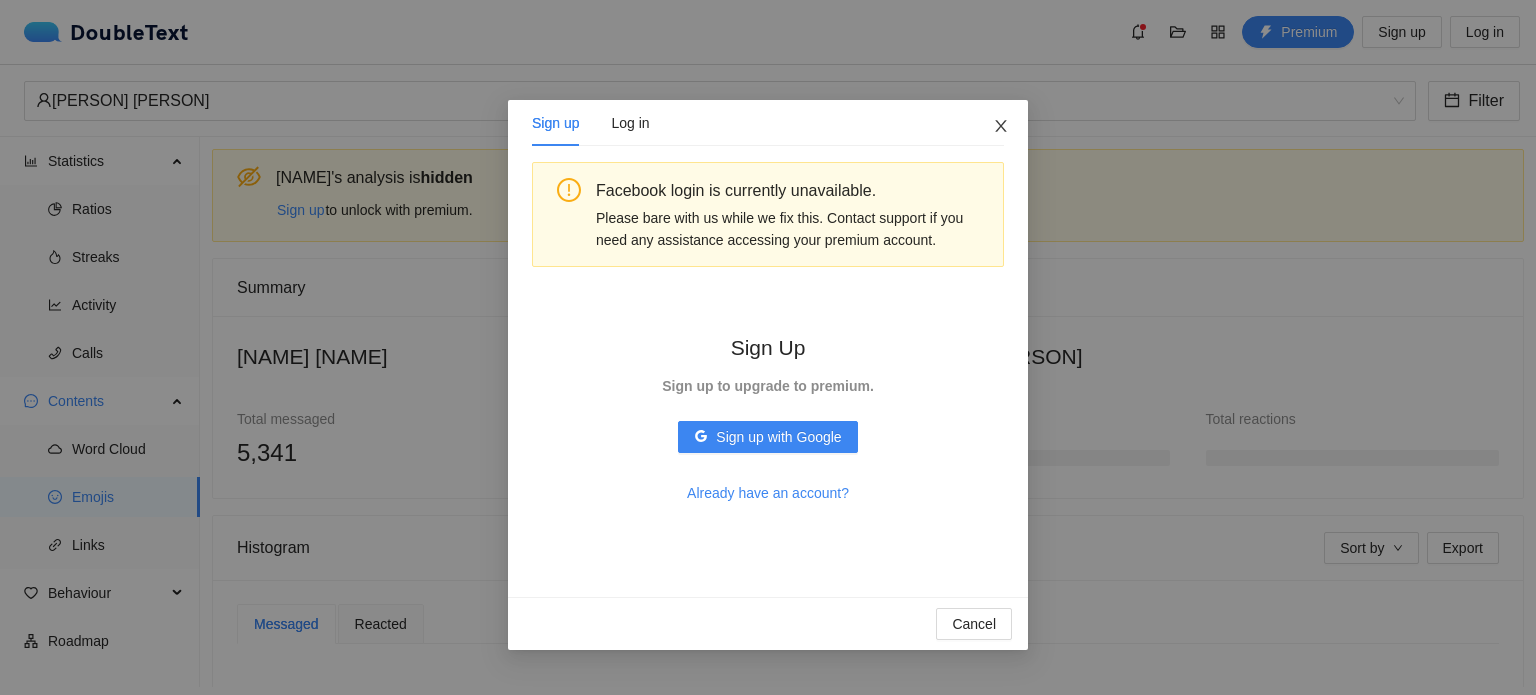 click 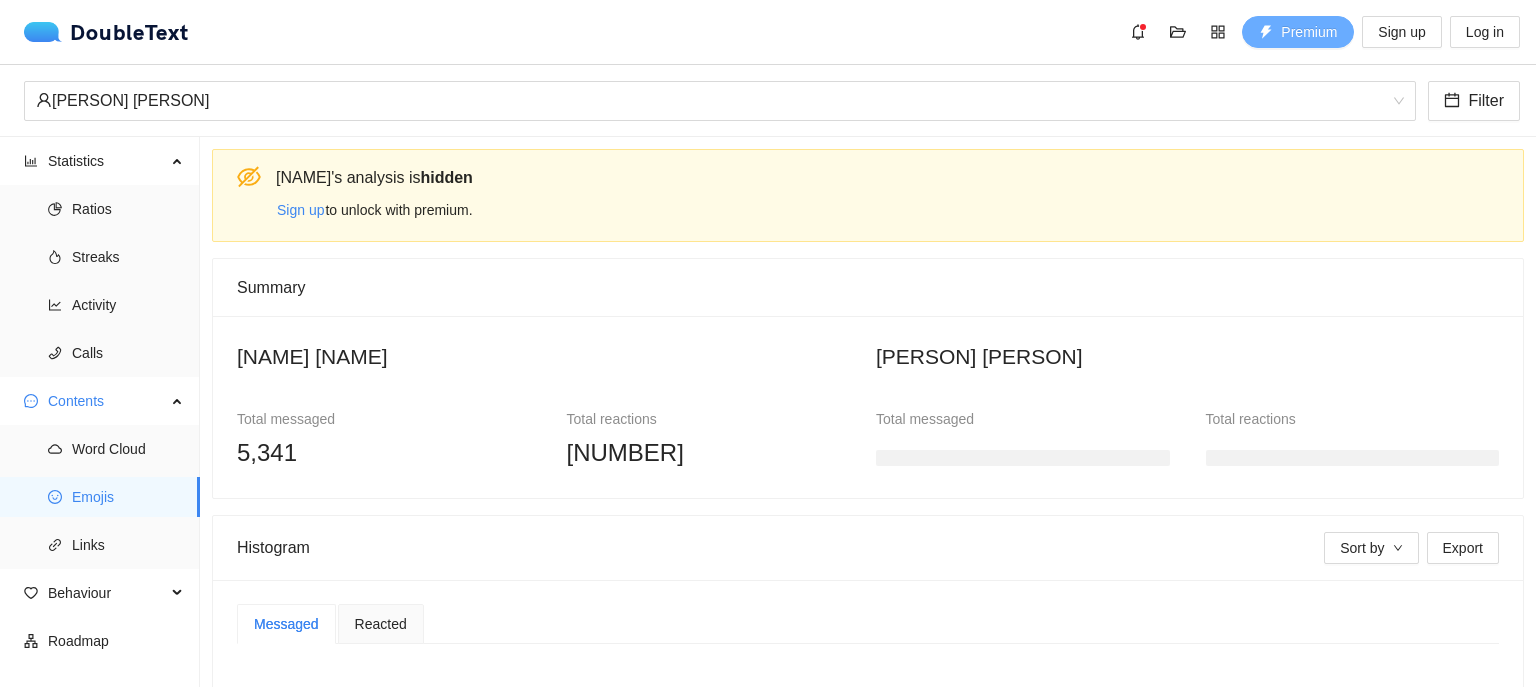 click at bounding box center [1266, 33] 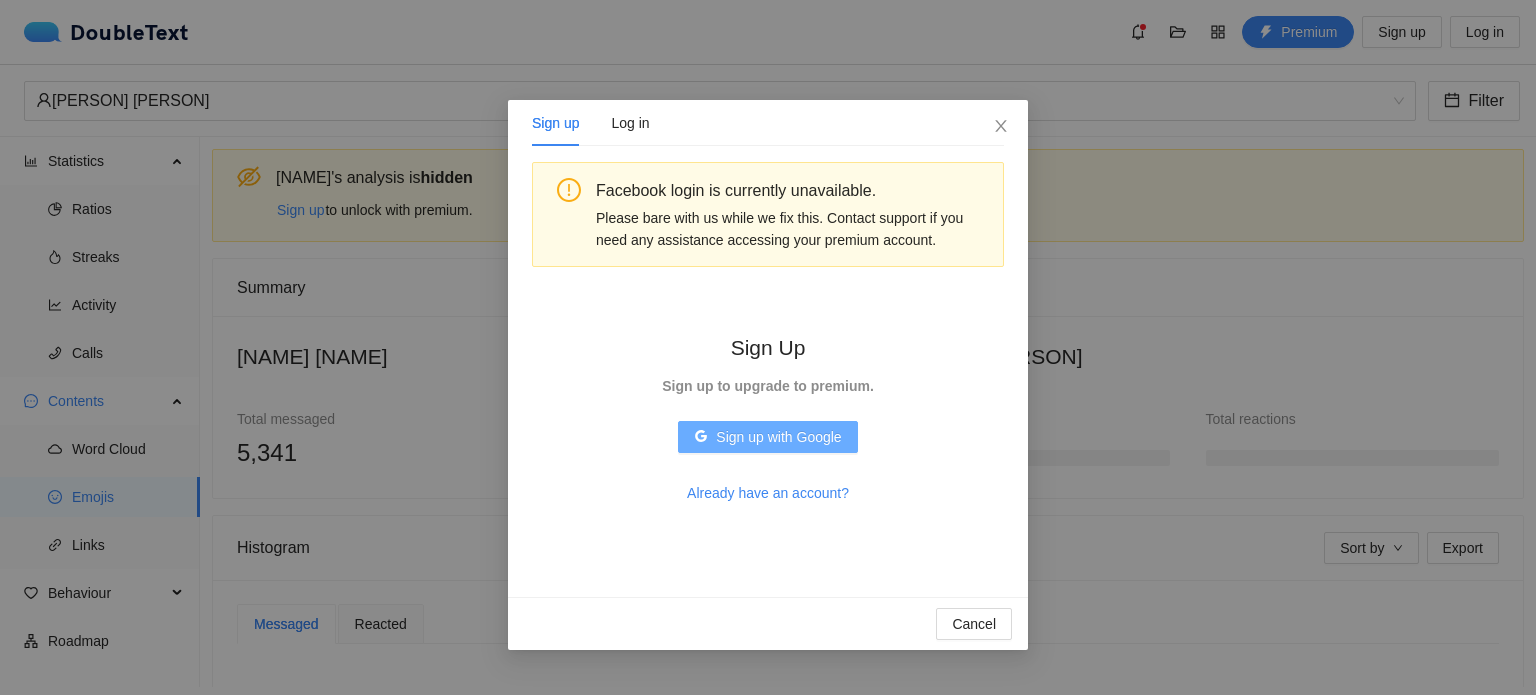 click on "Sign up with Google" at bounding box center (778, 437) 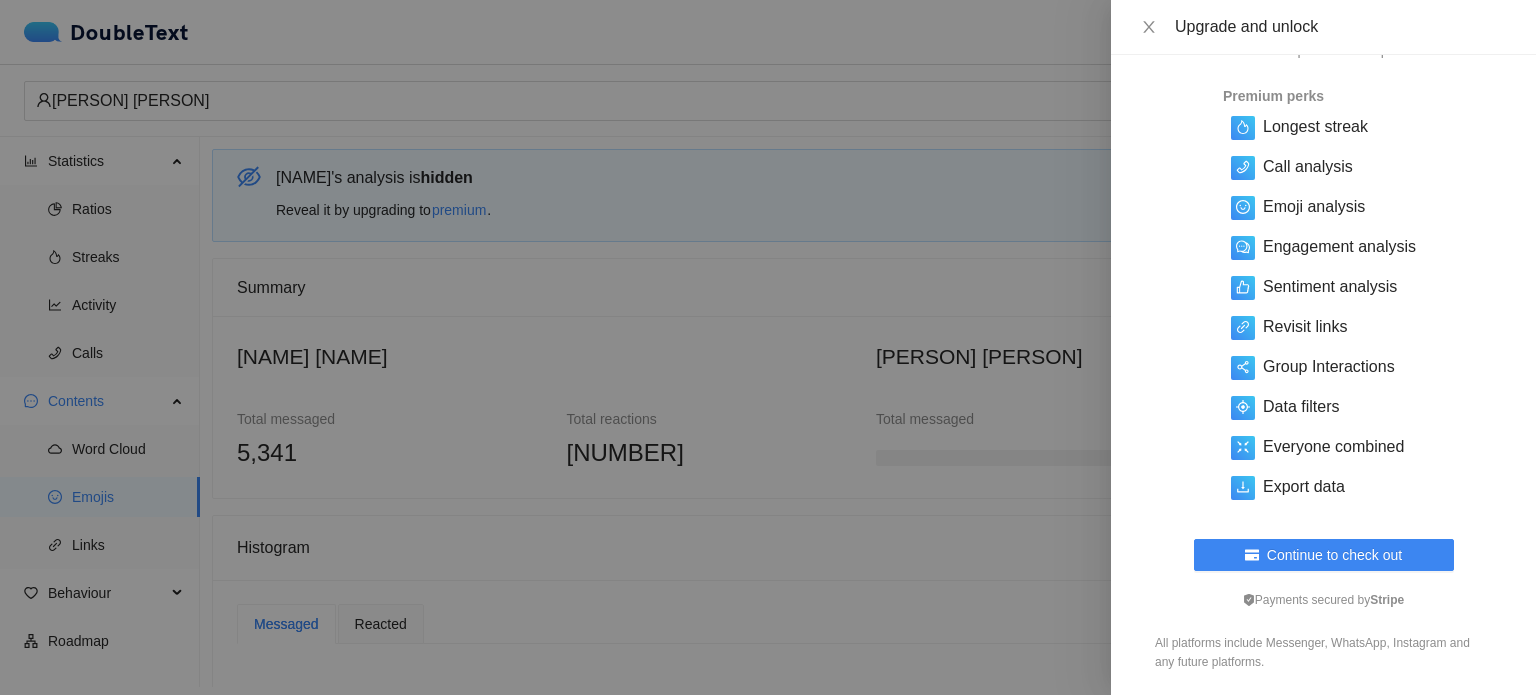 scroll, scrollTop: 0, scrollLeft: 0, axis: both 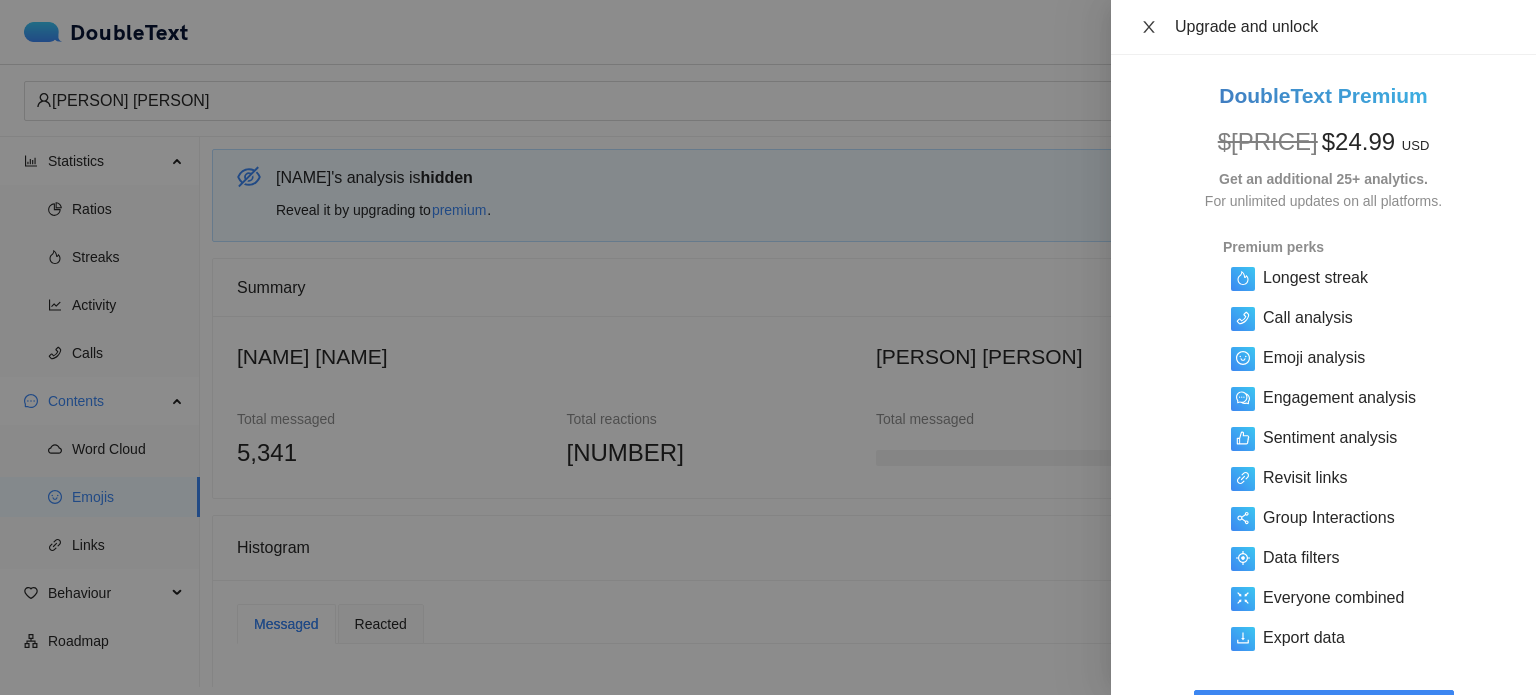 click 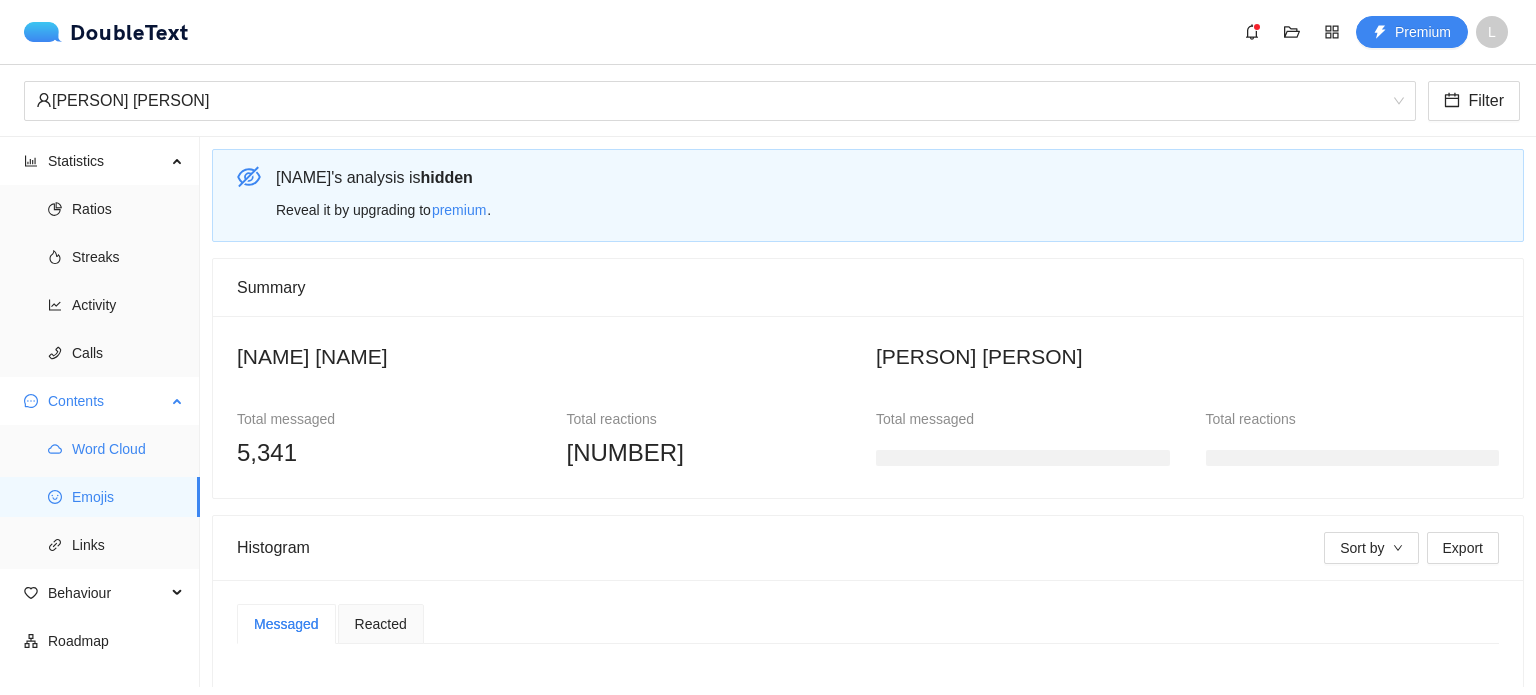 click on "Word Cloud" at bounding box center [128, 449] 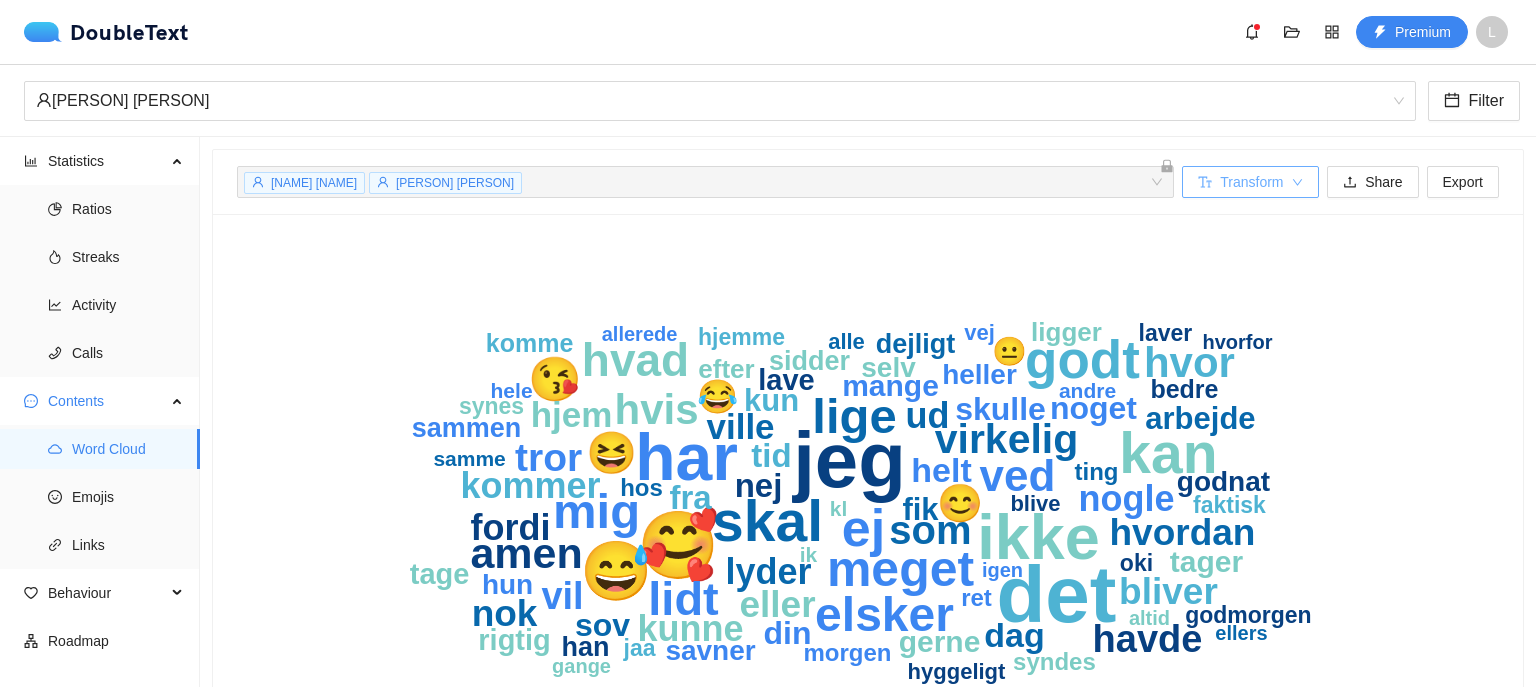 click on "Transform" at bounding box center (1251, 182) 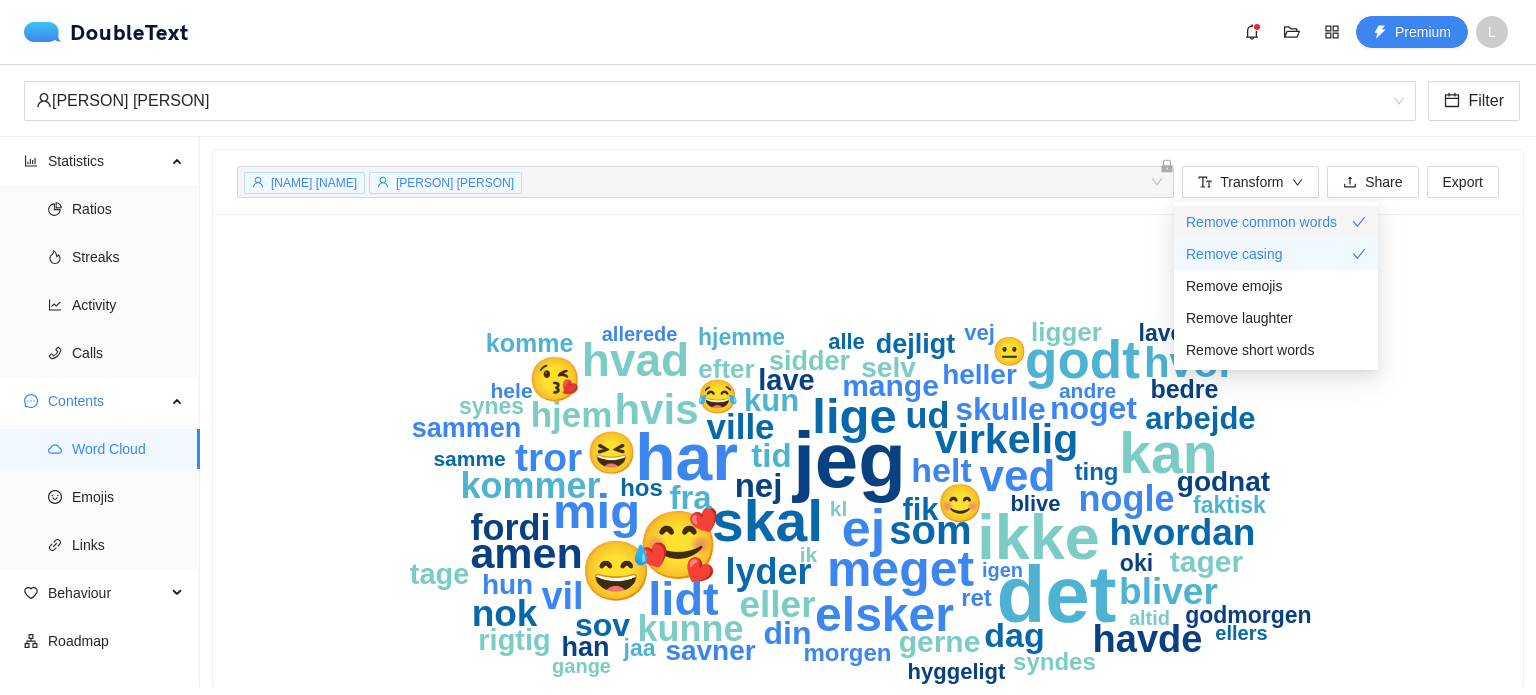 click on "Remove common words" at bounding box center (1276, 222) 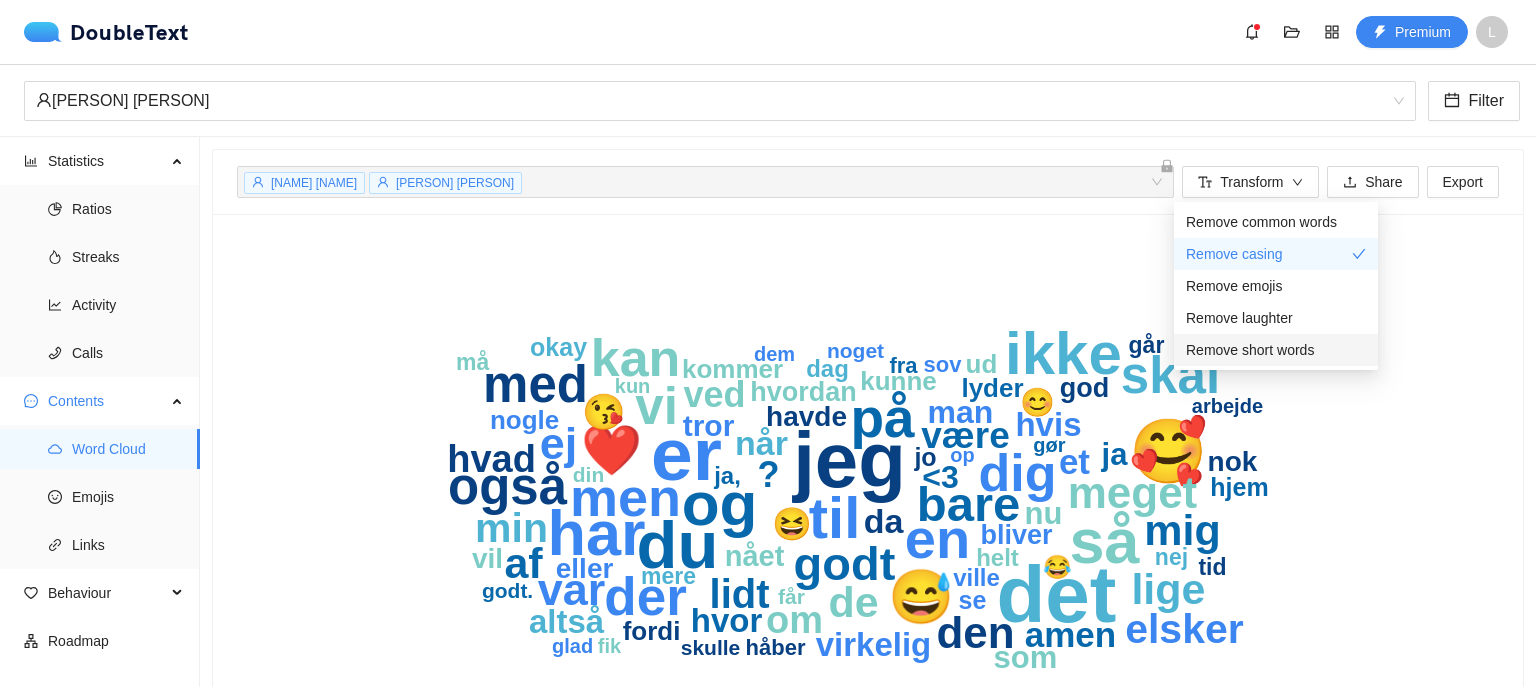 click on "Remove short words" at bounding box center [1250, 350] 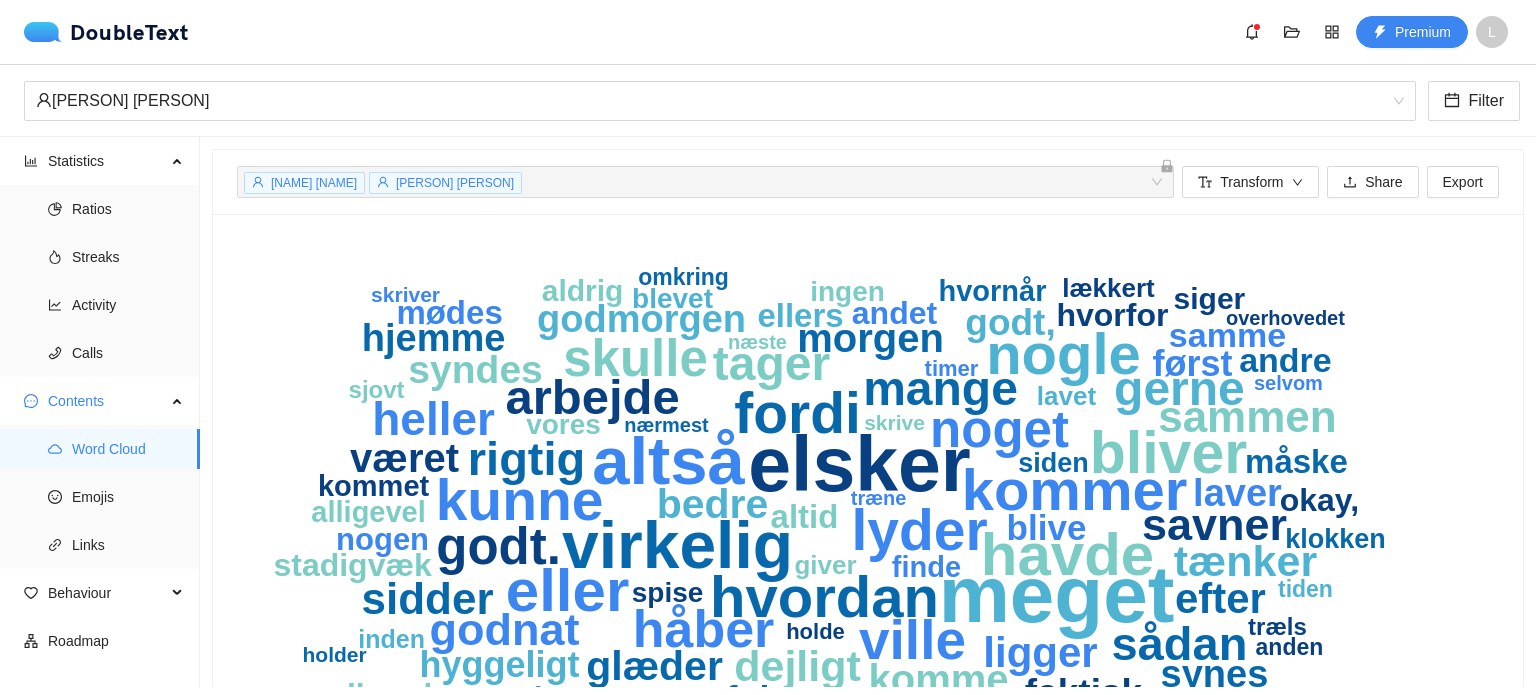 click on "meget elsker altså virkelig havde eller bliver hvordan nogle kommer lyder fordi kunne ville håber skulle noget godt. arbejde gerne tager mange rigtig sådan efter Godnat savner hvordan bedre været komme sidder morgen håber ligger hjemme faktisk Godmorgen tænker godt, laver først blive Håber dejligt andre hyggeligt samme gange altid mødes allerede synes andet stadigvæk bruge syndes føler ellers finde aldrig kommet nogen glæder siger alligevel måske spise blevet stadig siden vores lavet klokken inden ingen sjovt tiden spændende timer anden holde slappe giver færdig omkring skrive Glæder okay, mindste nærmest forstå næste træne Lyder dig🥰 sidde" at bounding box center (868, 498) 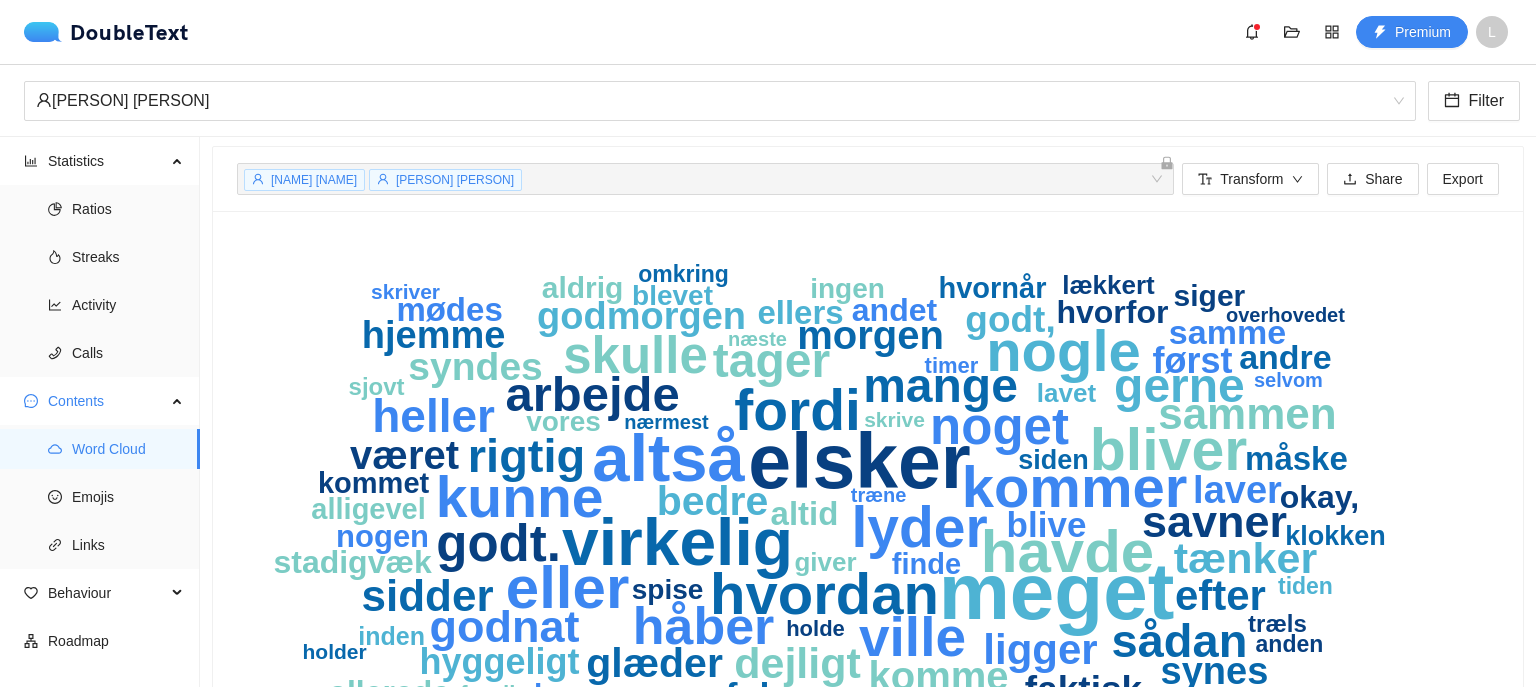 scroll, scrollTop: 0, scrollLeft: 0, axis: both 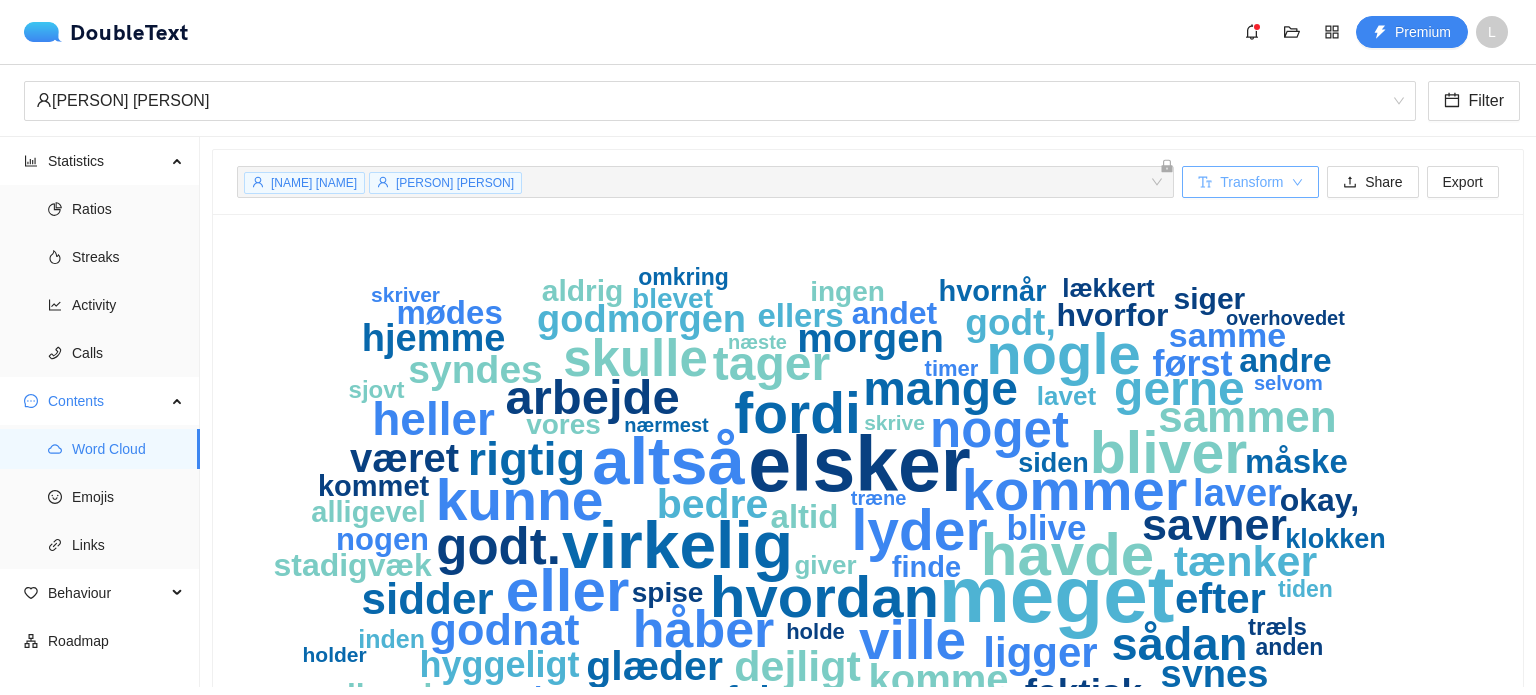 click on "Transform" at bounding box center (1250, 182) 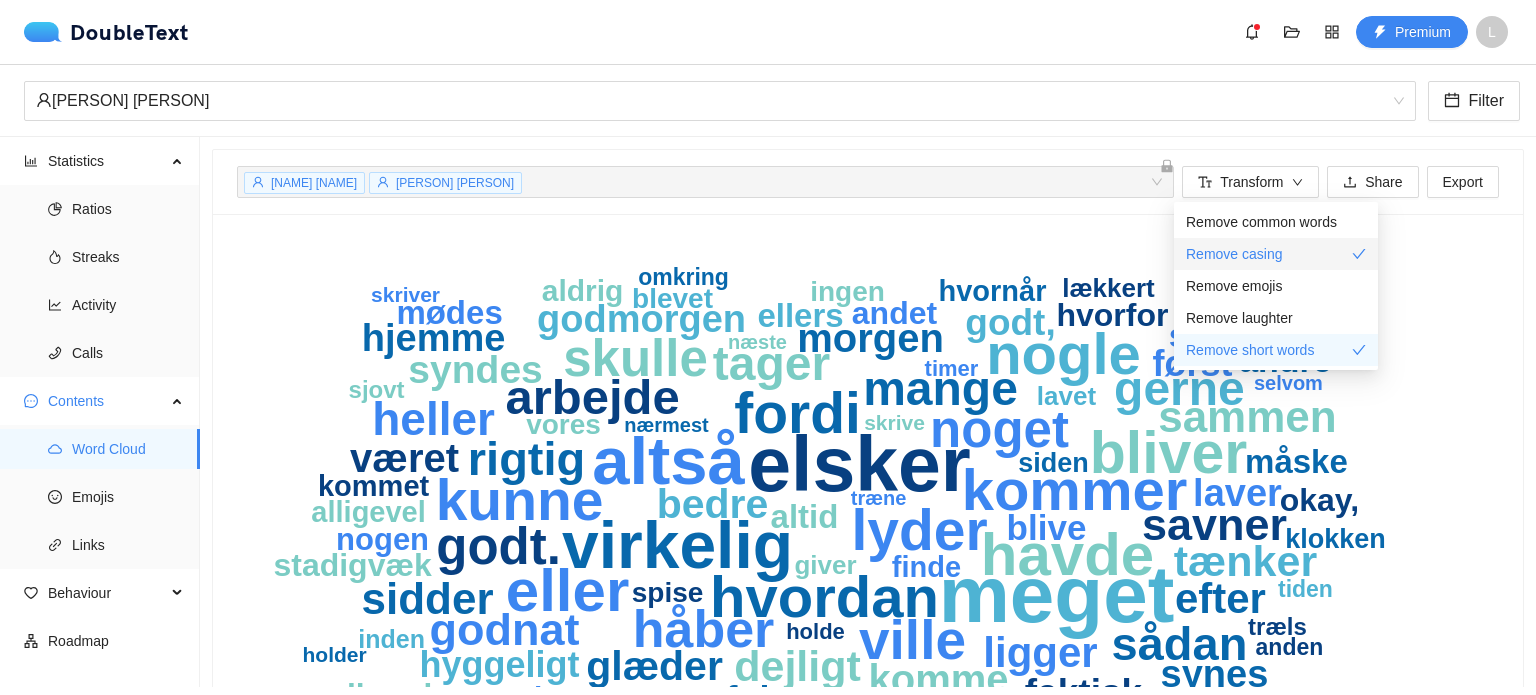 click on "Remove casing" at bounding box center [1276, 254] 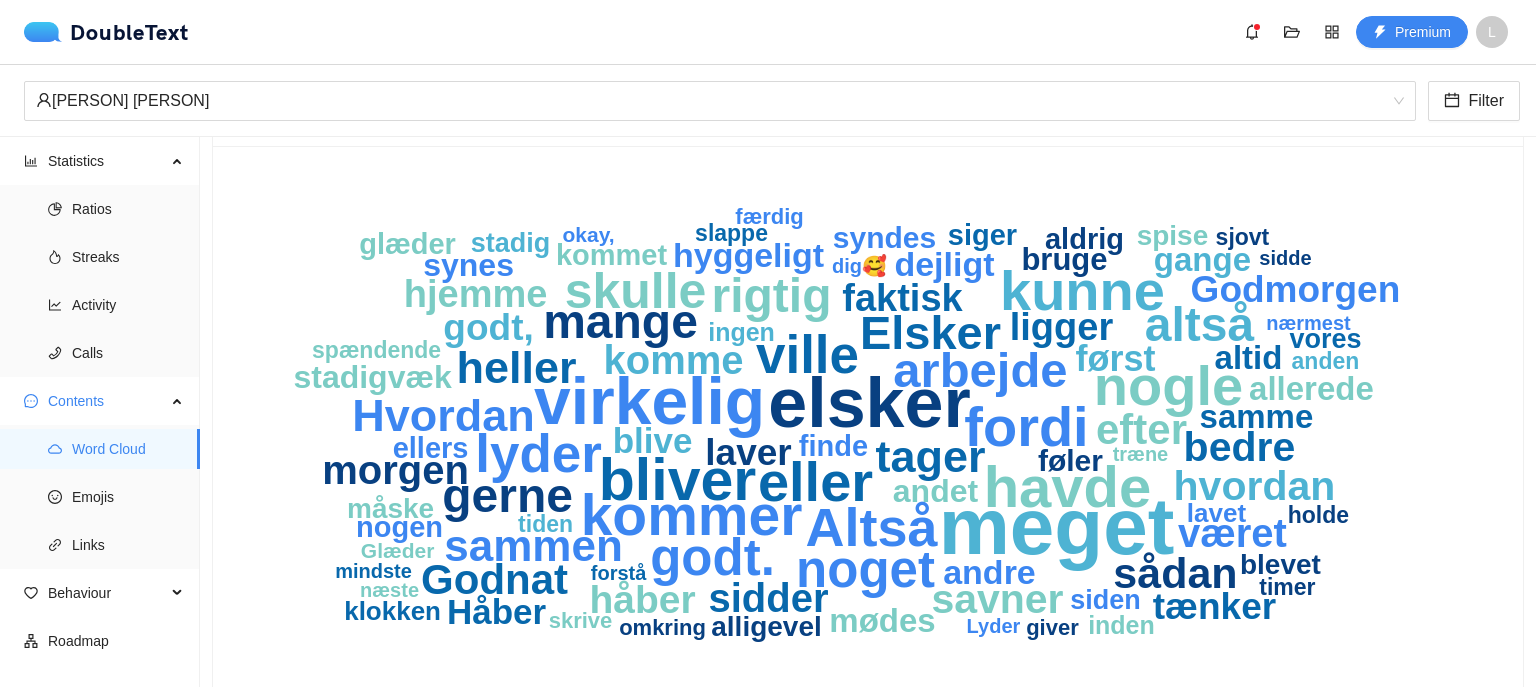 scroll, scrollTop: 66, scrollLeft: 0, axis: vertical 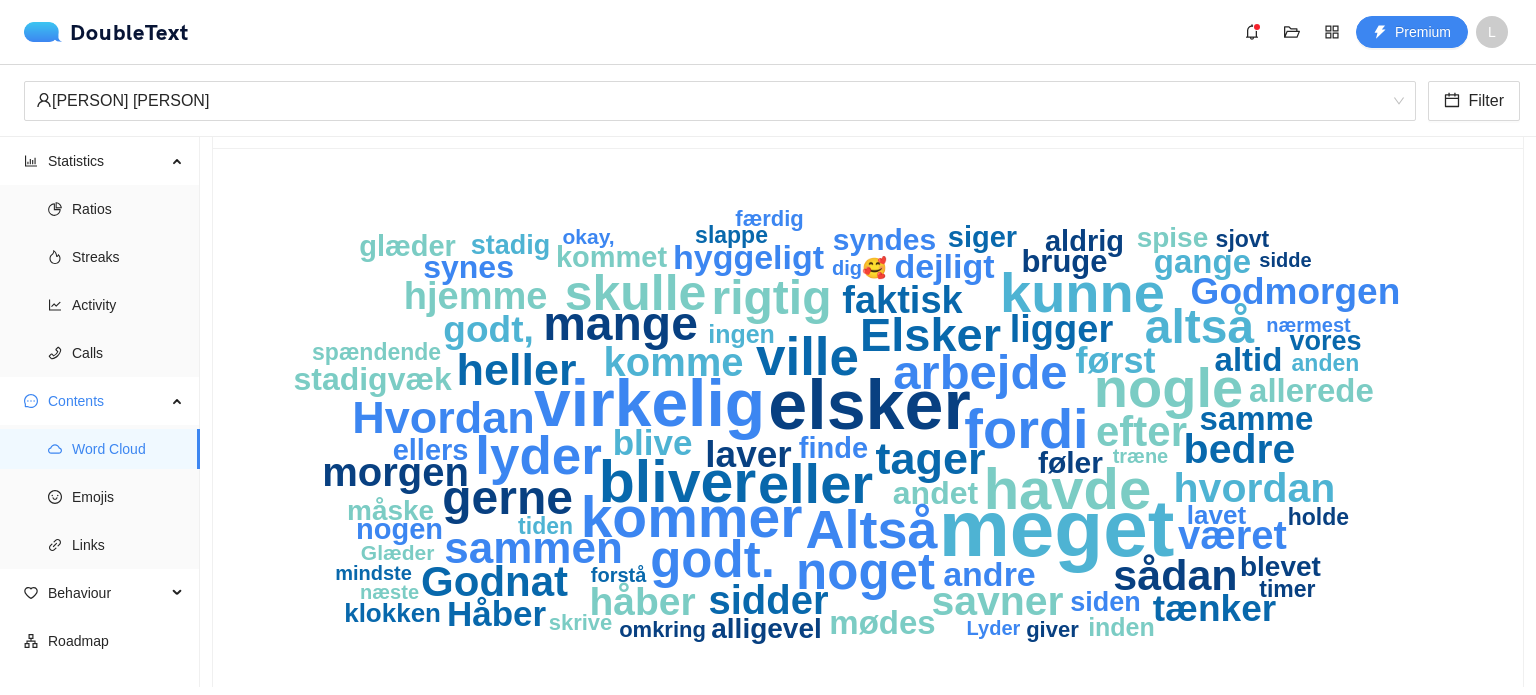 drag, startPoint x: 1520, startPoint y: 395, endPoint x: 1523, endPoint y: 320, distance: 75.059975 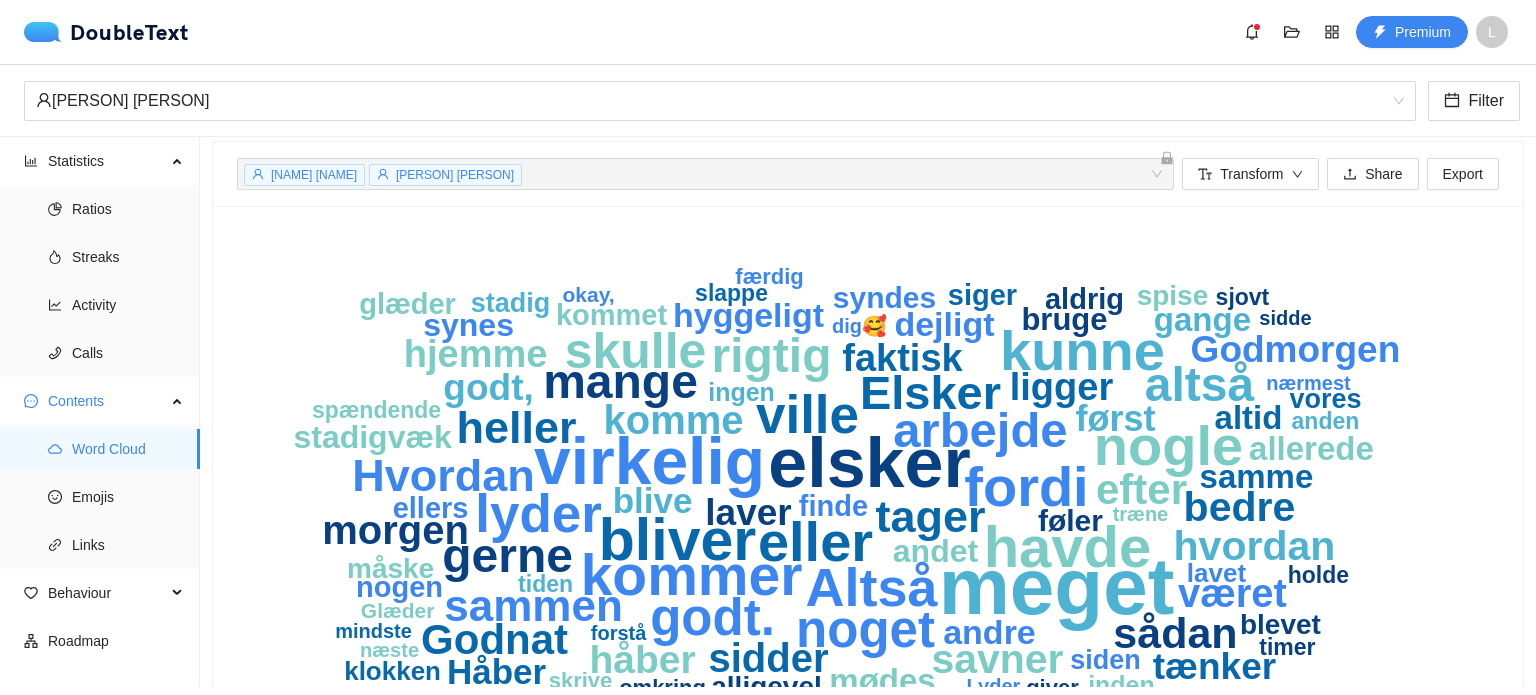 scroll, scrollTop: 0, scrollLeft: 0, axis: both 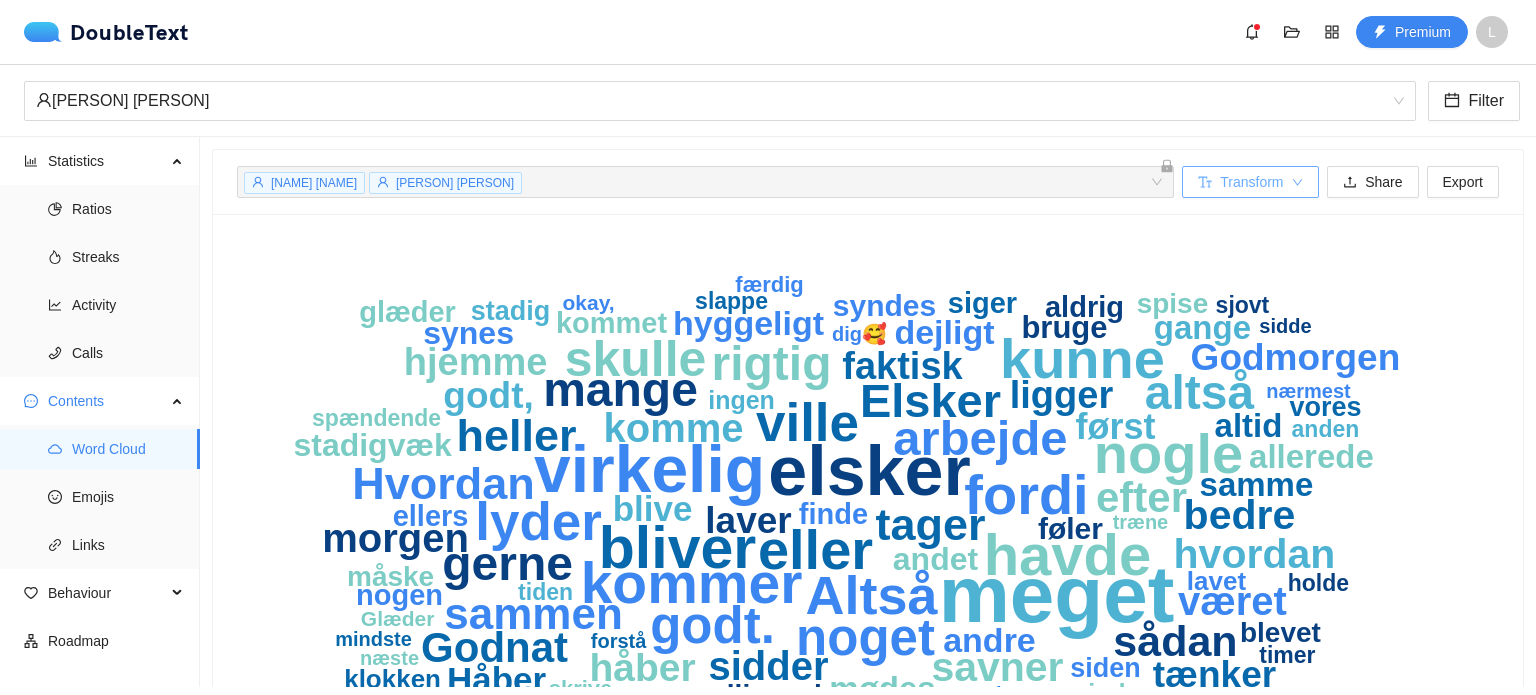 click on "Transform" at bounding box center [1251, 182] 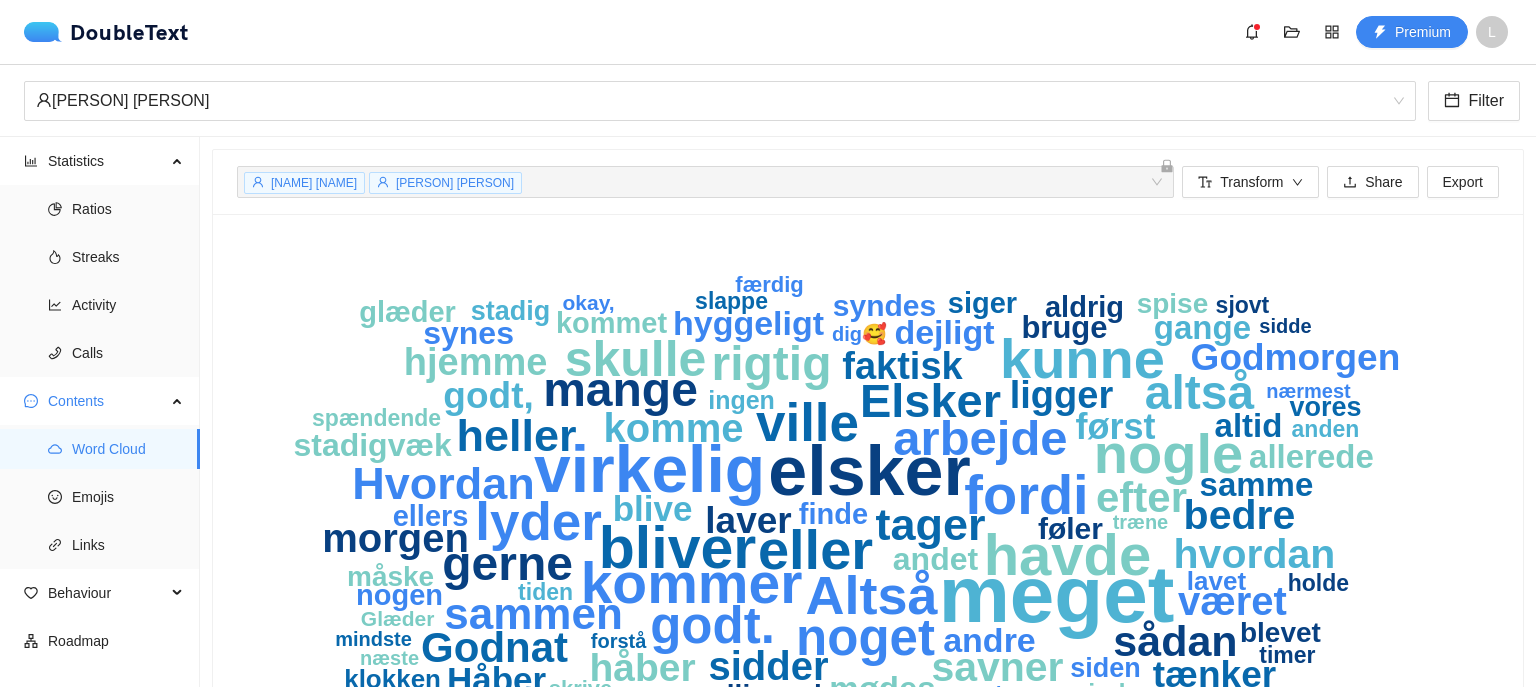 click on "meget elsker virkelig bliver havde kommer nogle eller kunne fordi Altså ville lyder noget godt. skulle arbejde gerne mange altså rigtig Elsker heller tager Hvordan sammen sådan efter Godnat savner hvordan bedre været komme sidder morgen håber ligger hjemme faktisk Godmorgen tænker godt, laver først blive Håber dejligt andre hyggeligt samme gange altid mødes allerede synes andet stadigvæk bruge syndes føler ellers finde aldrig kommet nogen glæder siger alligevel måske spise blevet stadig siden vores lavet klokken inden ingen sjovt tiden spændende timer anden holde slappe giver færdig omkring skrive Glæder okay, mindste nærmest forstå næste træne Lyder dig🥰 sidde" 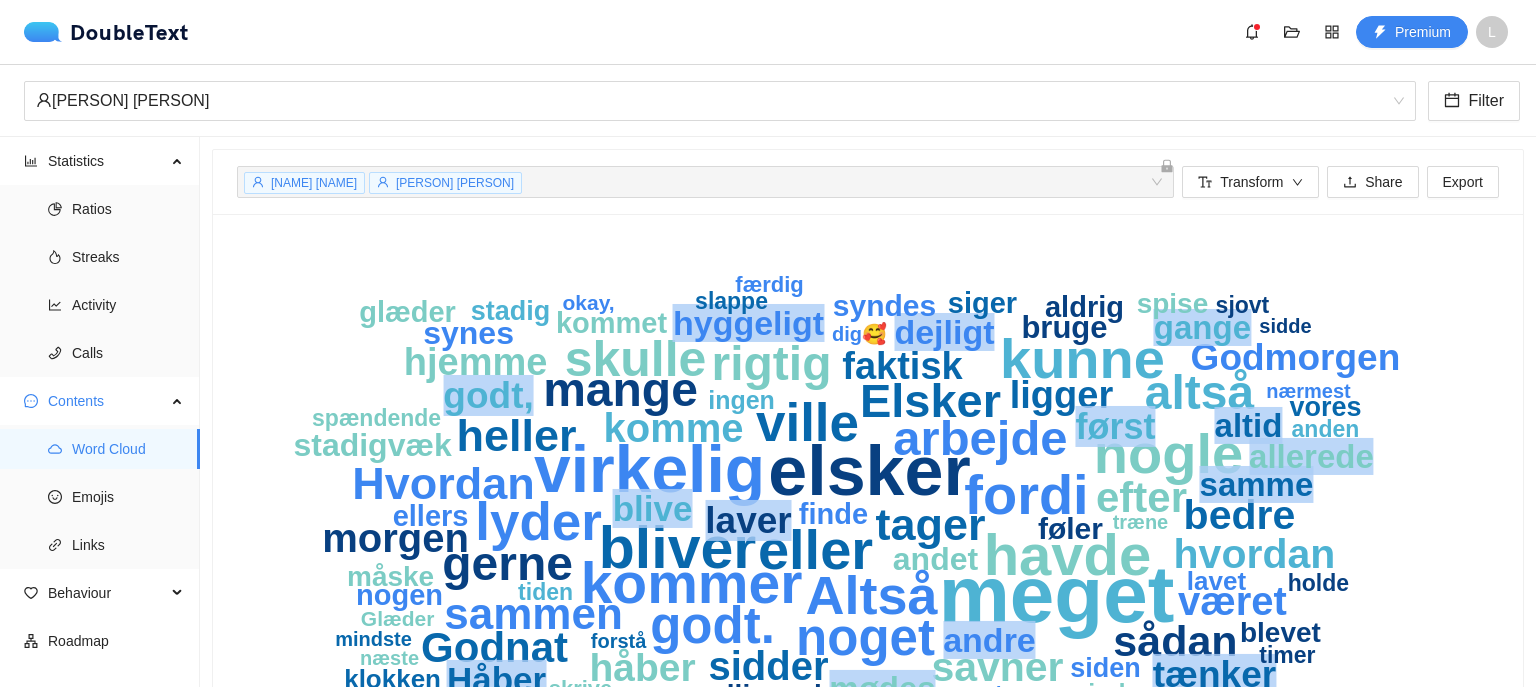 drag, startPoint x: 1507, startPoint y: 416, endPoint x: 1512, endPoint y: 466, distance: 50.24938 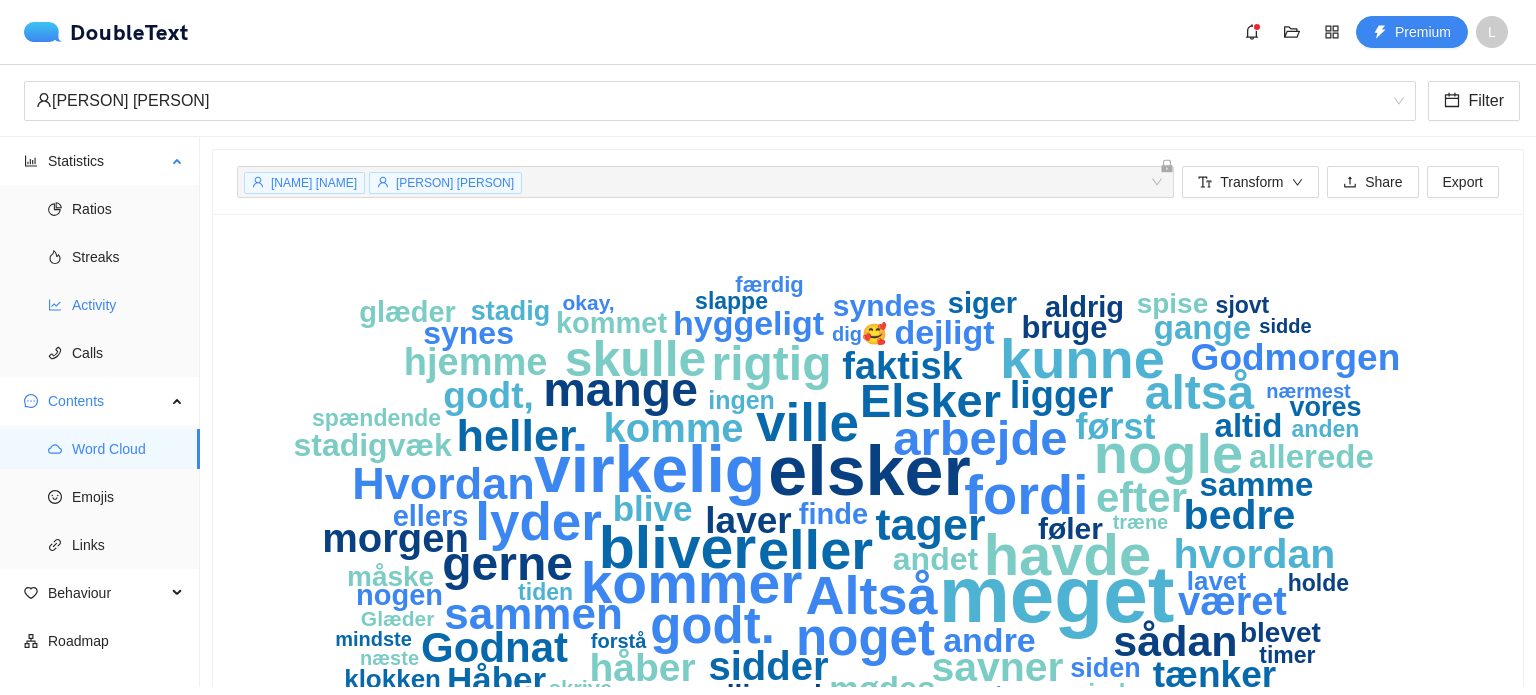 click on "Activity" at bounding box center (128, 305) 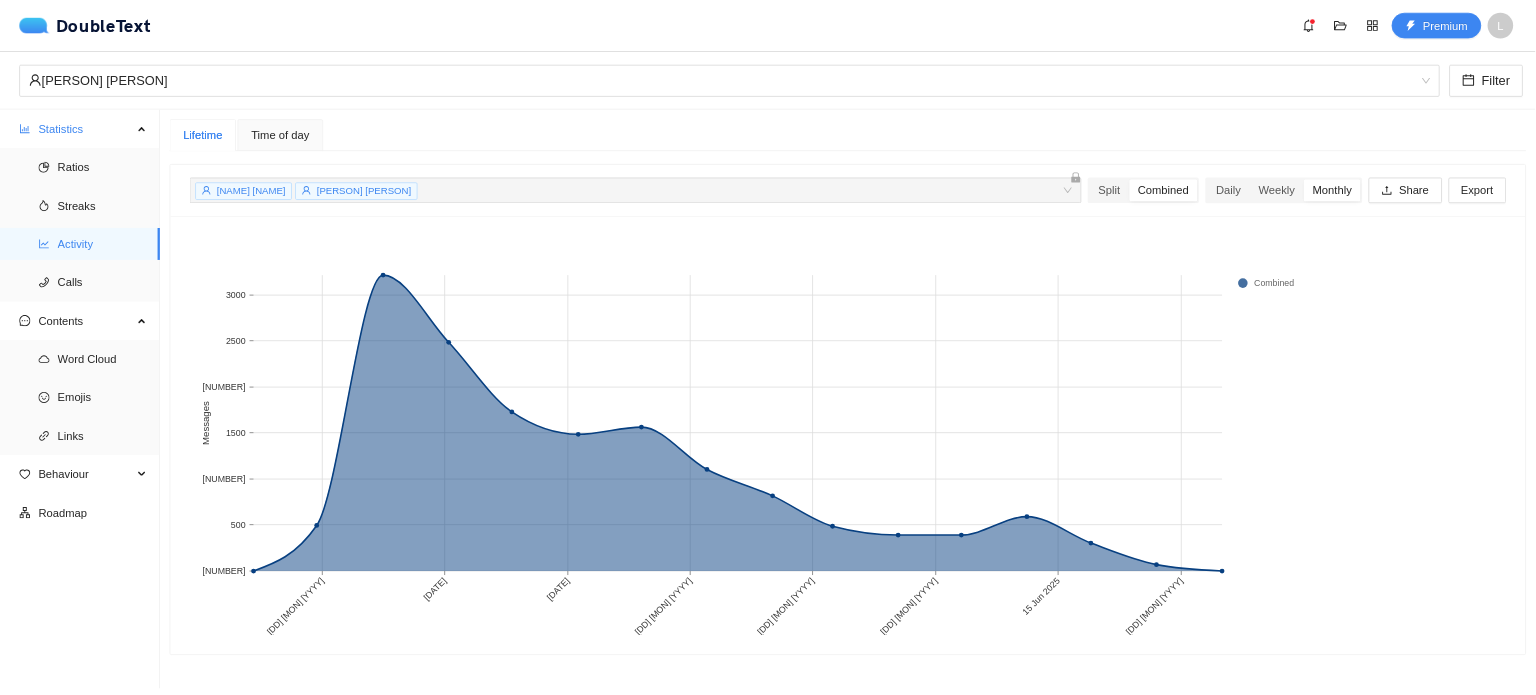 scroll, scrollTop: 0, scrollLeft: 0, axis: both 